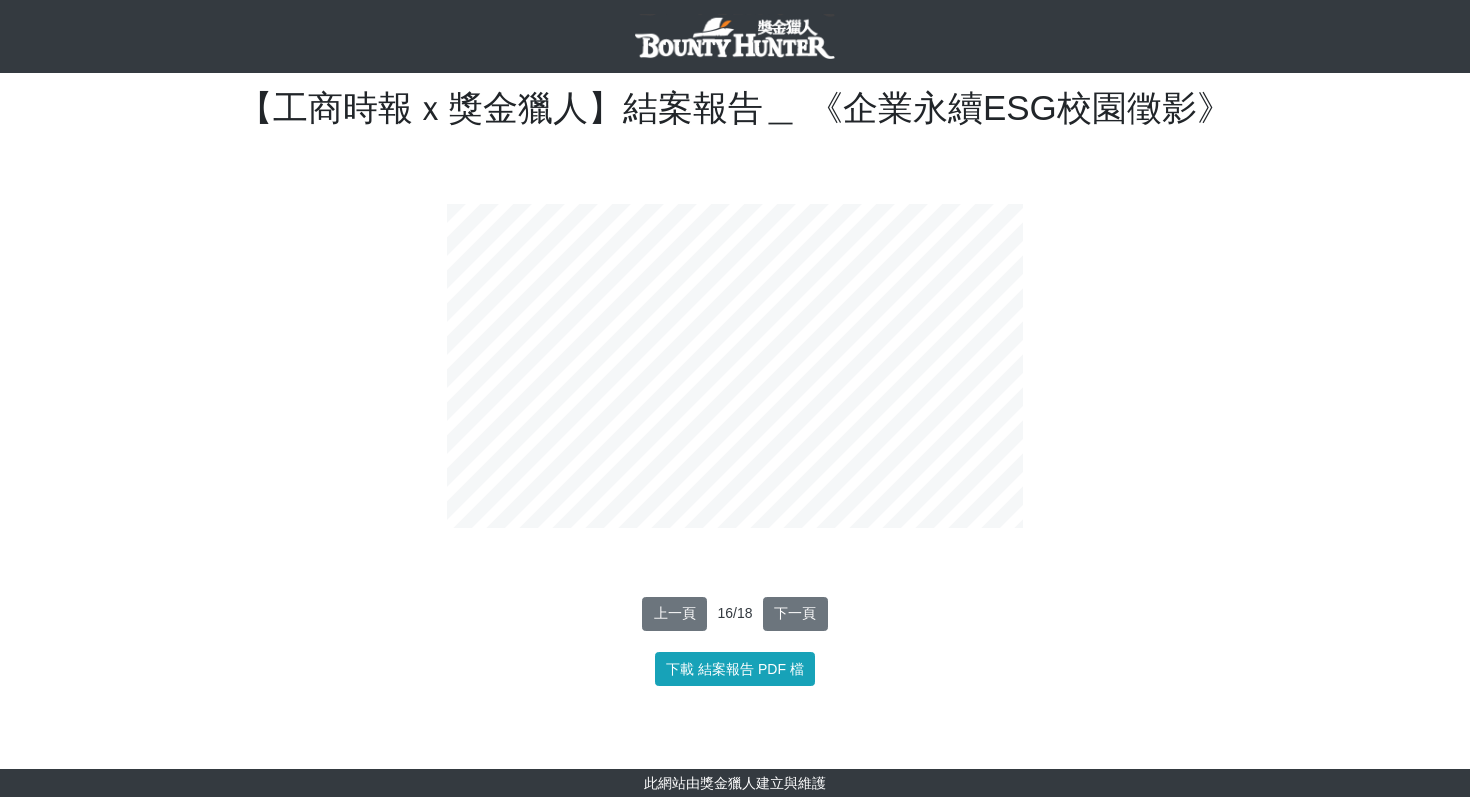 scroll, scrollTop: 0, scrollLeft: 0, axis: both 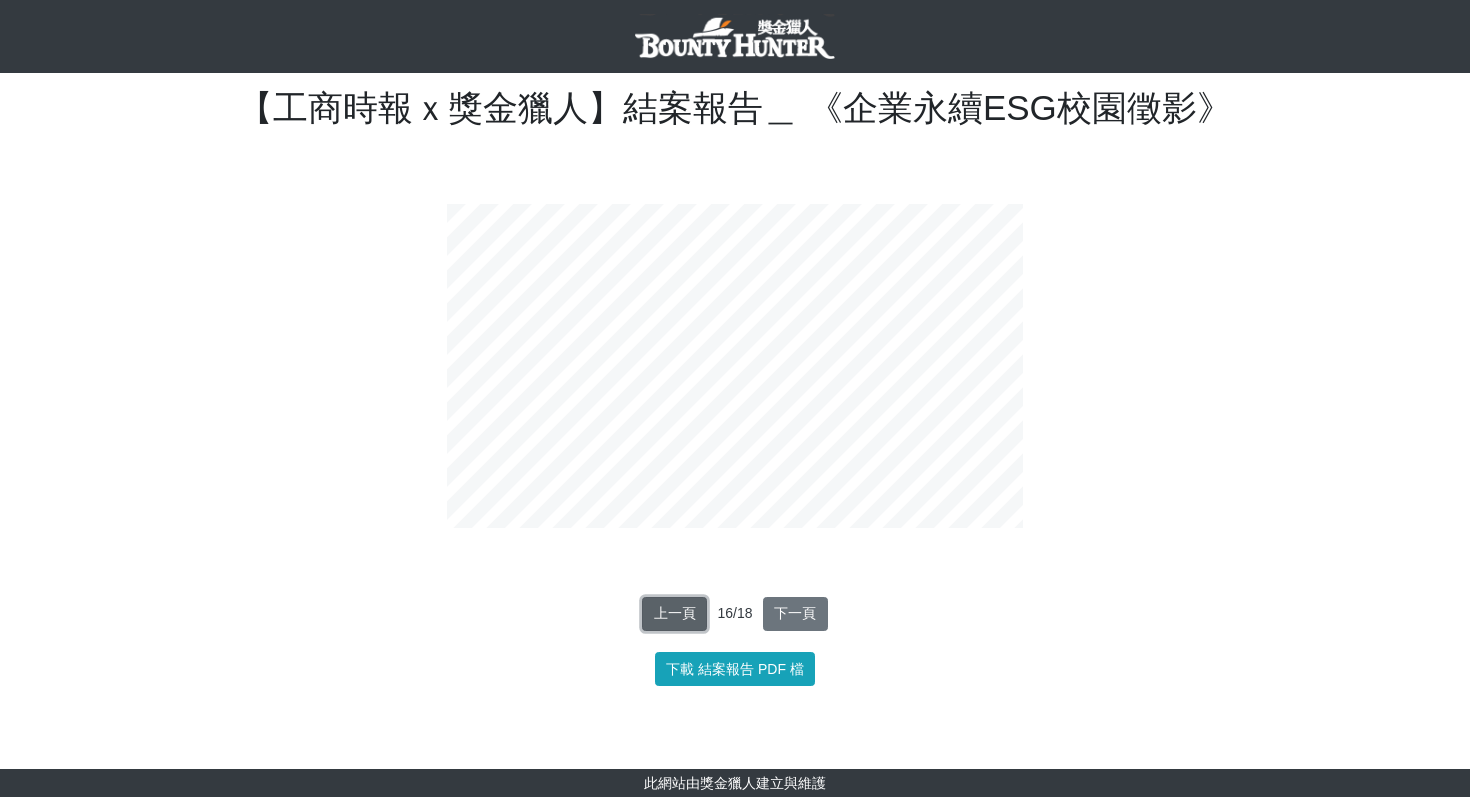 click on "上一頁" at bounding box center (674, 614) 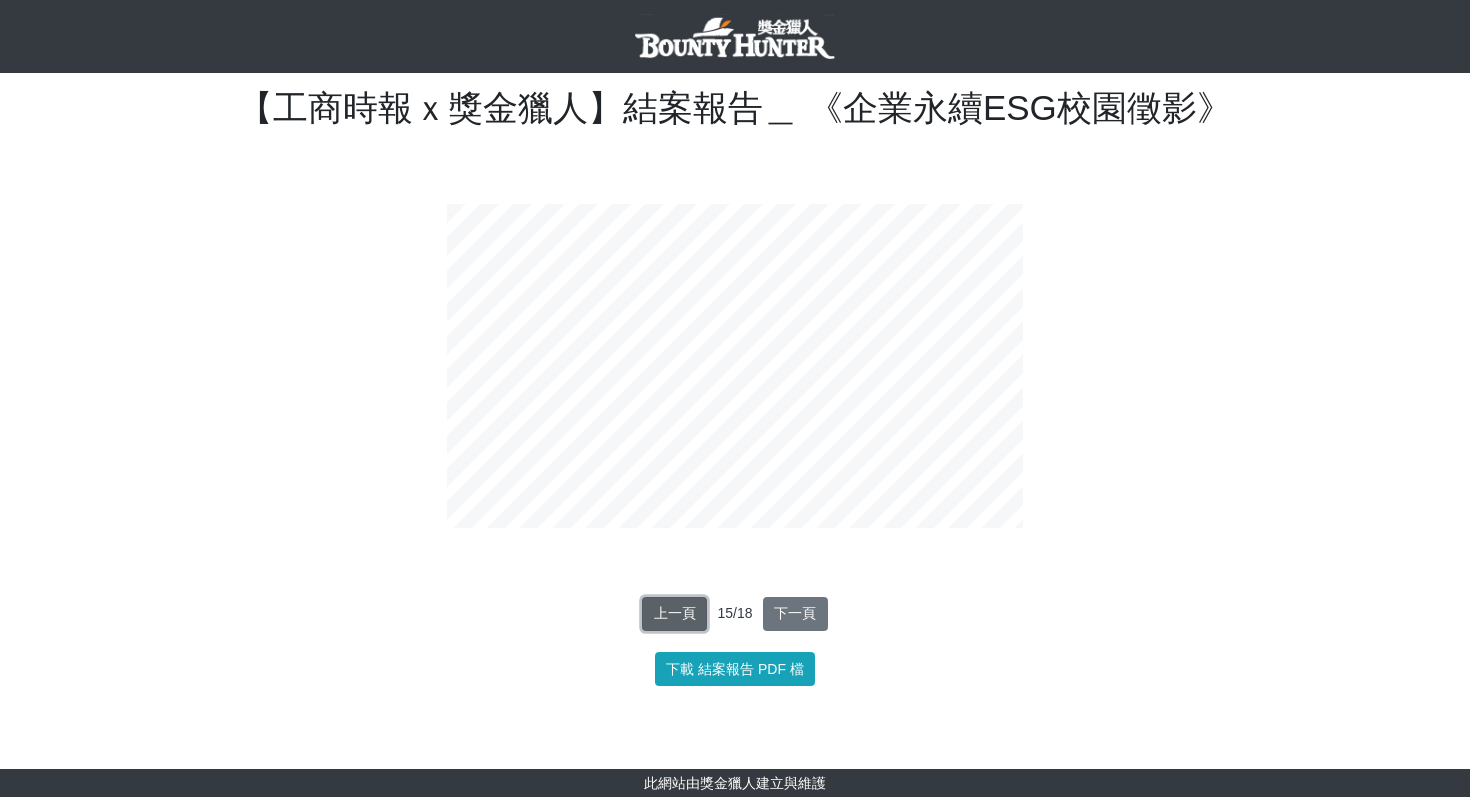 click on "上一頁" at bounding box center [674, 614] 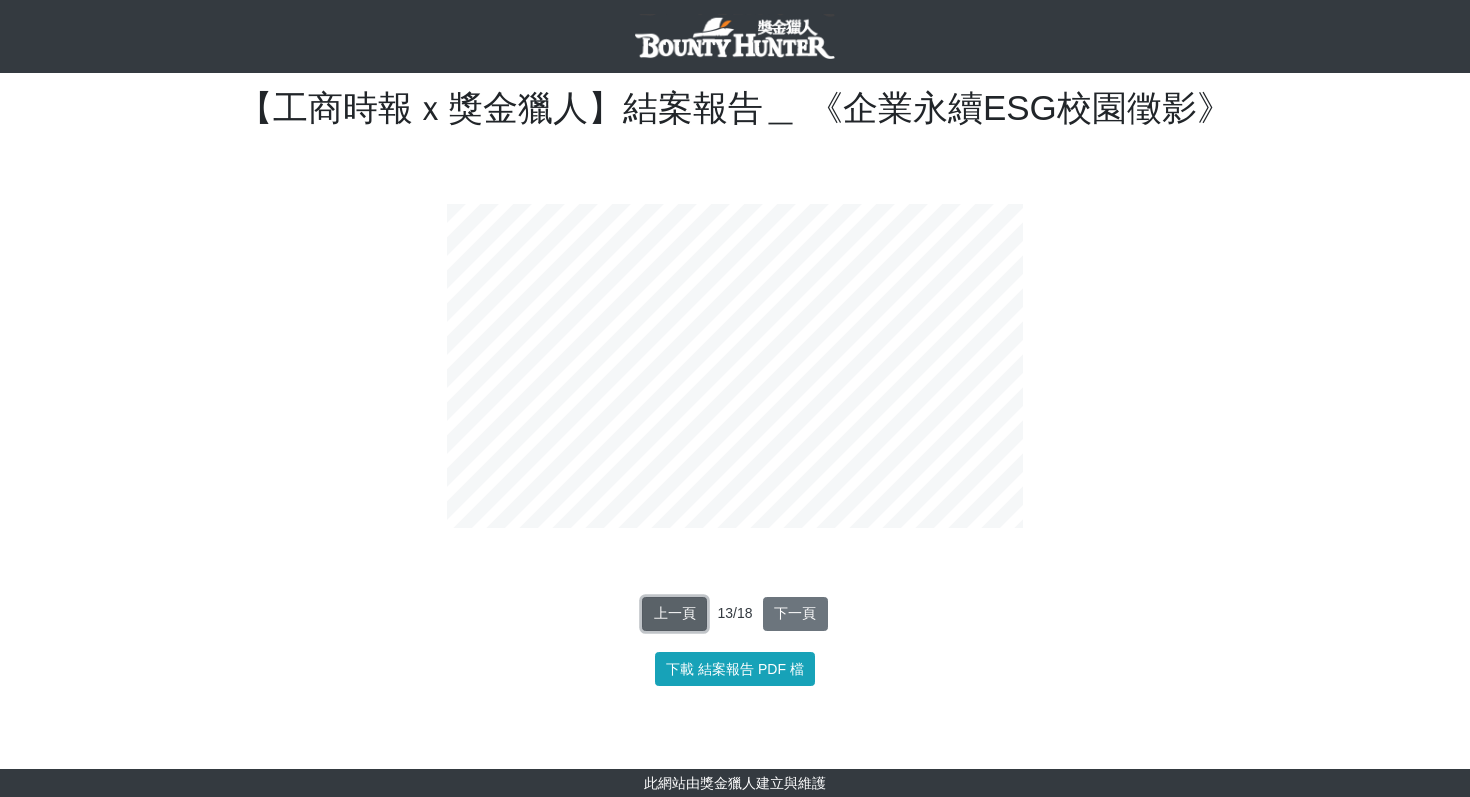 click on "上一頁" at bounding box center (674, 614) 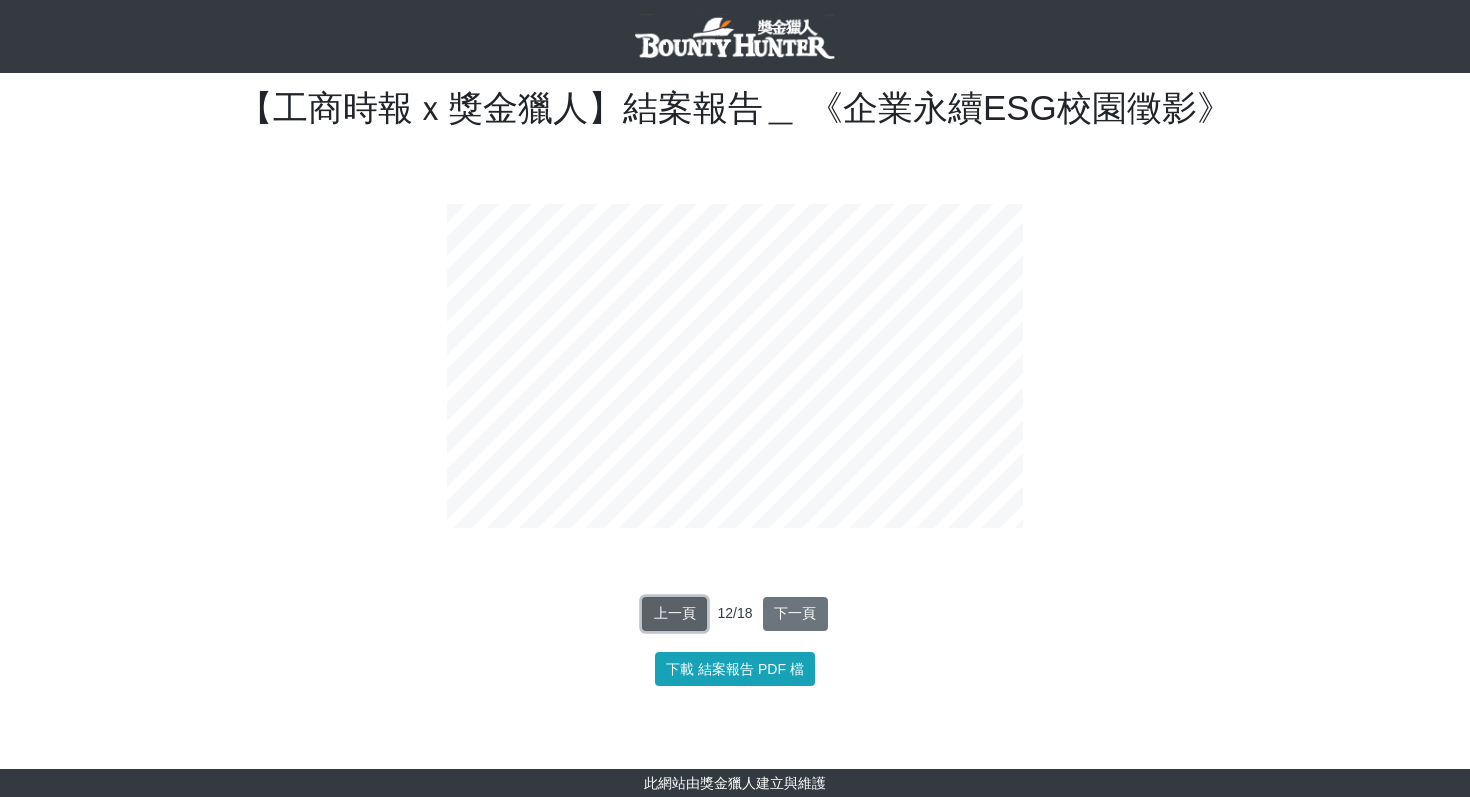 click on "上一頁" at bounding box center (674, 614) 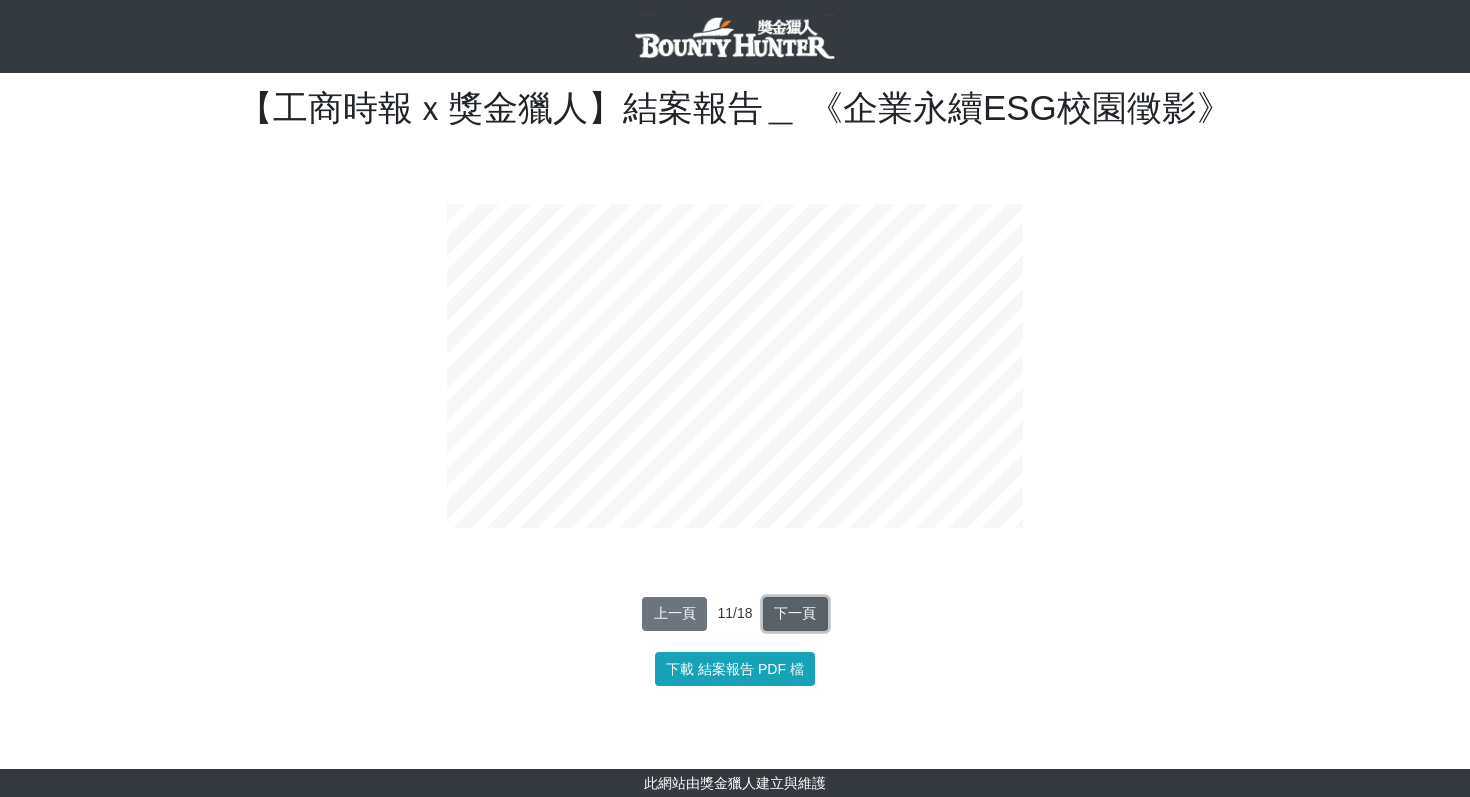 click on "下一頁" at bounding box center (795, 614) 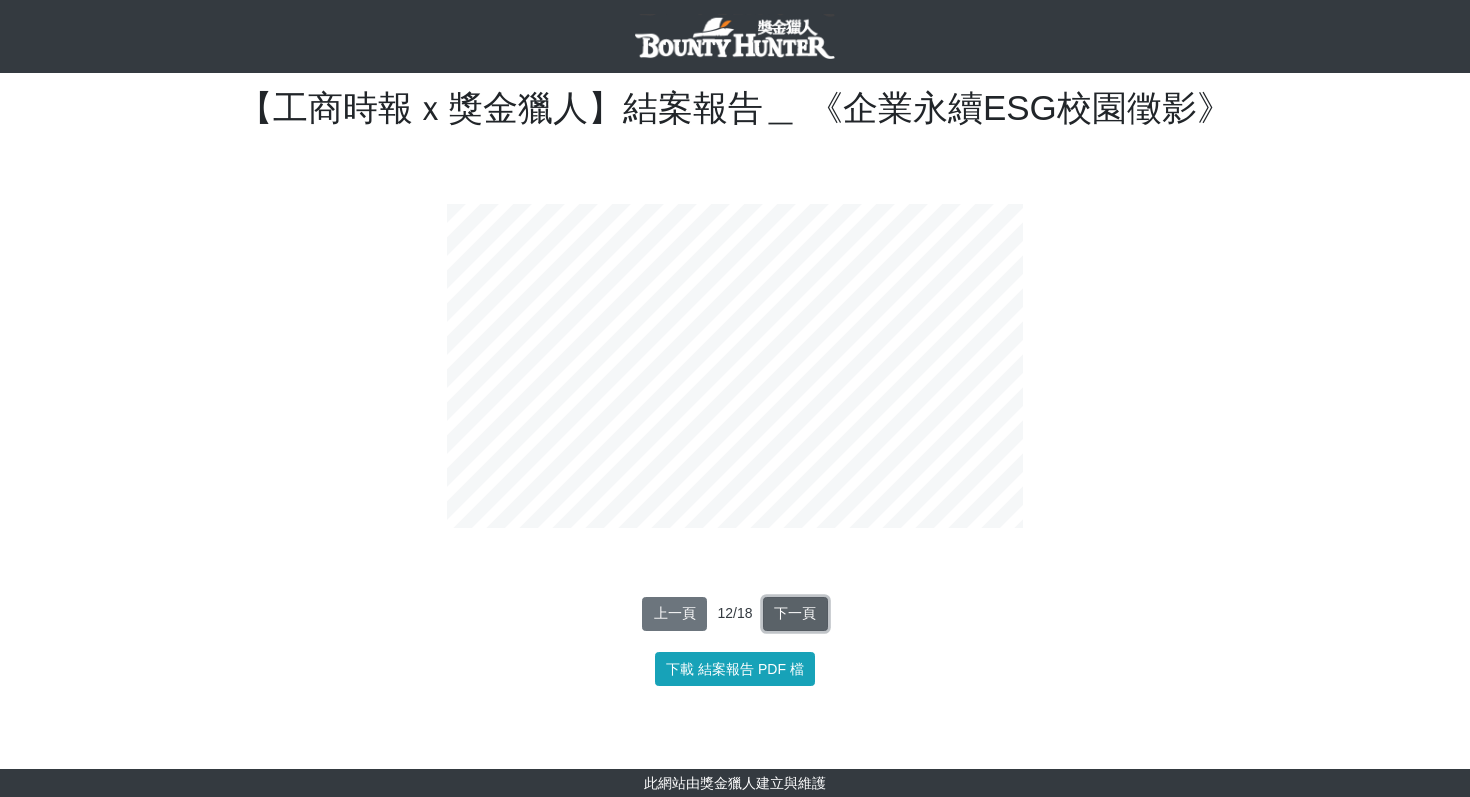 click on "下一頁" at bounding box center [795, 614] 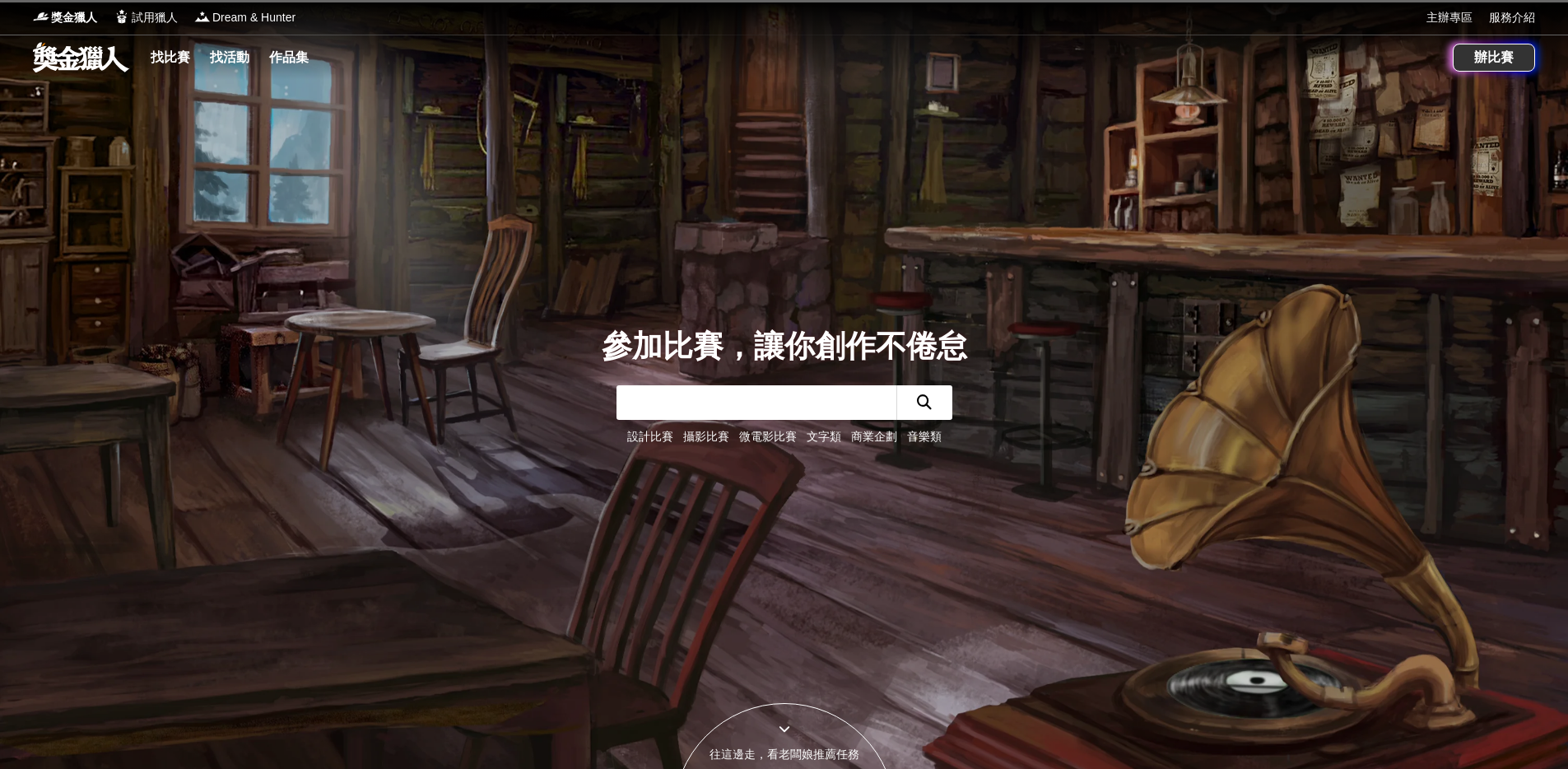 scroll, scrollTop: 0, scrollLeft: 0, axis: both 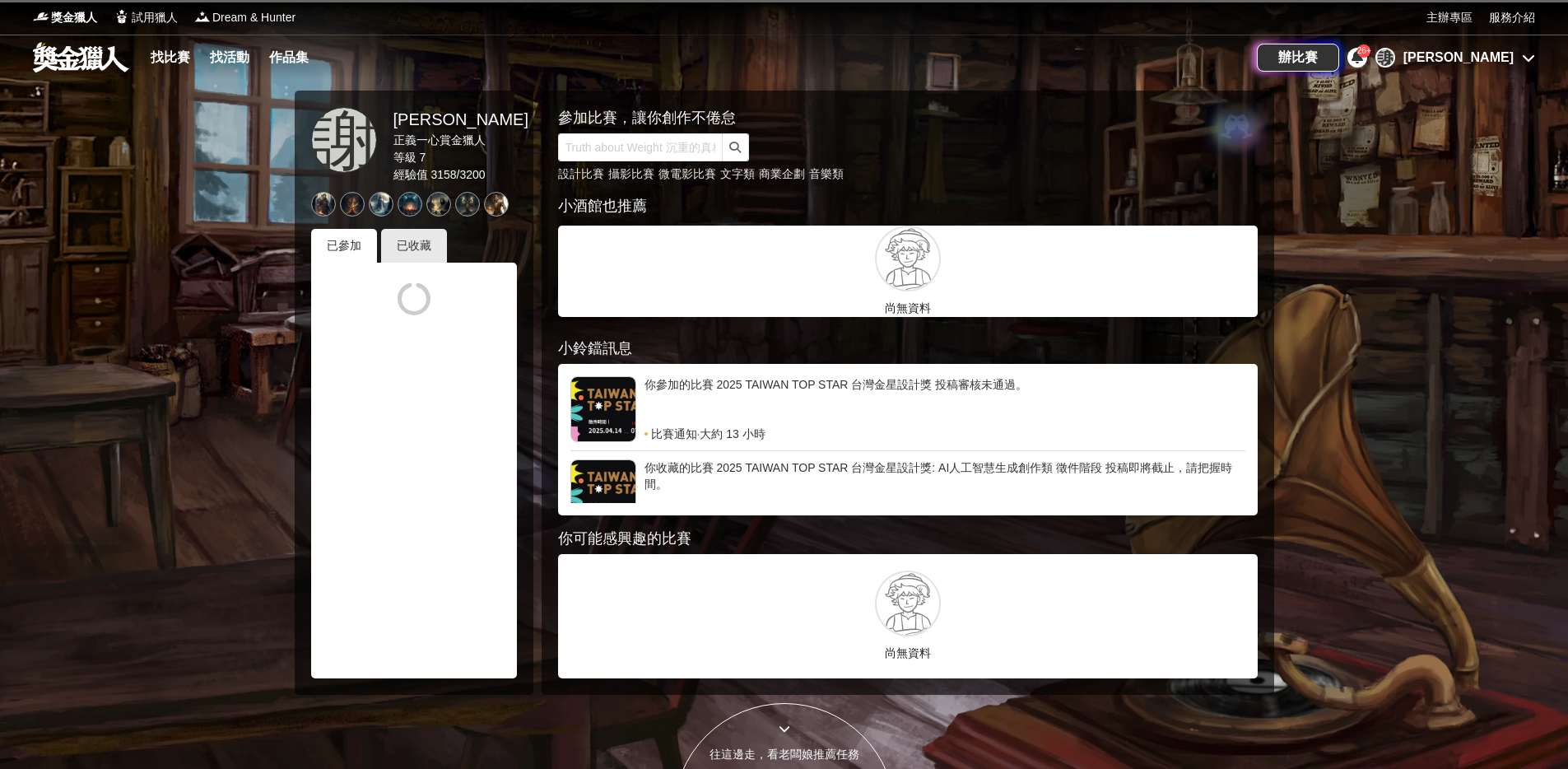 click on "謝心慈" at bounding box center [1459, 58] 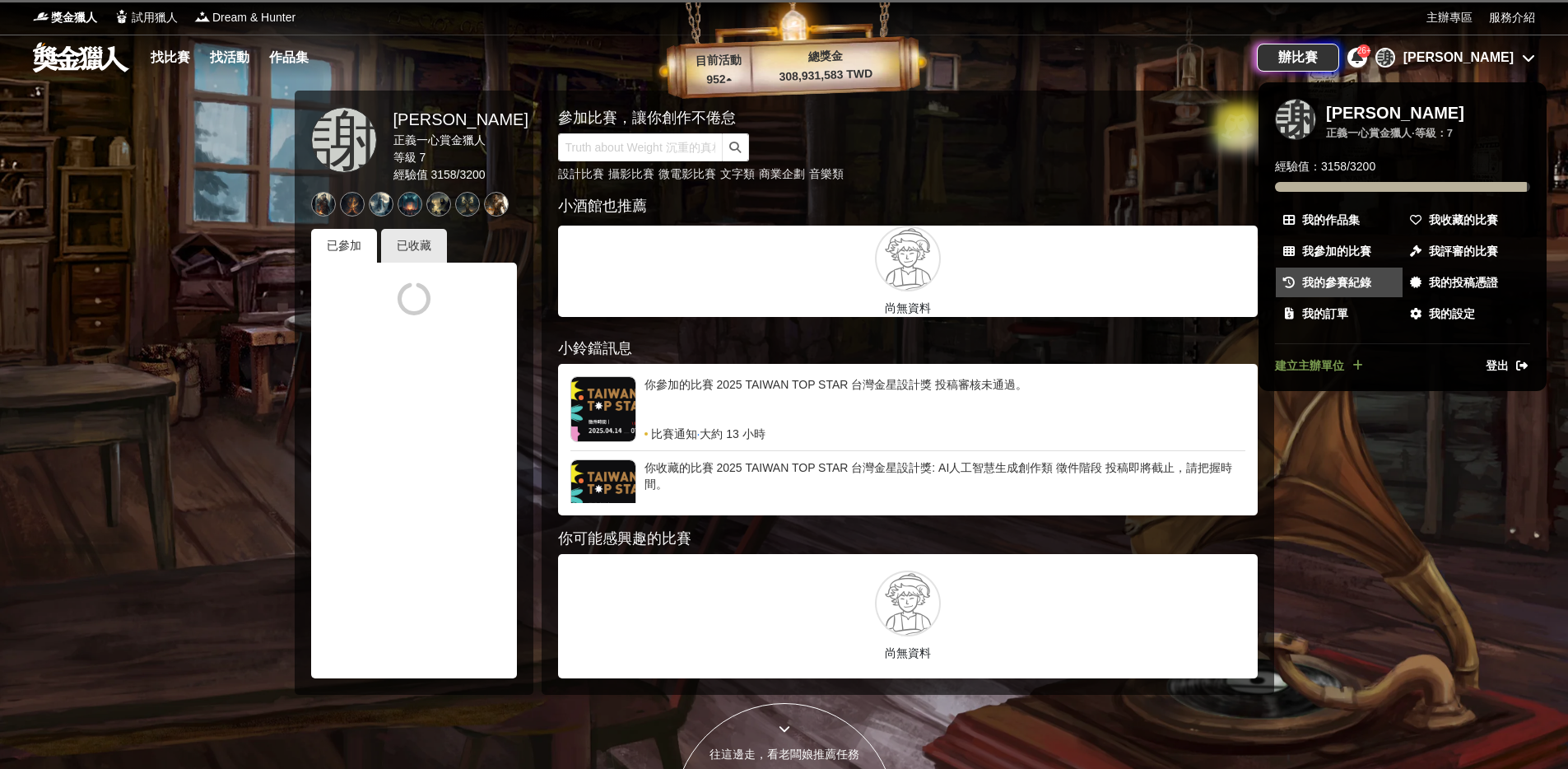 click on "我的參賽紀錄" at bounding box center [1337, 282] 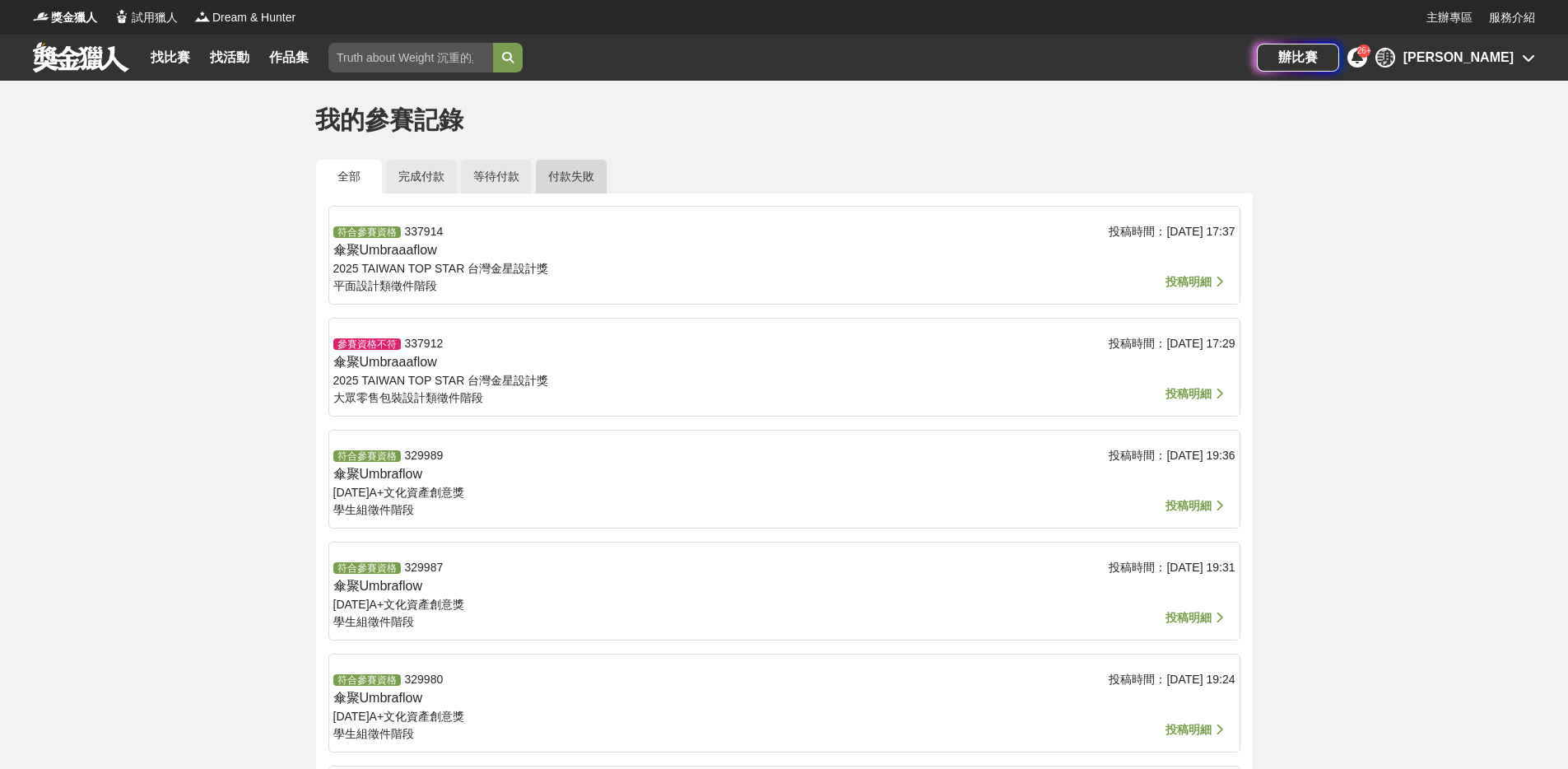 click on "付款失敗" at bounding box center (571, 176) 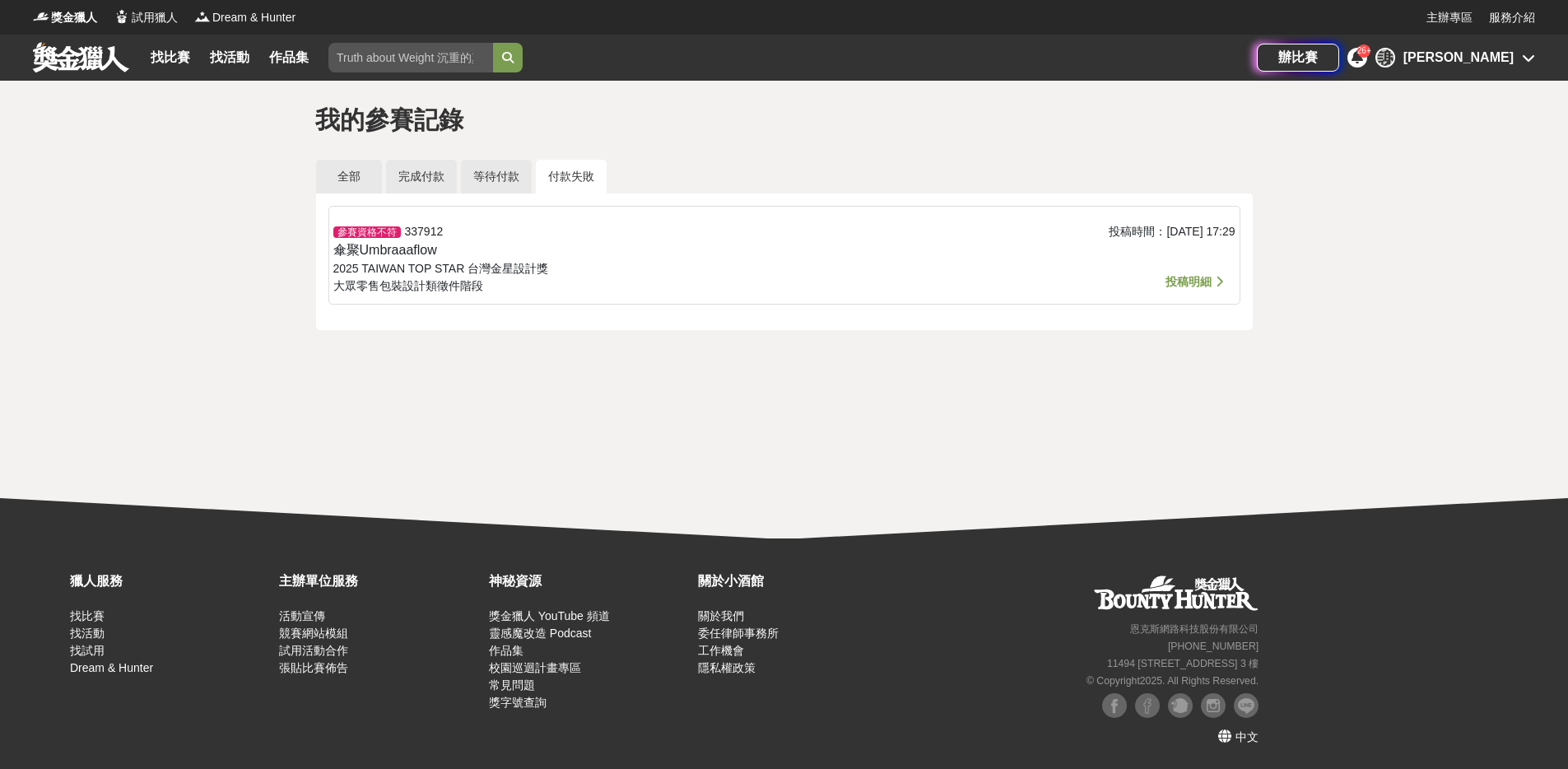 click on "投稿明細" at bounding box center (1189, 282) 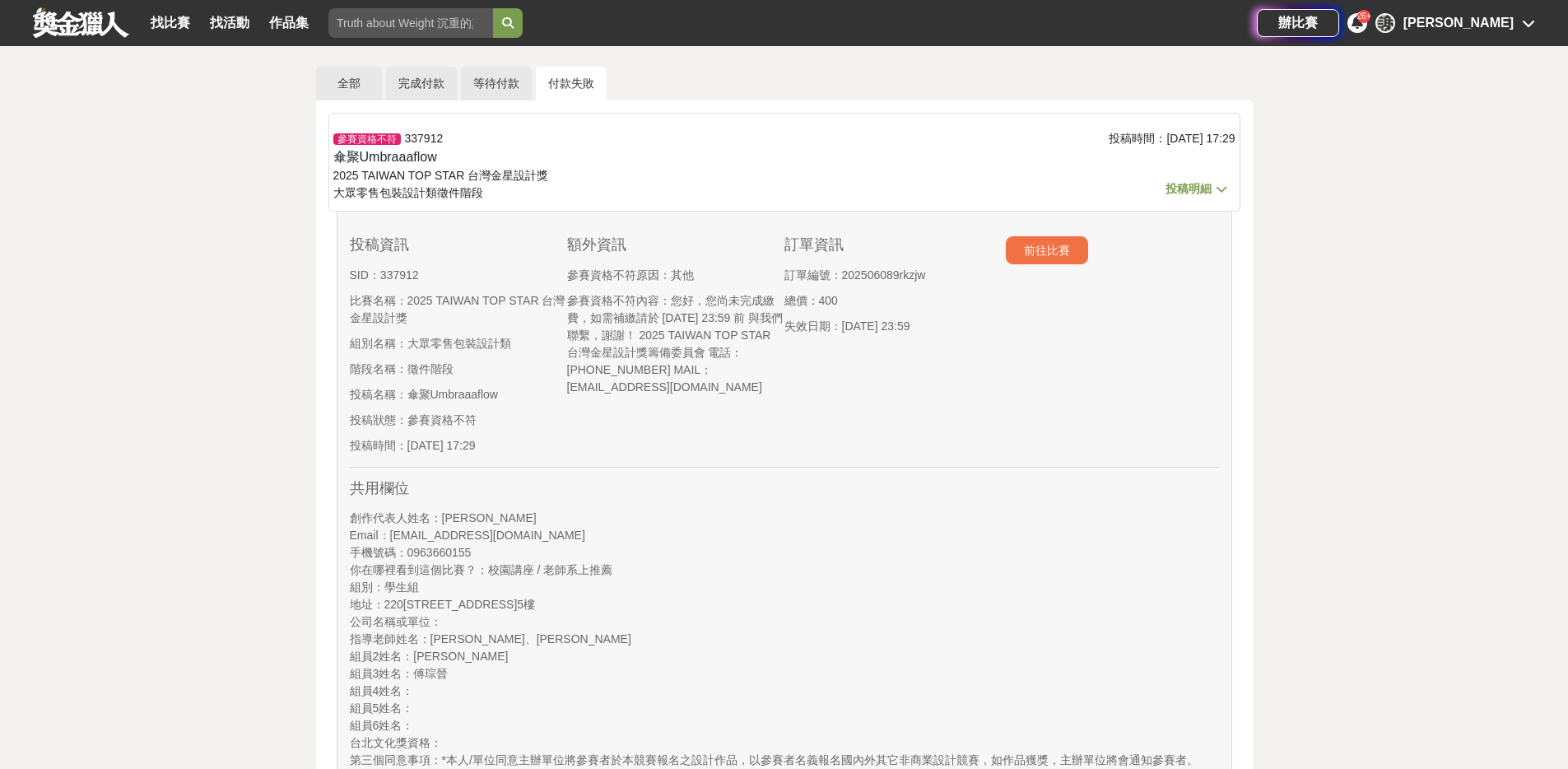 scroll, scrollTop: 87, scrollLeft: 0, axis: vertical 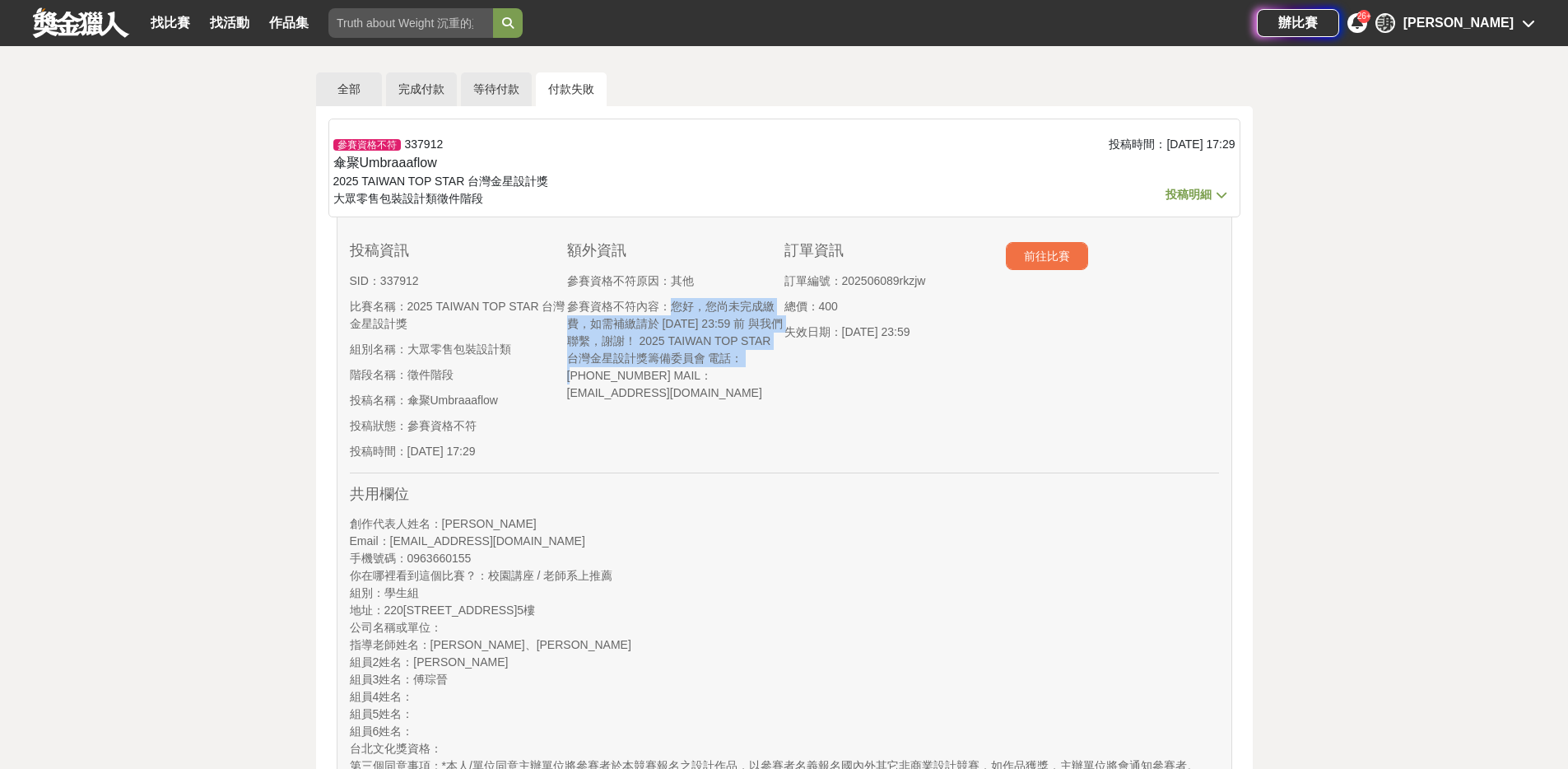 drag, startPoint x: 665, startPoint y: 304, endPoint x: 758, endPoint y: 357, distance: 107.04205 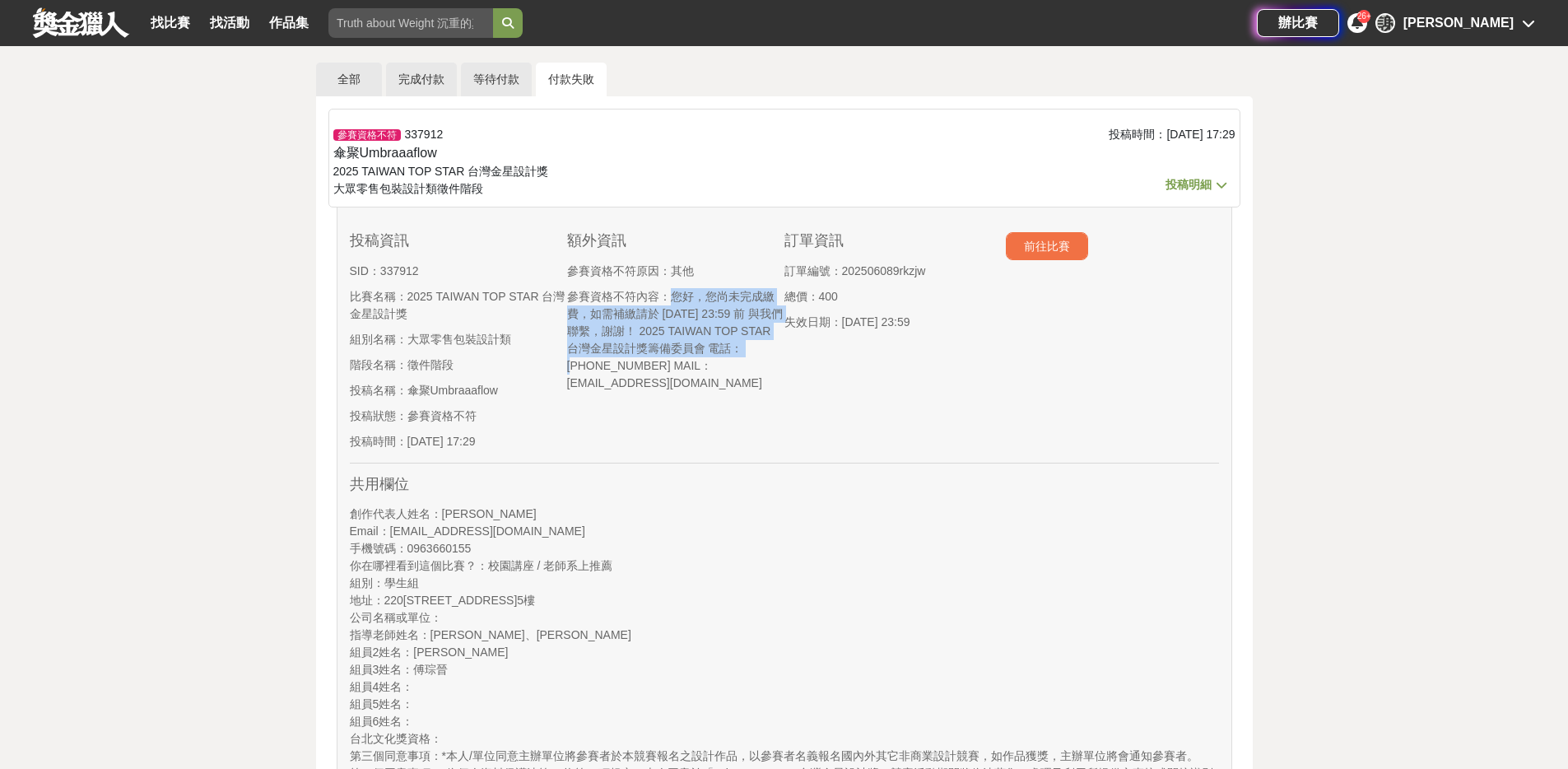 scroll, scrollTop: 0, scrollLeft: 0, axis: both 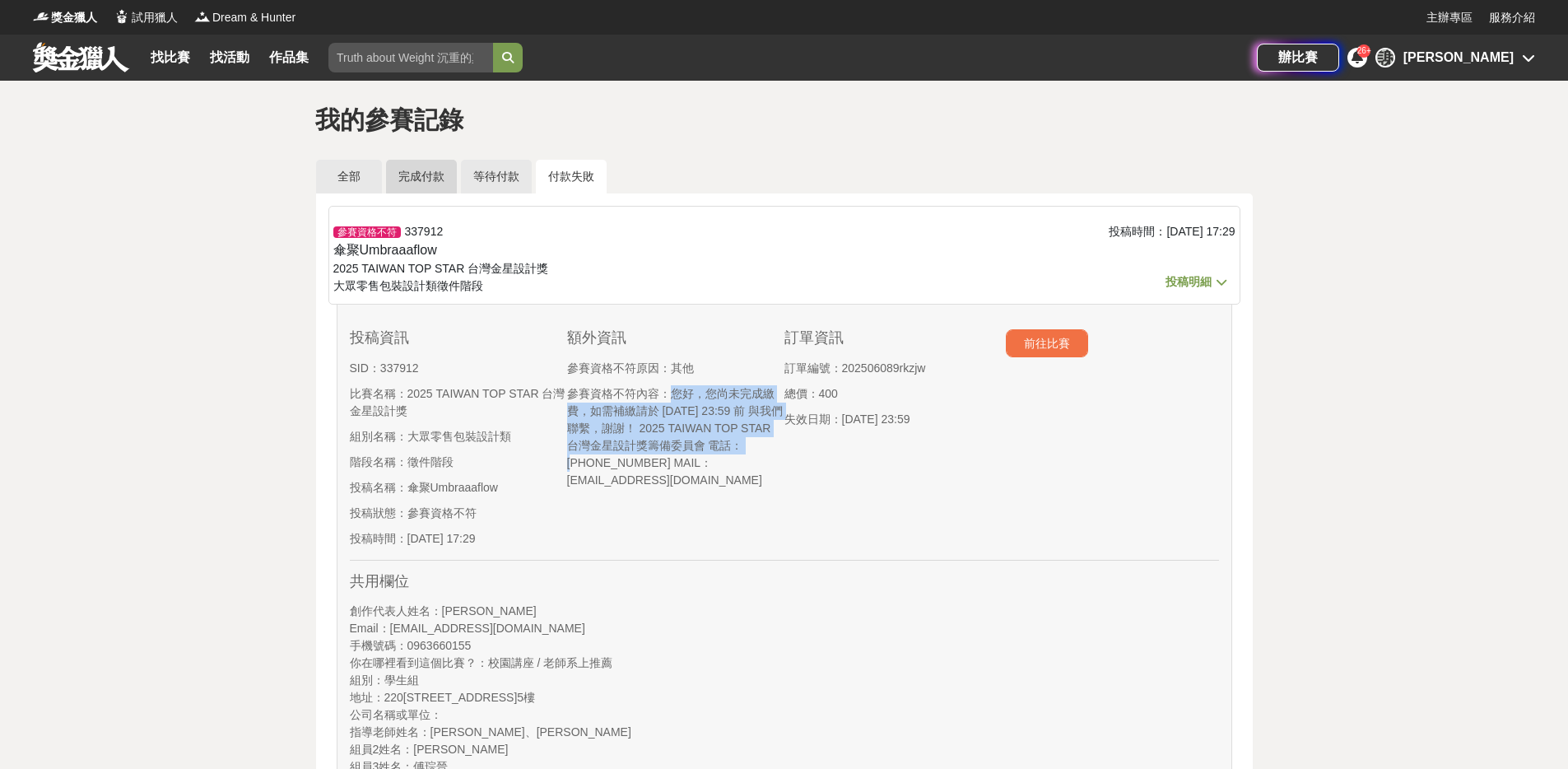 click on "完成付款" at bounding box center (421, 176) 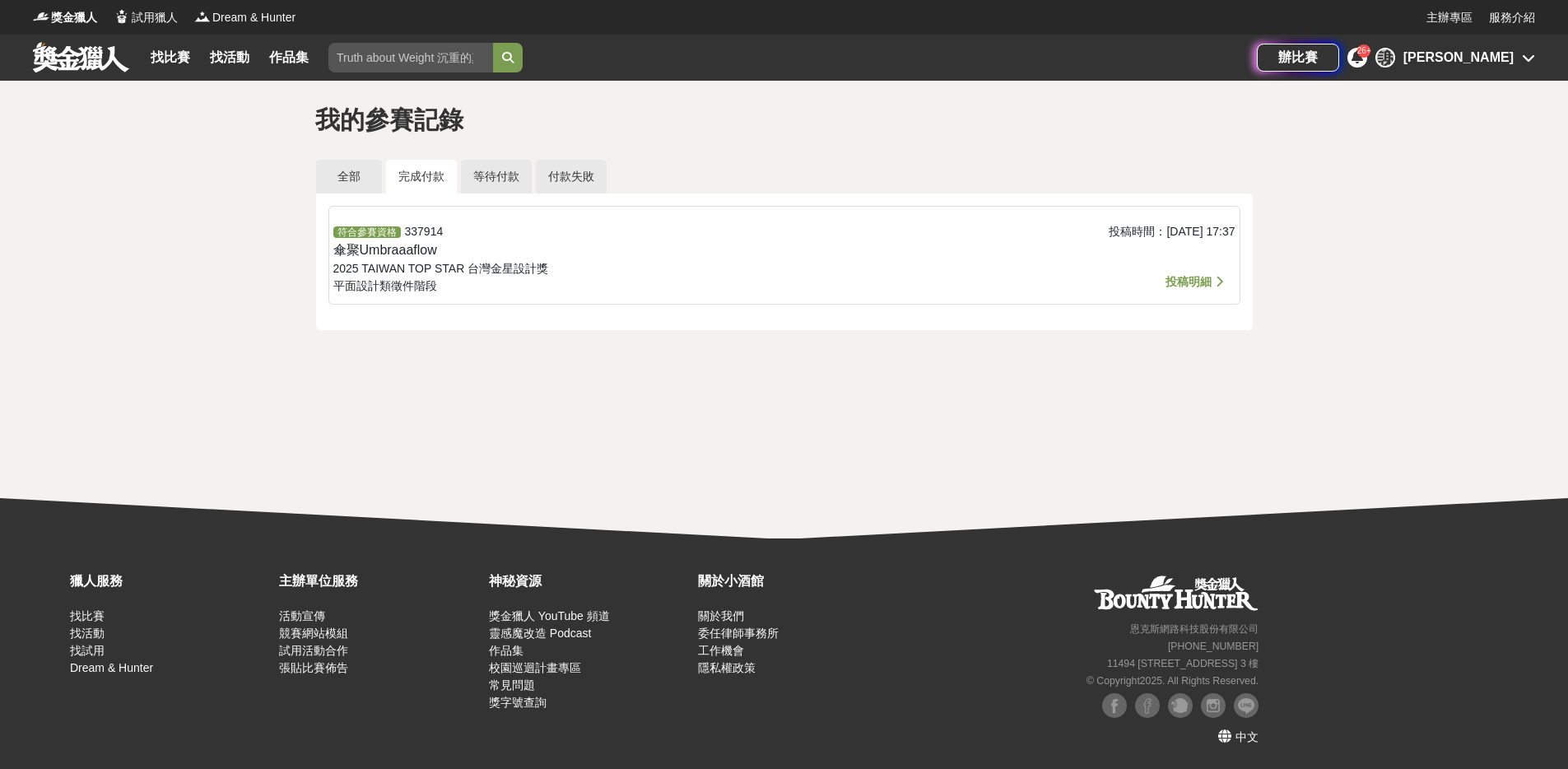 click on "投稿明細" at bounding box center (1189, 282) 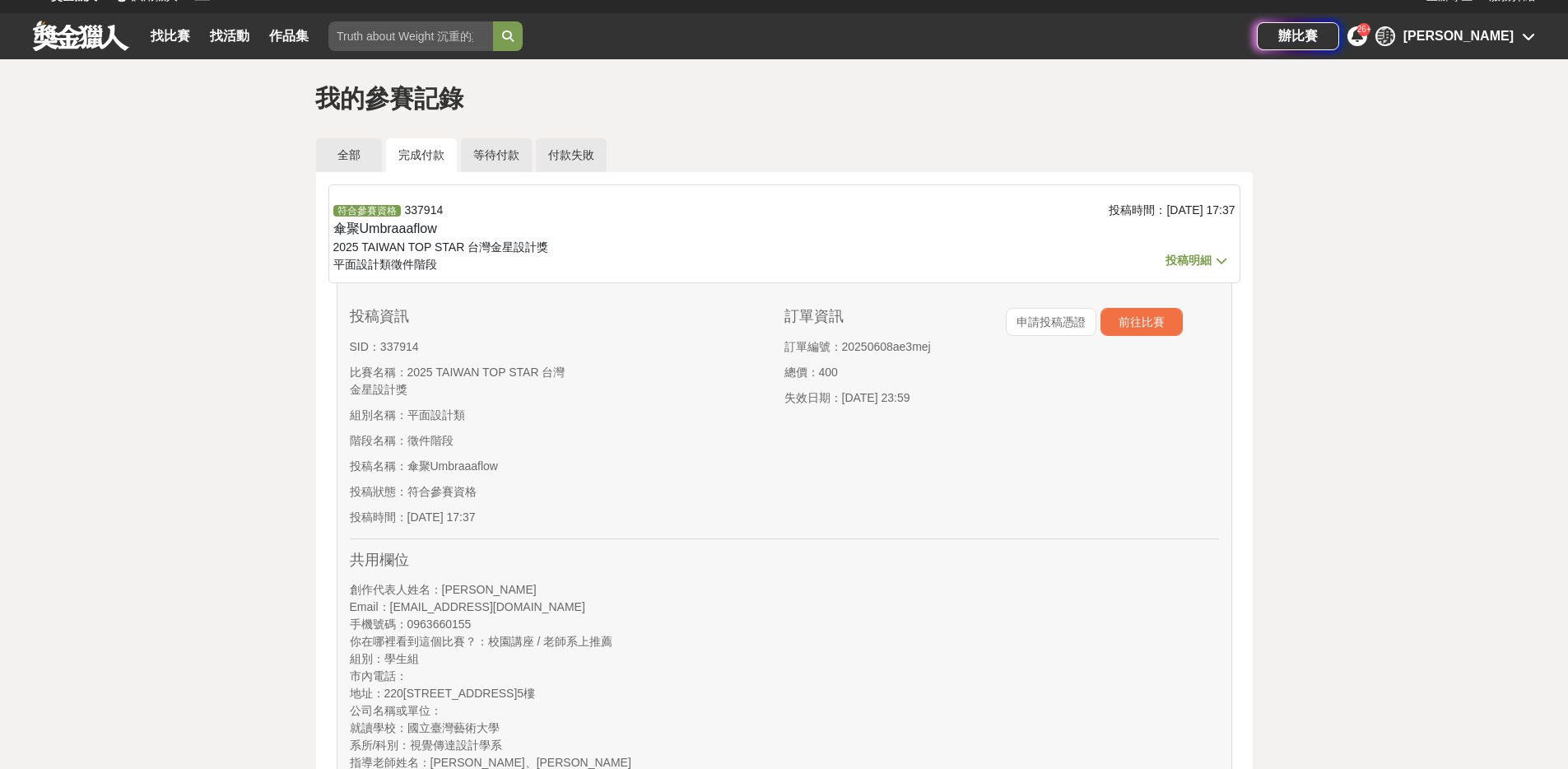 scroll, scrollTop: 25, scrollLeft: 0, axis: vertical 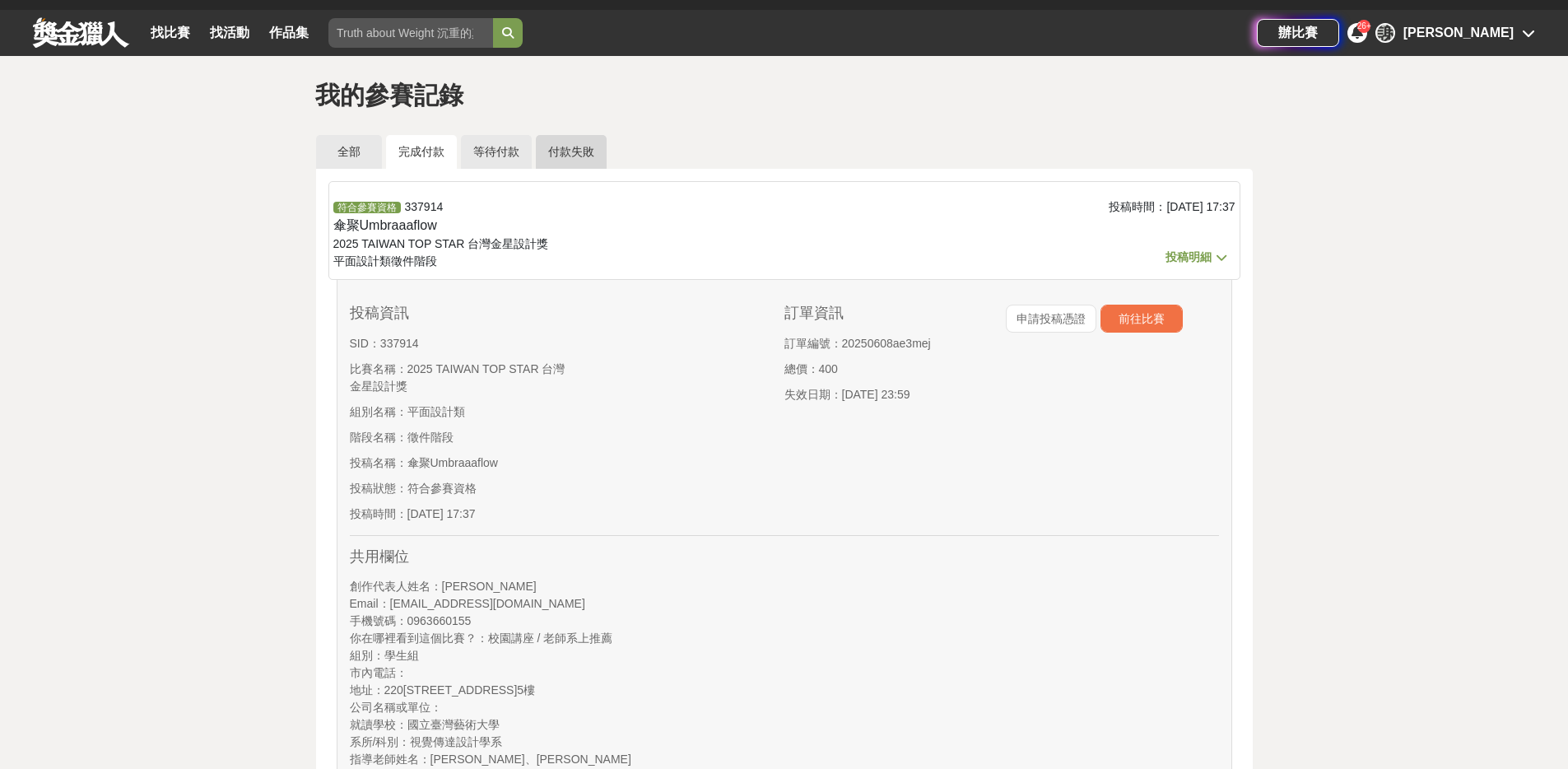 click on "付款失敗" at bounding box center (571, 151) 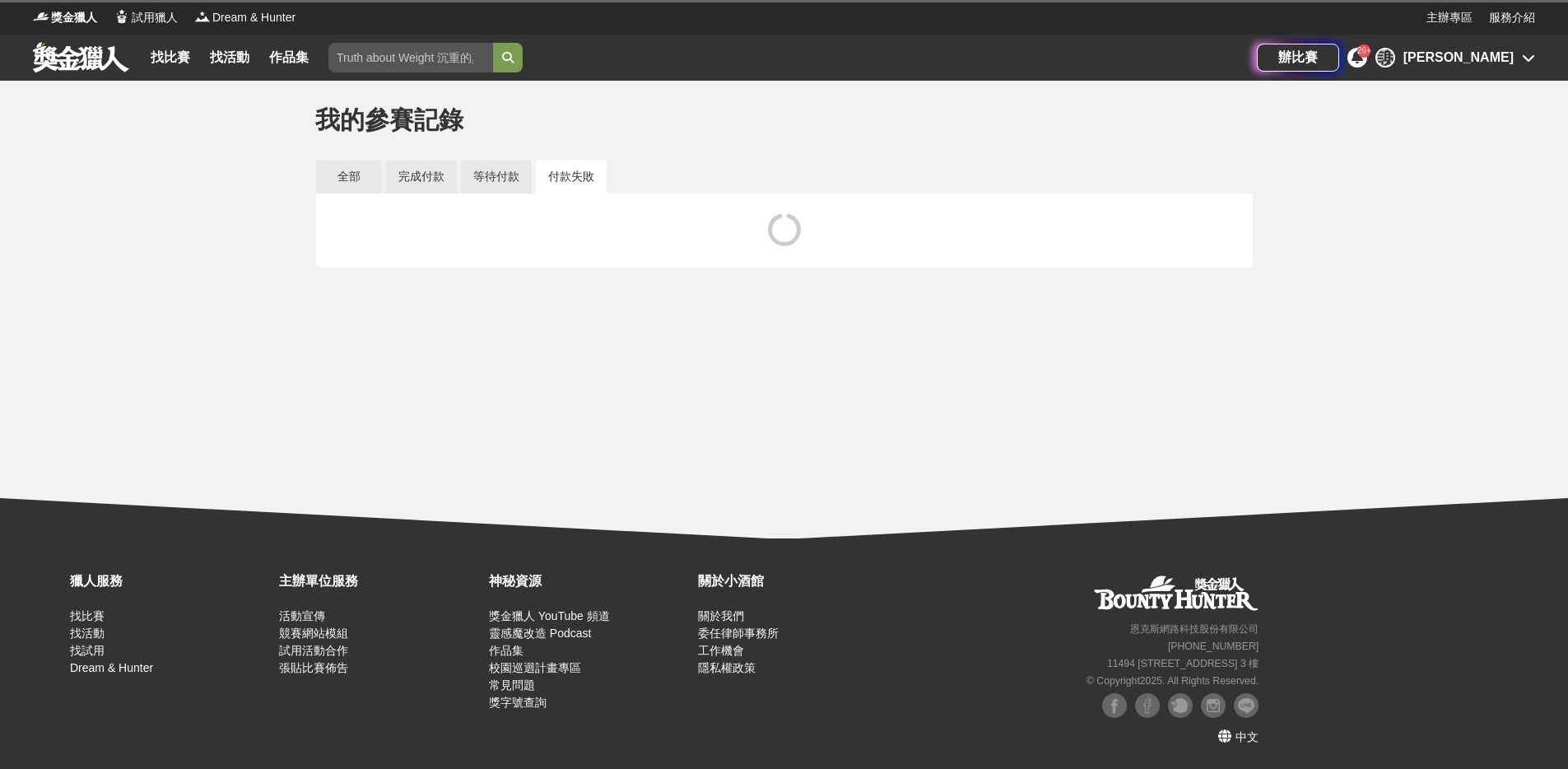 scroll, scrollTop: 0, scrollLeft: 0, axis: both 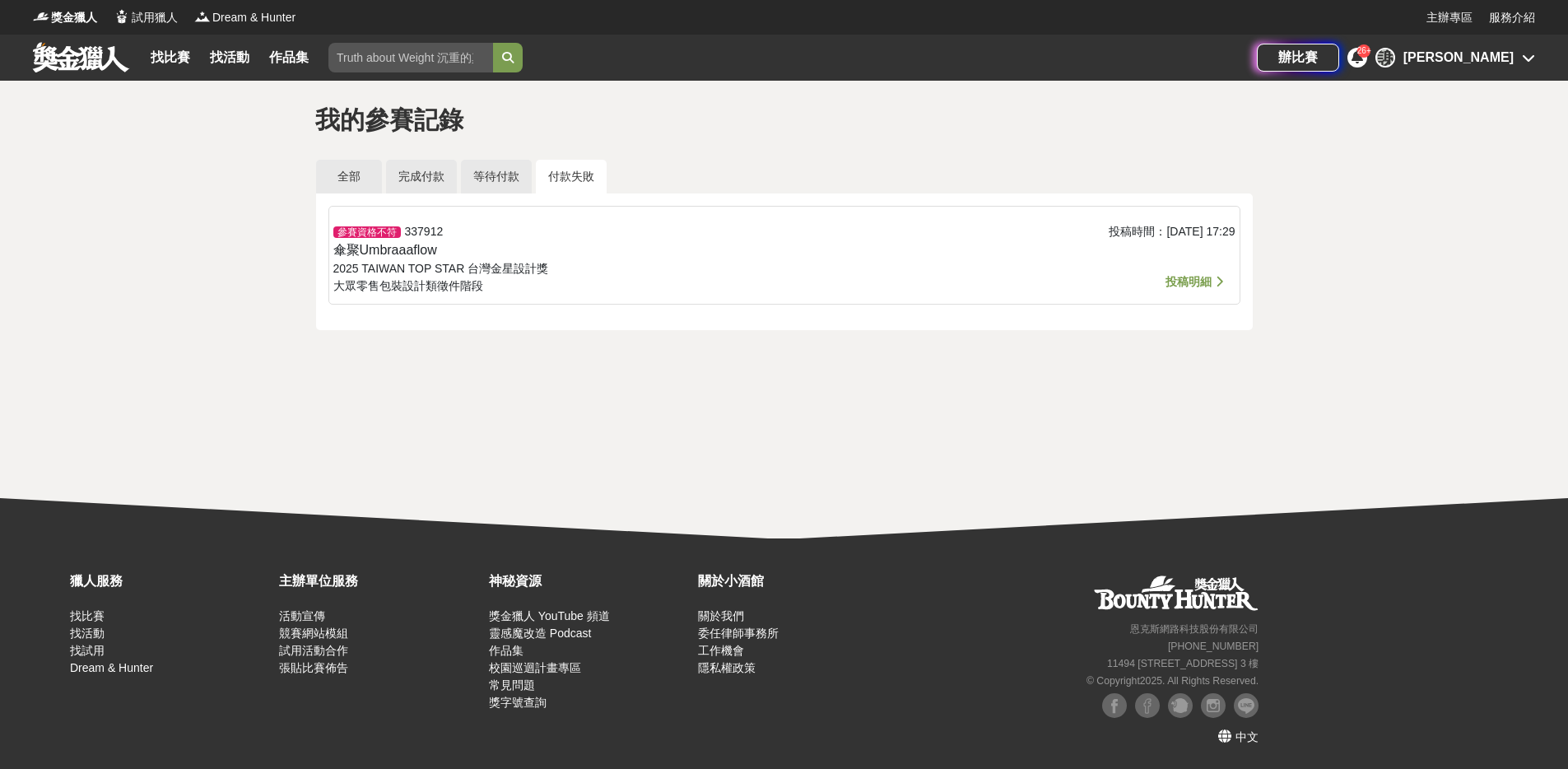 click on "投稿明細" at bounding box center [1189, 282] 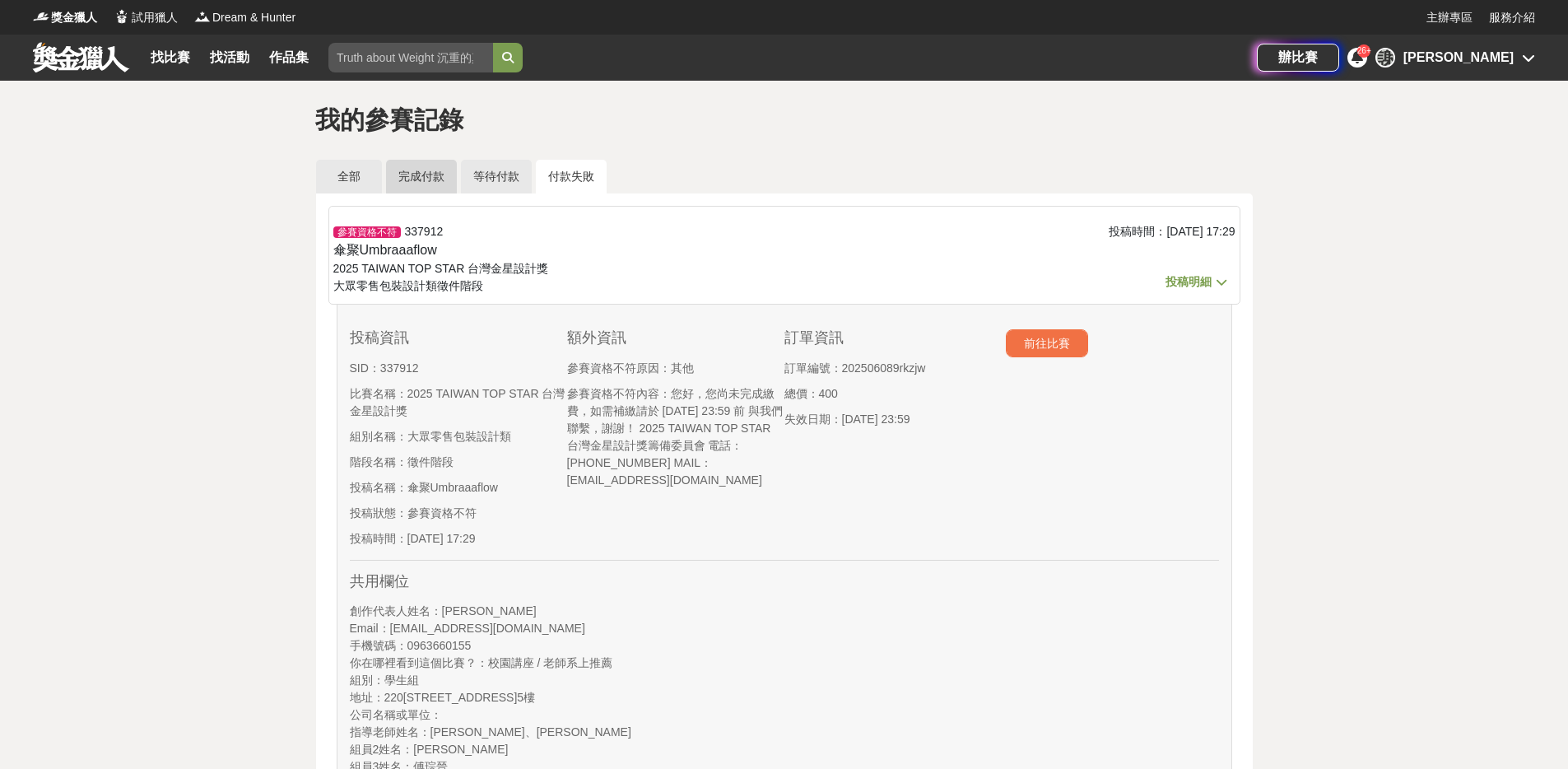 click on "完成付款" at bounding box center [421, 176] 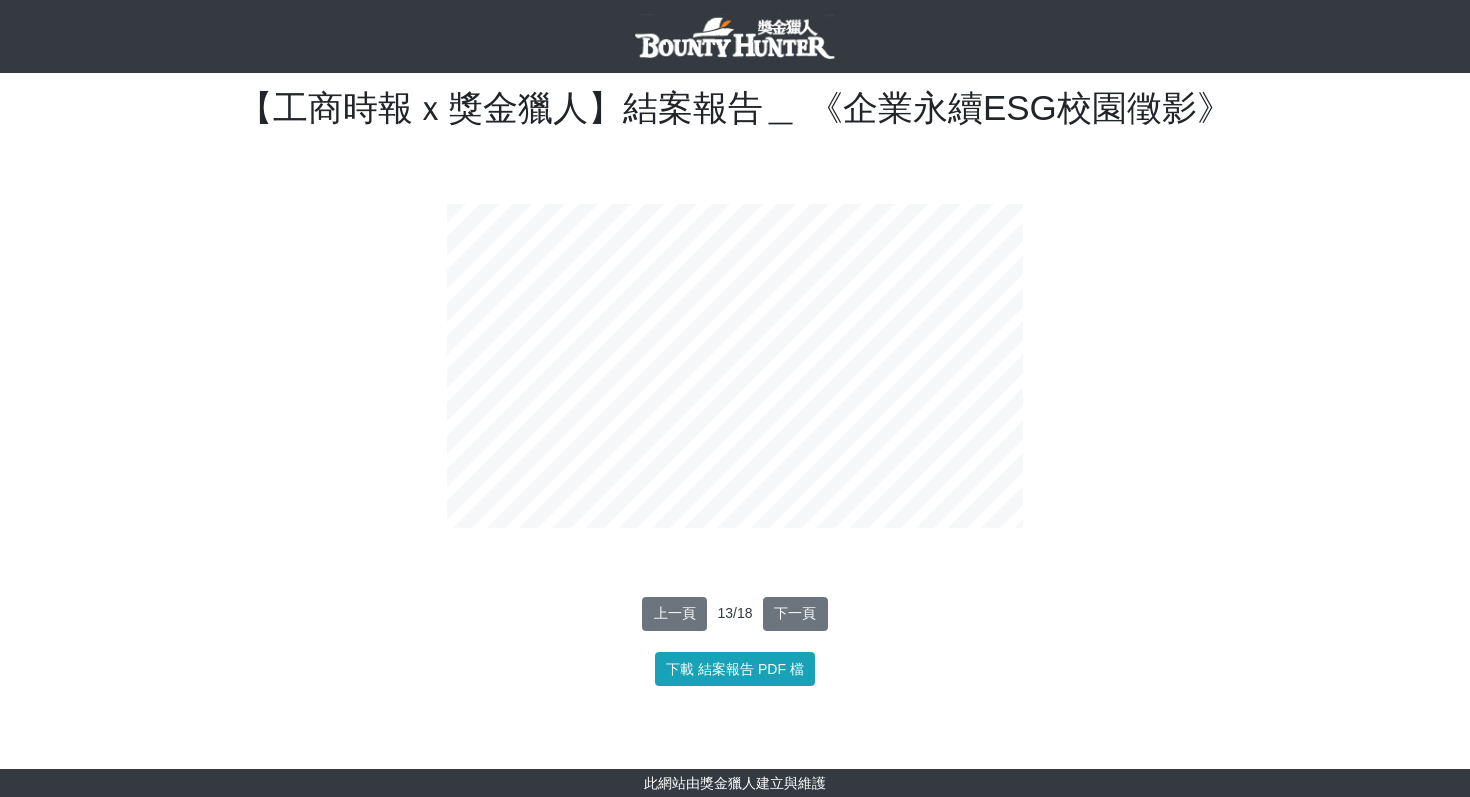 scroll, scrollTop: 0, scrollLeft: 0, axis: both 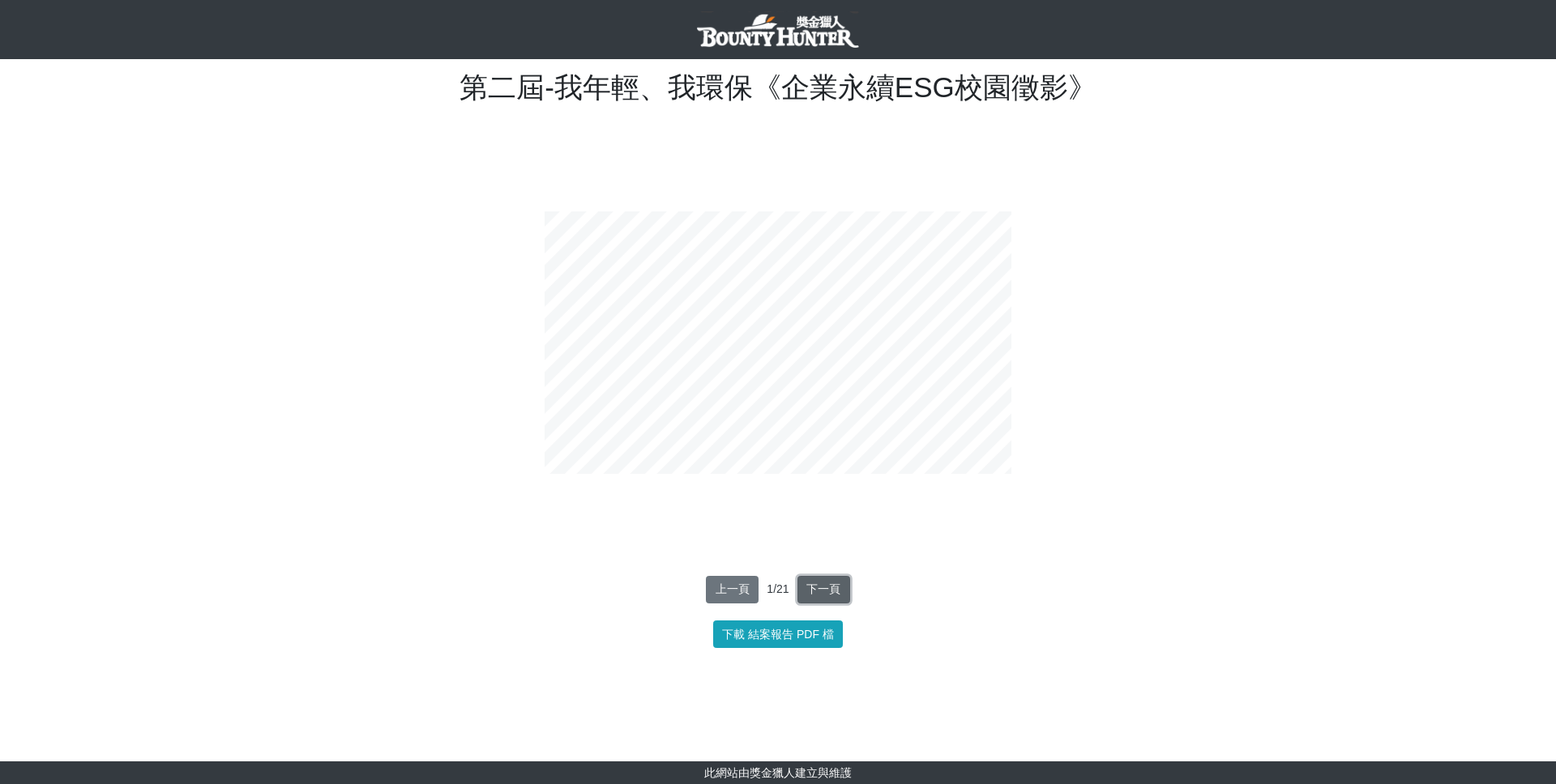 click on "下一頁" at bounding box center [823, 590] 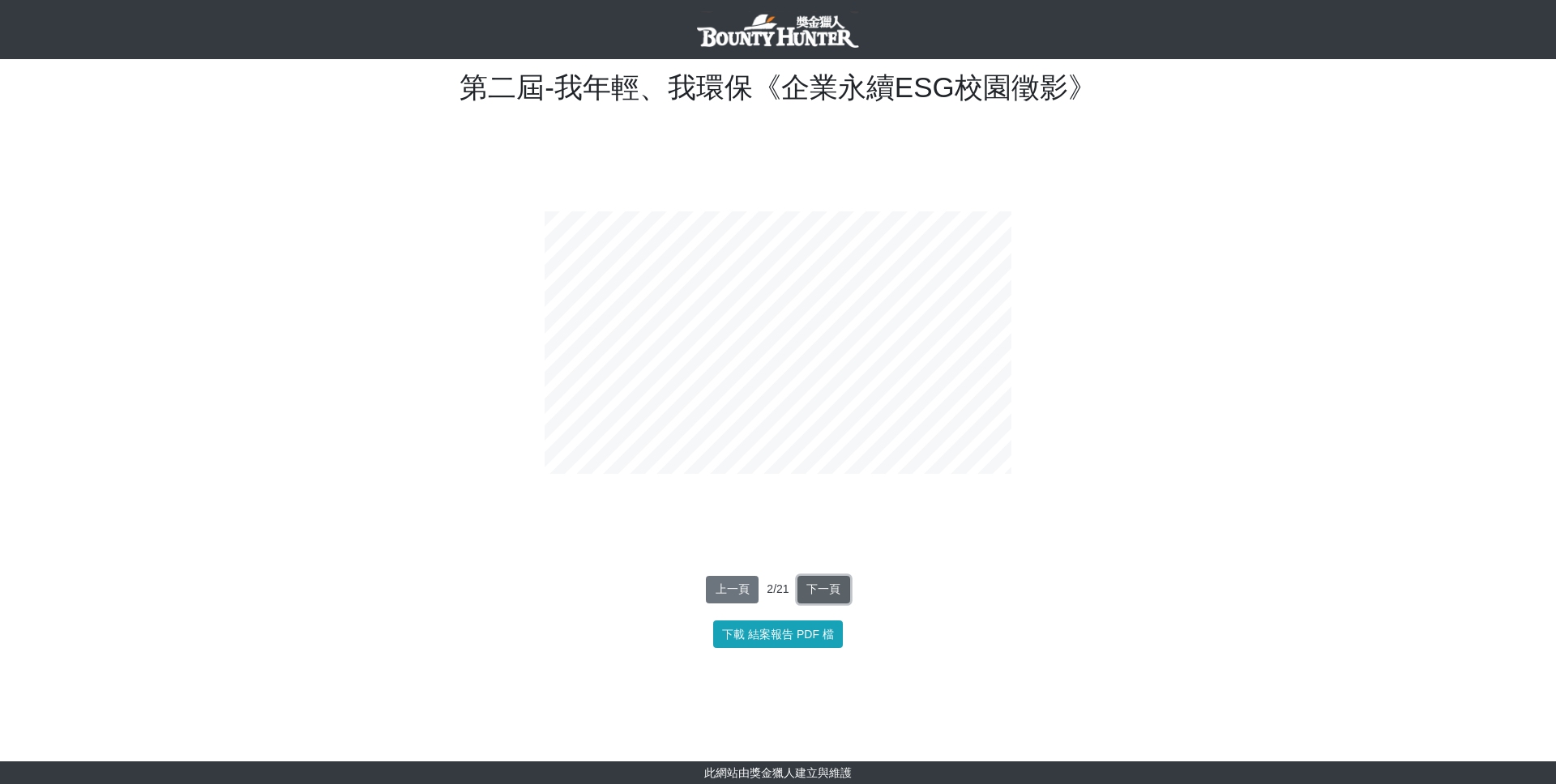 click on "下一頁" at bounding box center [823, 590] 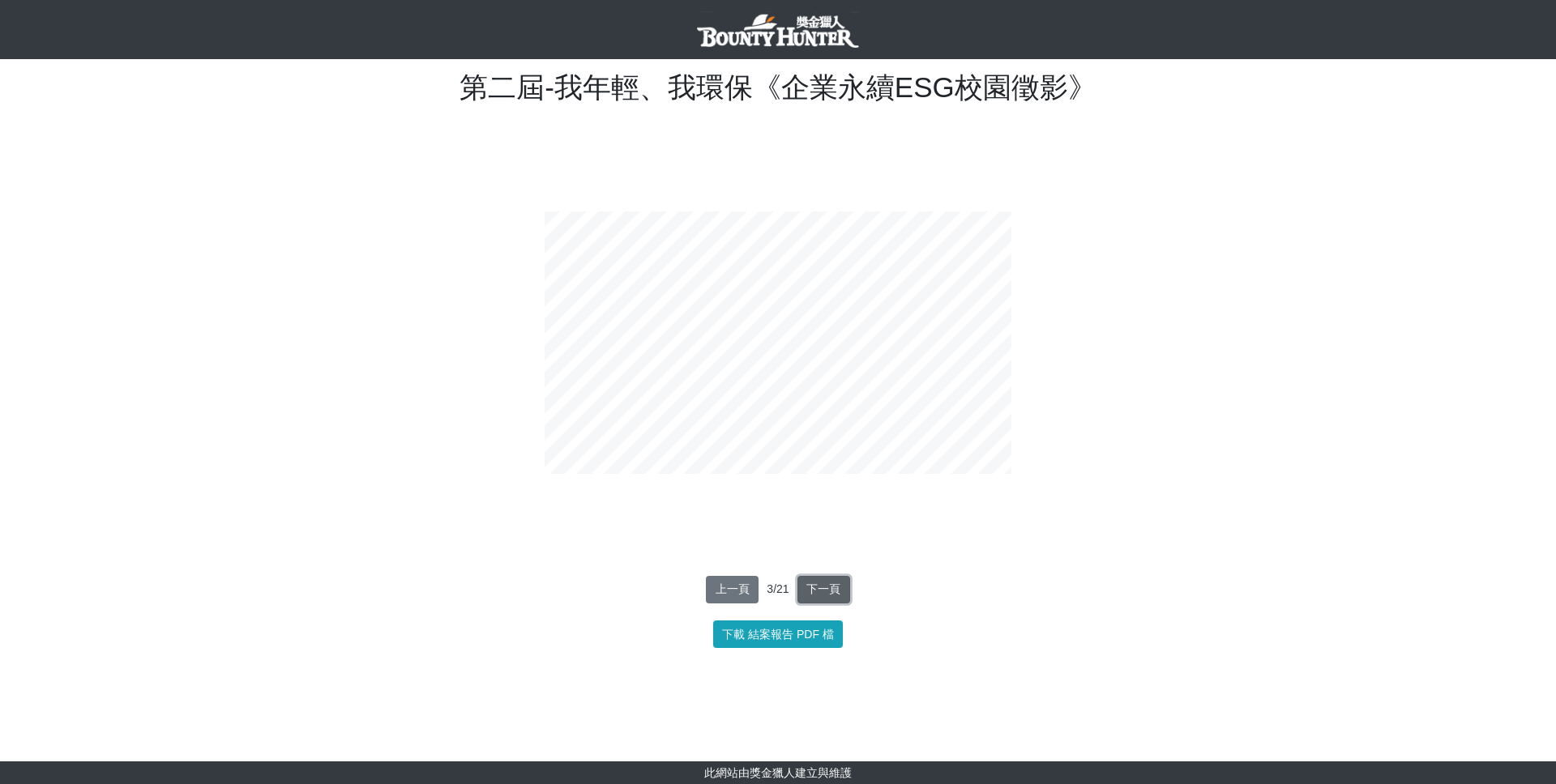 click on "下一頁" at bounding box center (823, 590) 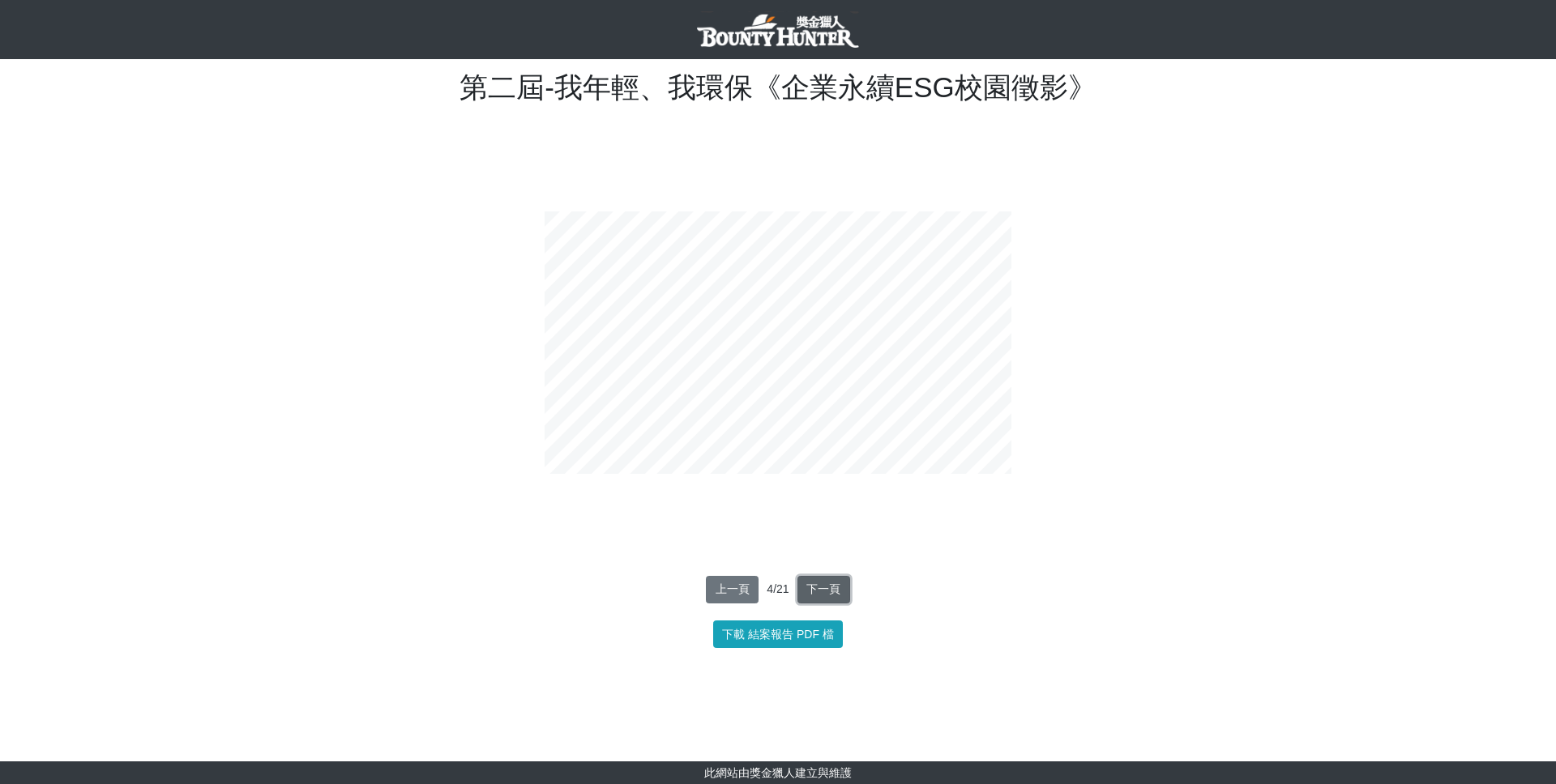 click on "下一頁" at bounding box center (823, 590) 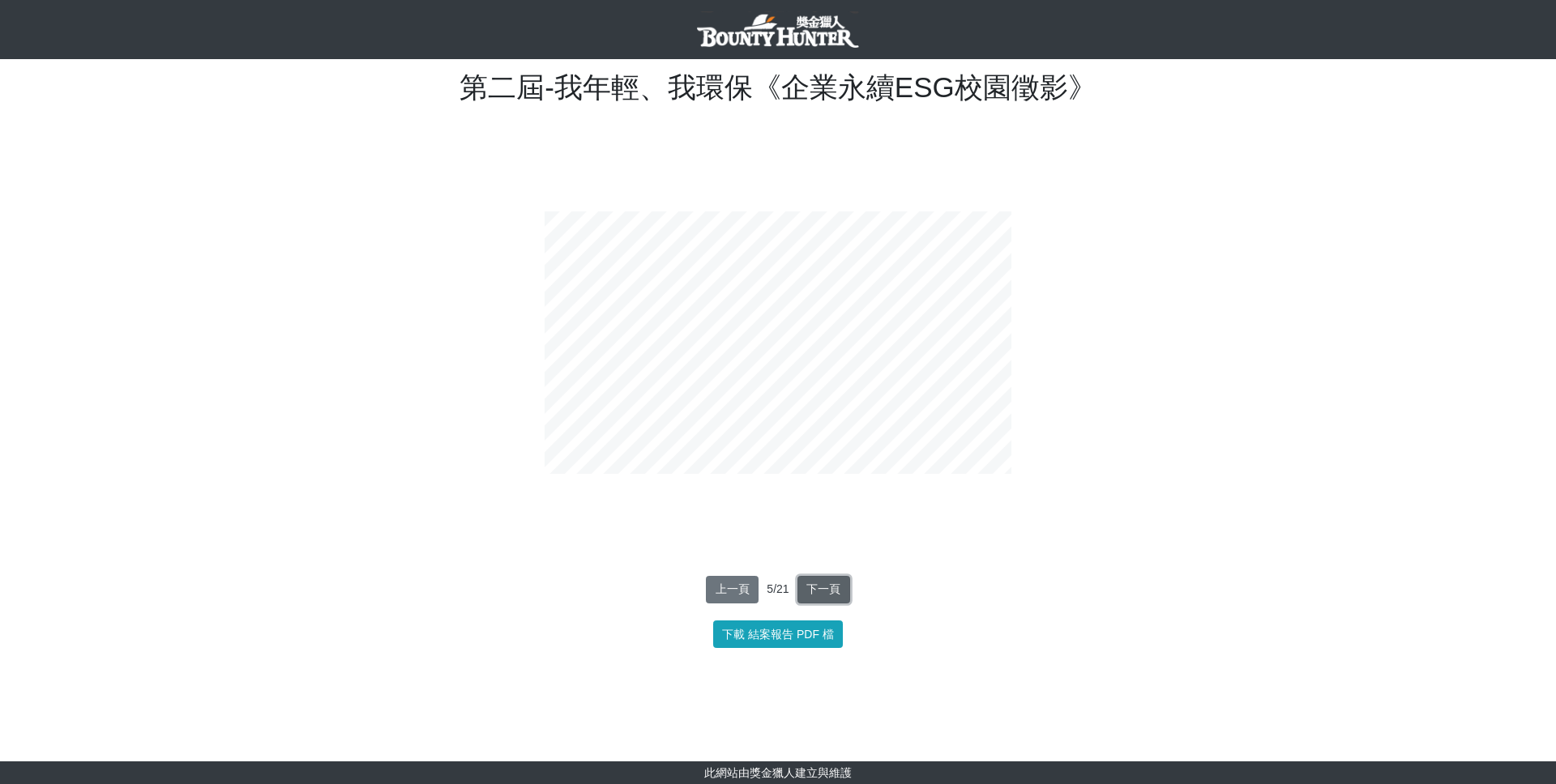 click on "下一頁" at bounding box center [823, 590] 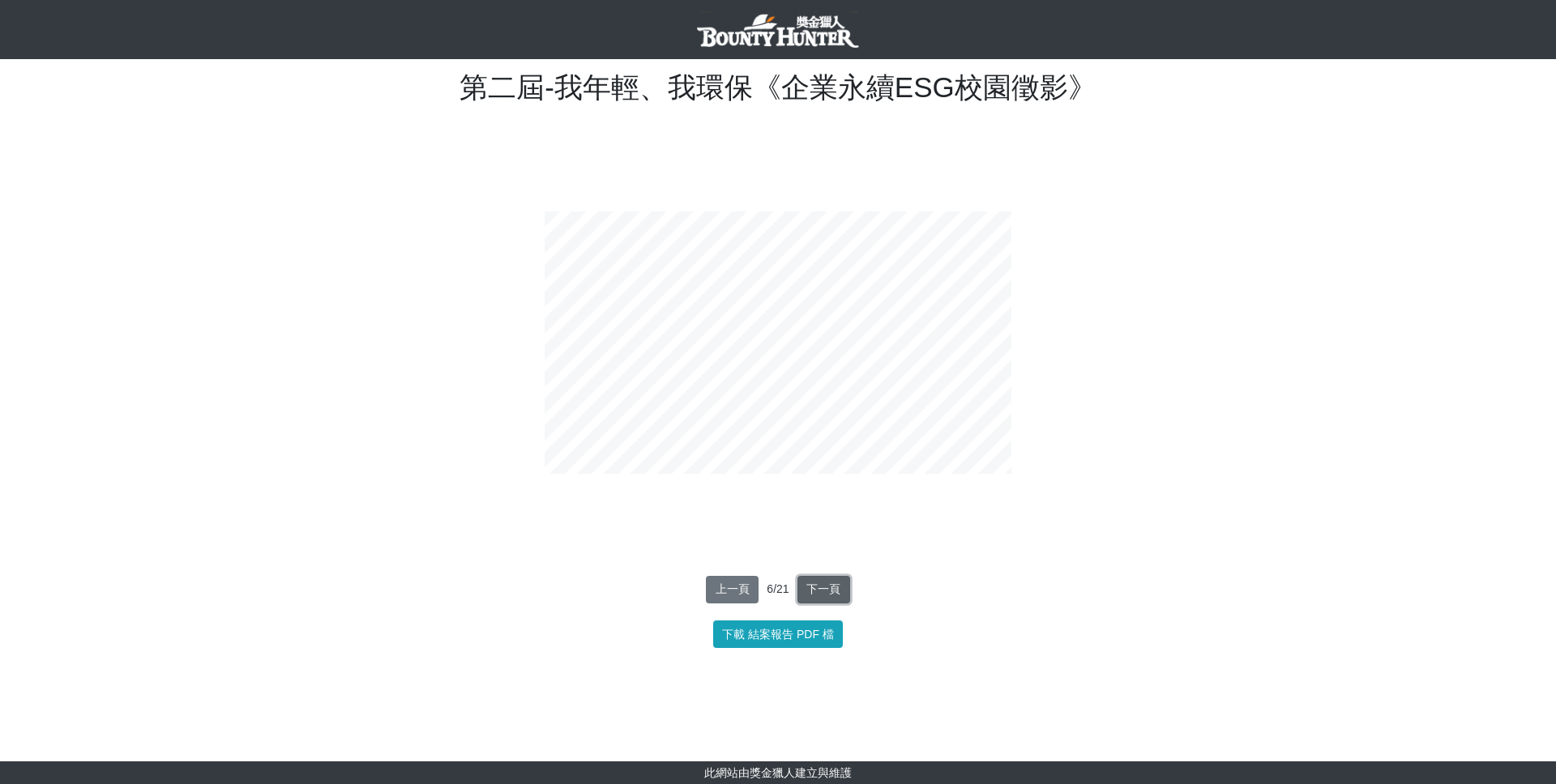 click on "下一頁" at bounding box center [823, 590] 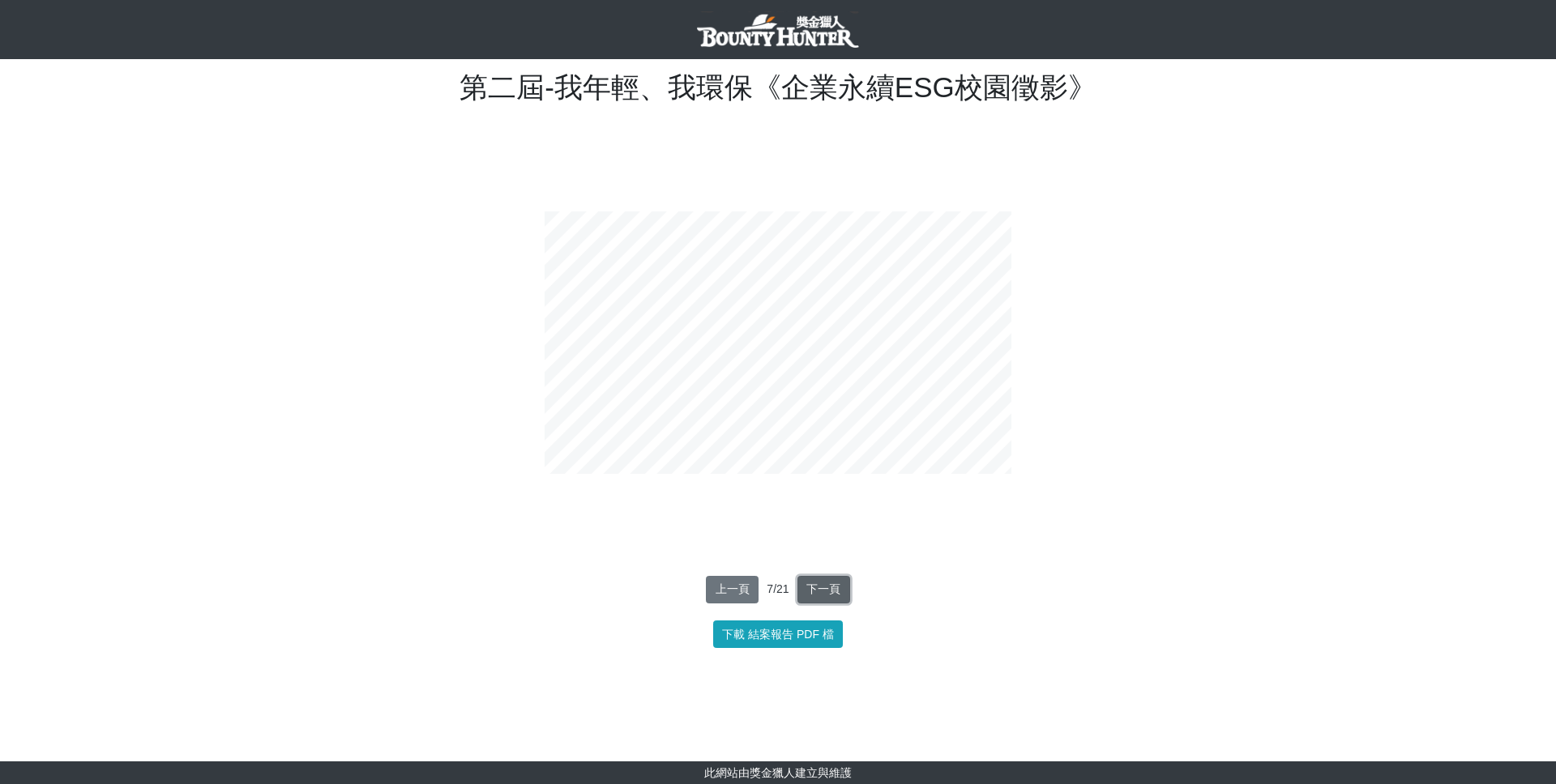 click on "下一頁" at bounding box center [823, 590] 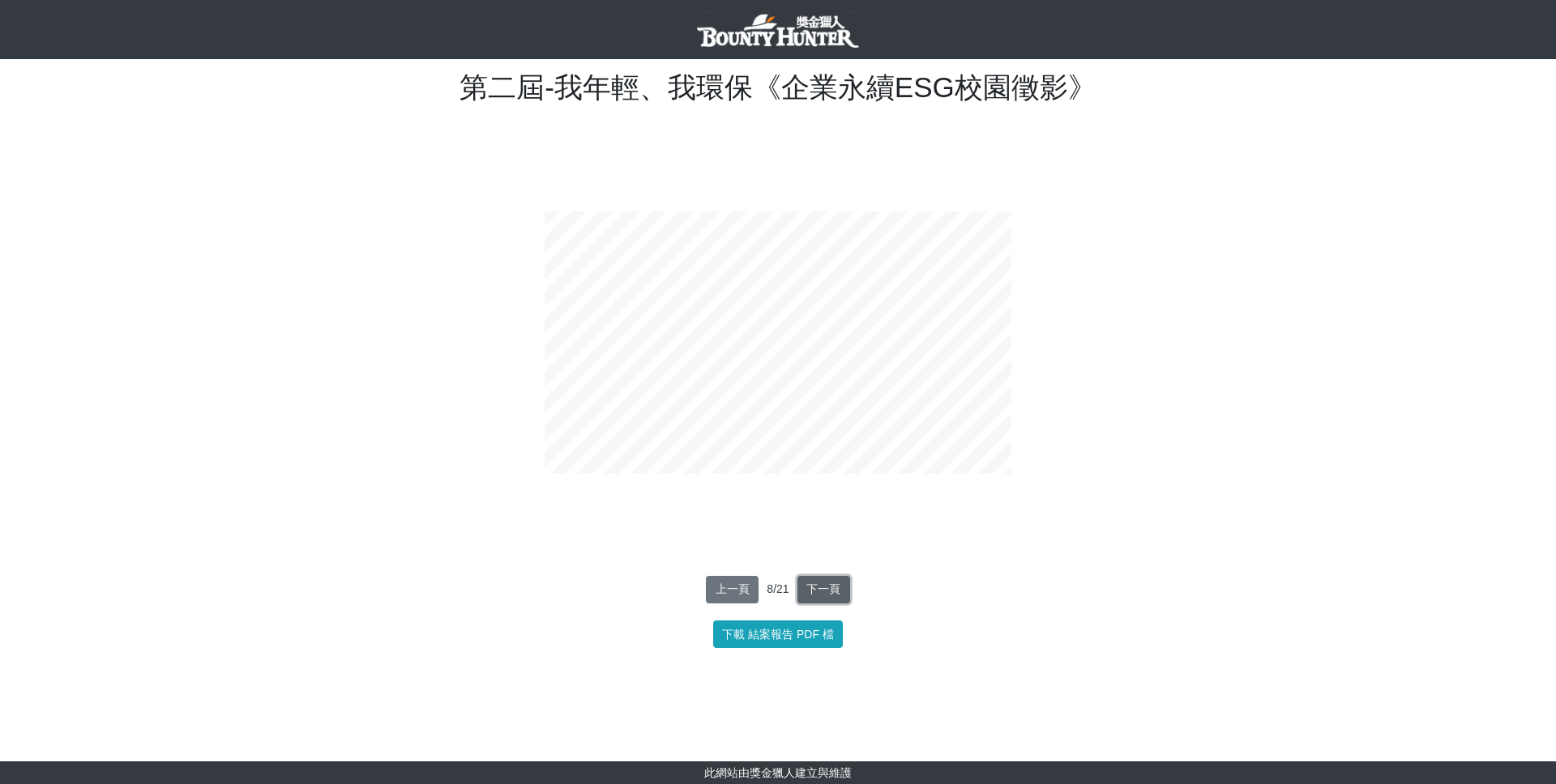 click on "下一頁" at bounding box center [823, 590] 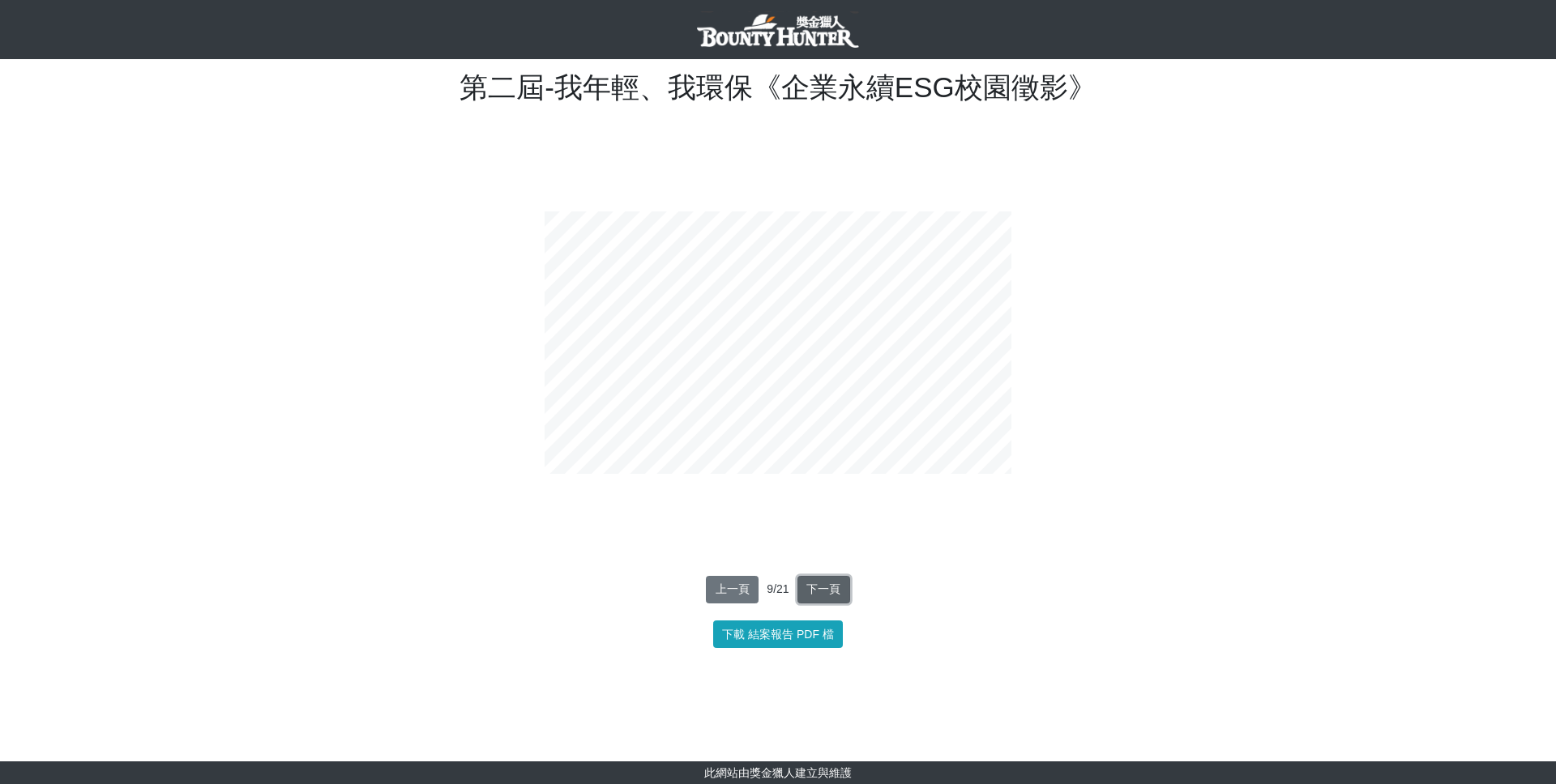 click on "下一頁" at bounding box center (823, 590) 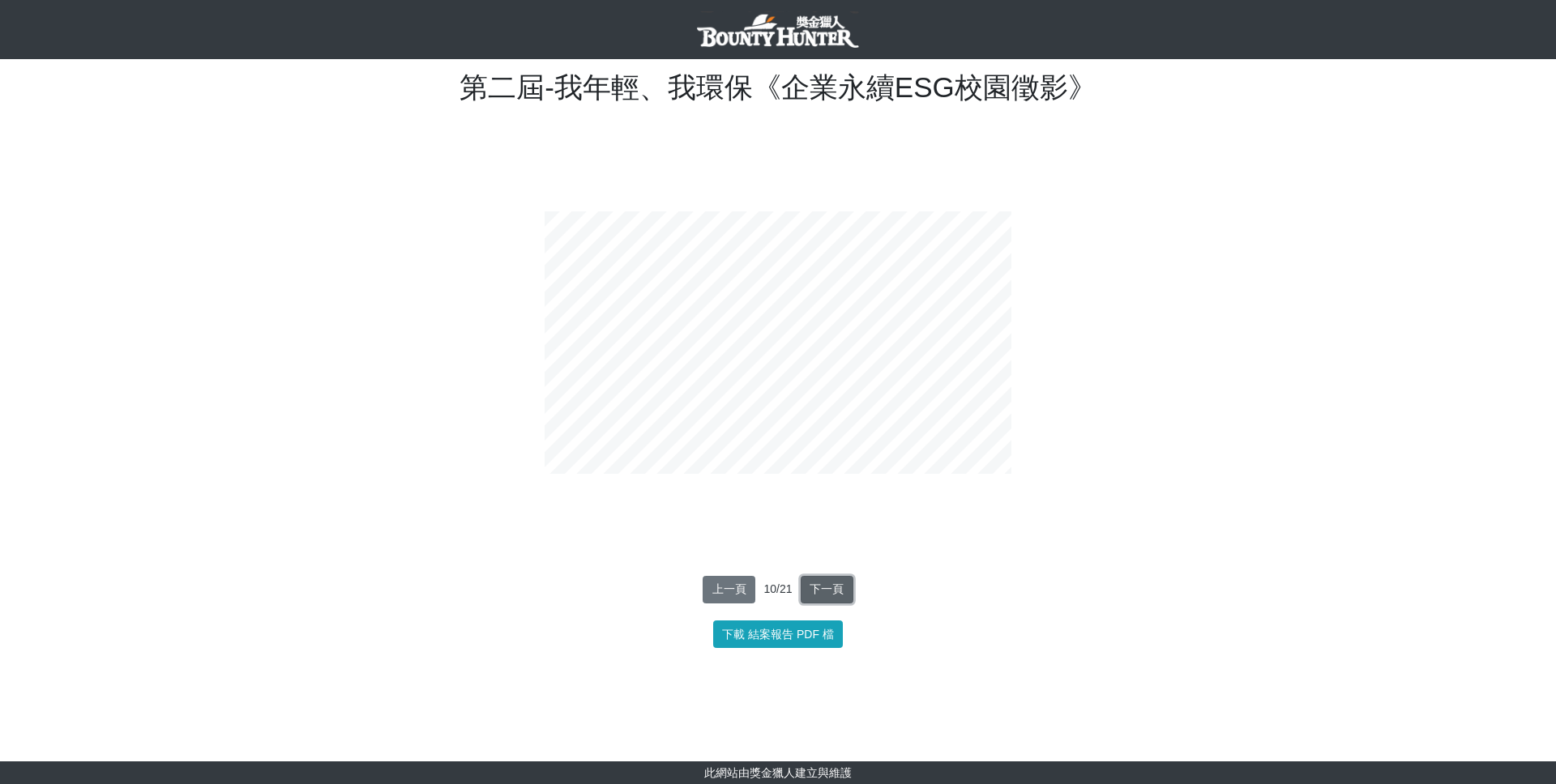 click on "下一頁" at bounding box center (827, 590) 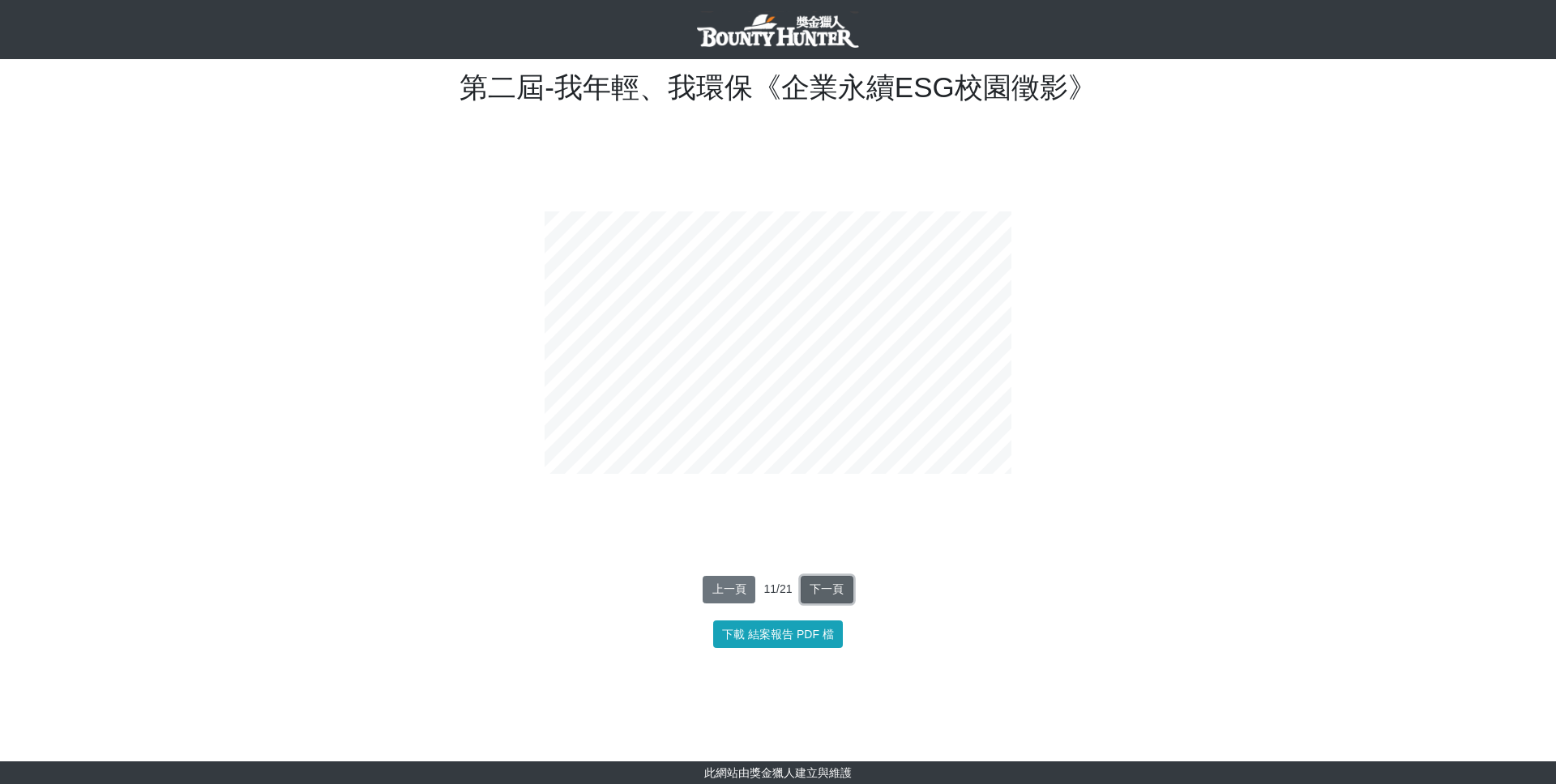 click on "下一頁" at bounding box center [827, 590] 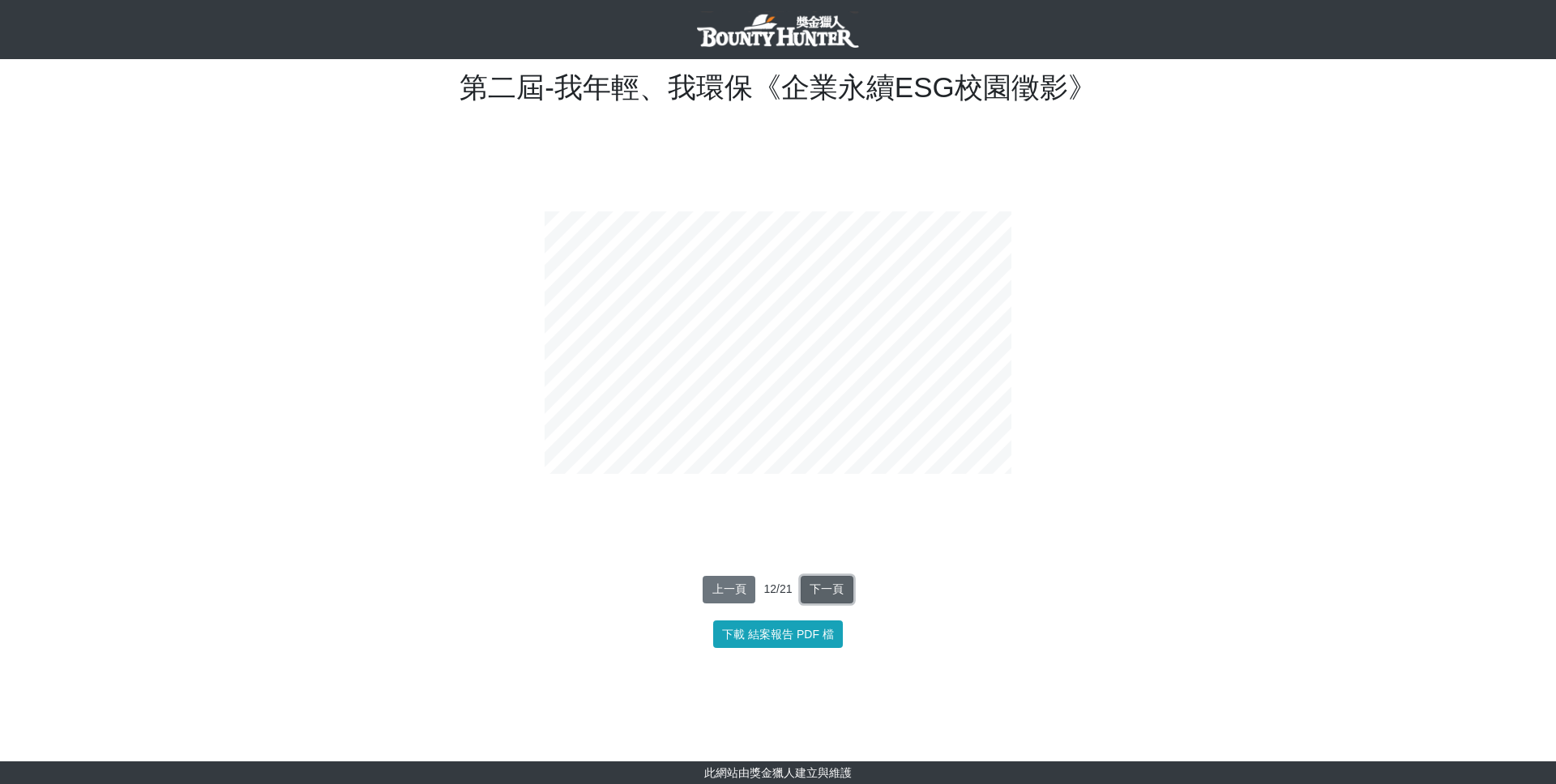 click on "下一頁" at bounding box center [827, 590] 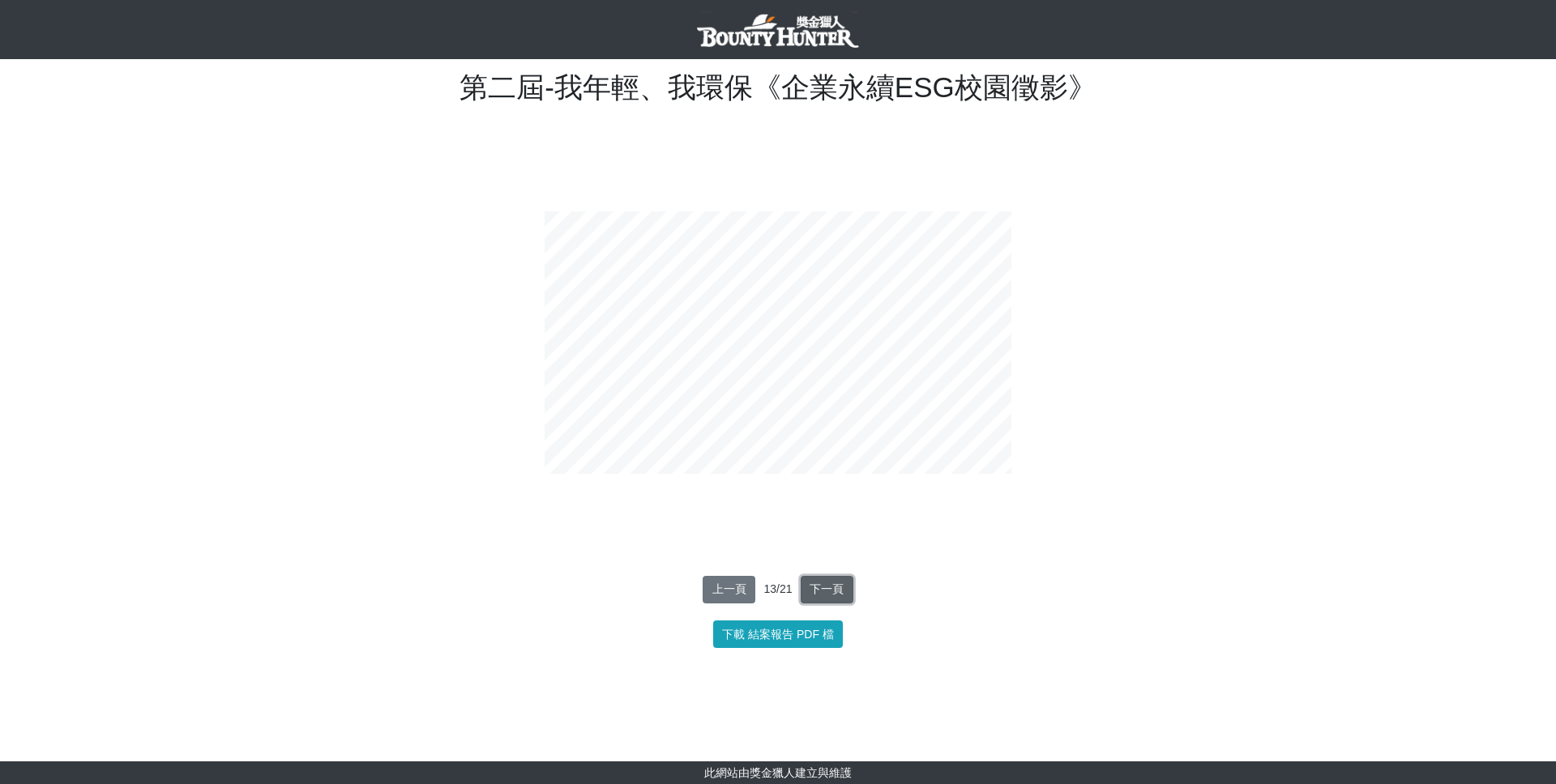 click on "下一頁" at bounding box center [827, 590] 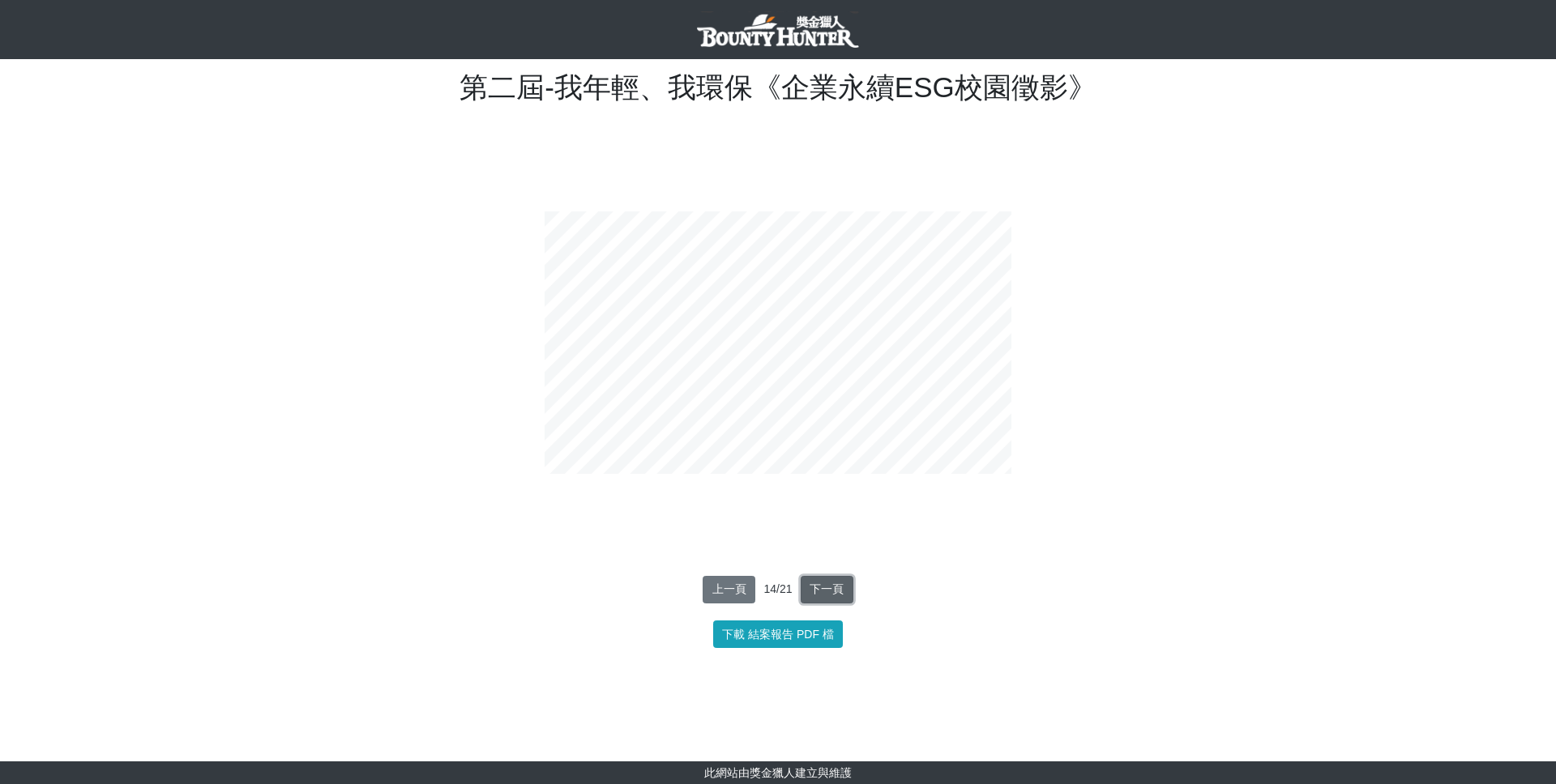 click on "下一頁" at bounding box center [827, 590] 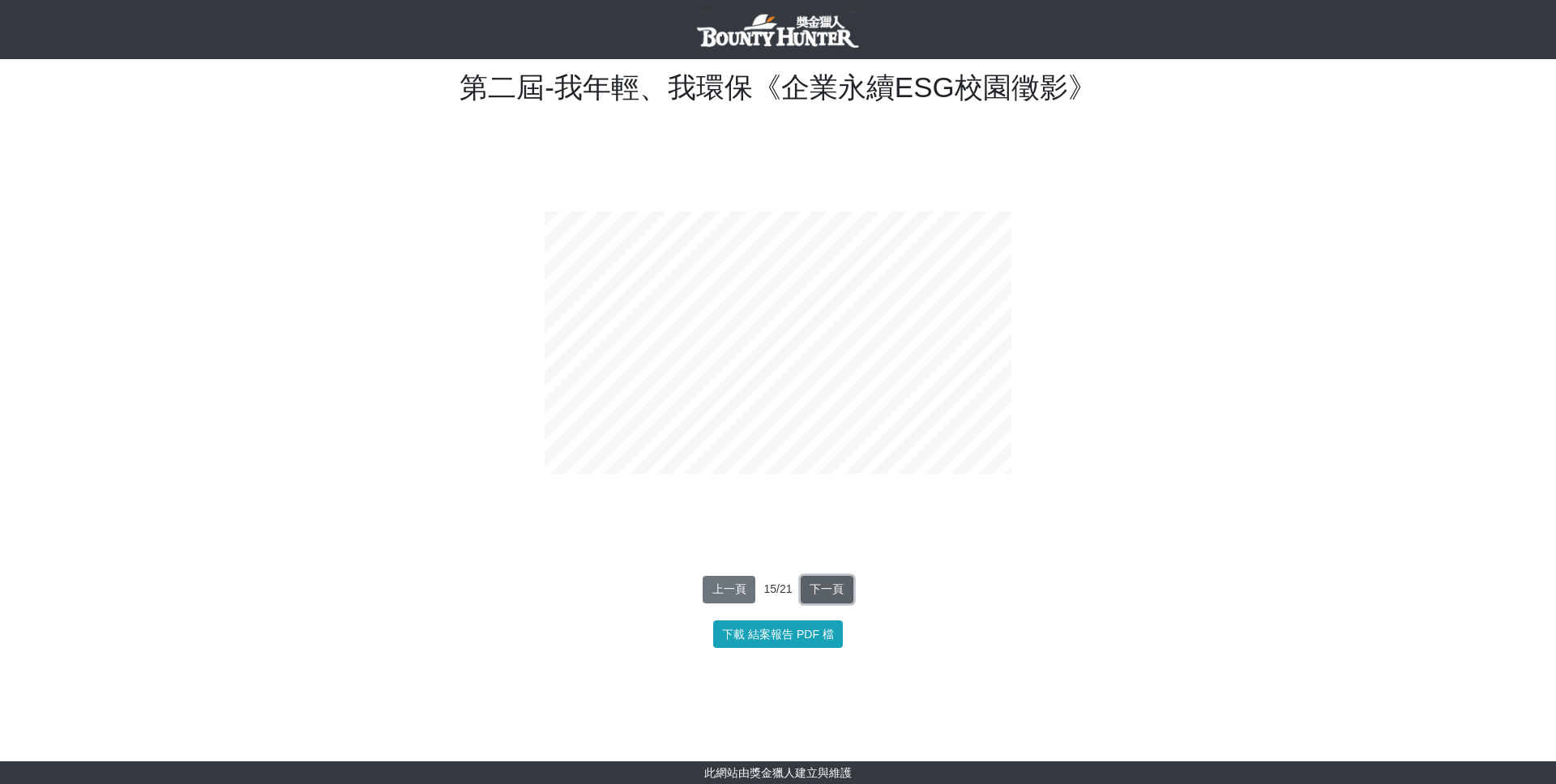 click on "下一頁" at bounding box center [827, 590] 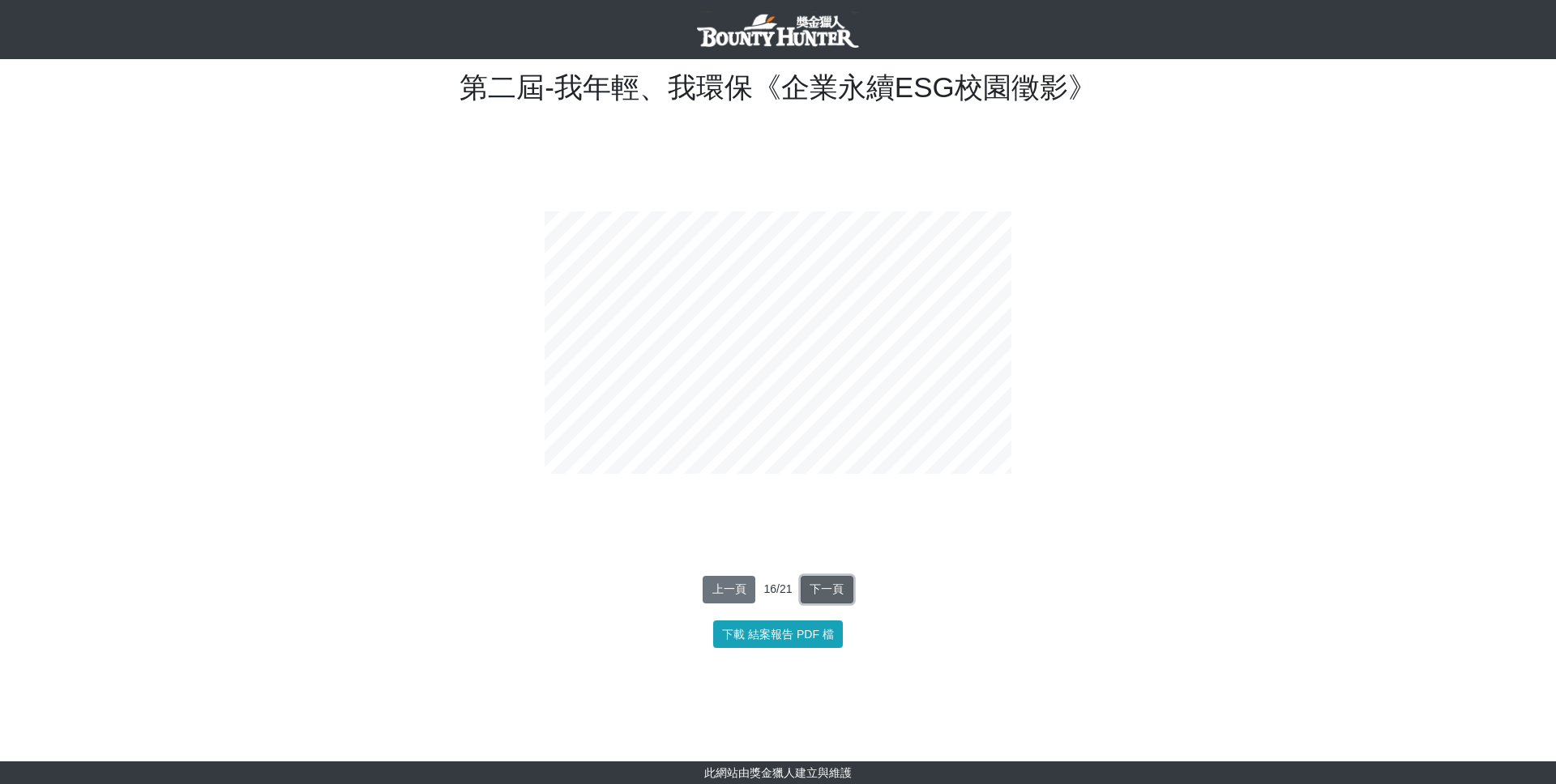 click on "下一頁" at bounding box center (827, 590) 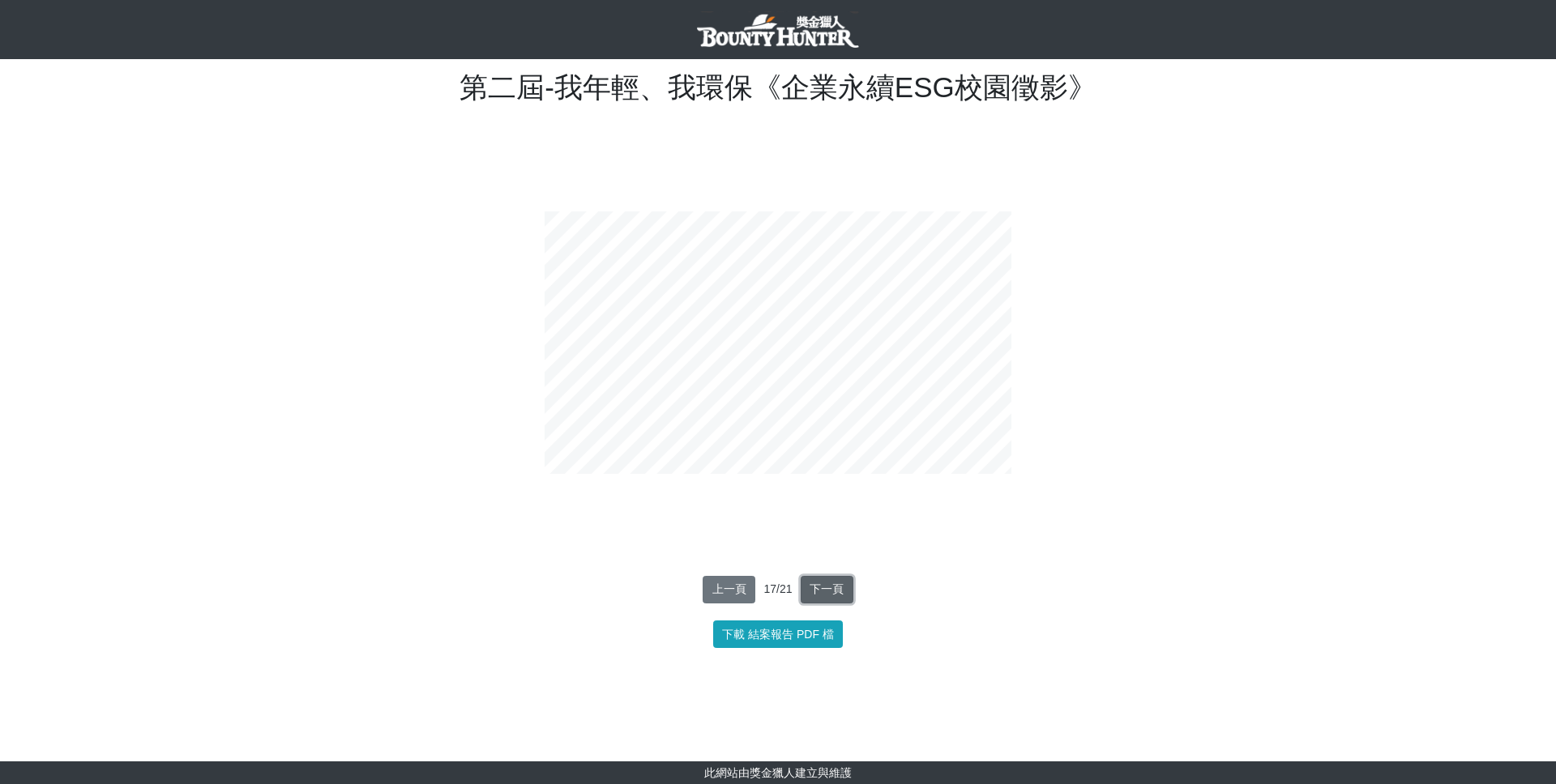 click on "下一頁" at bounding box center [827, 590] 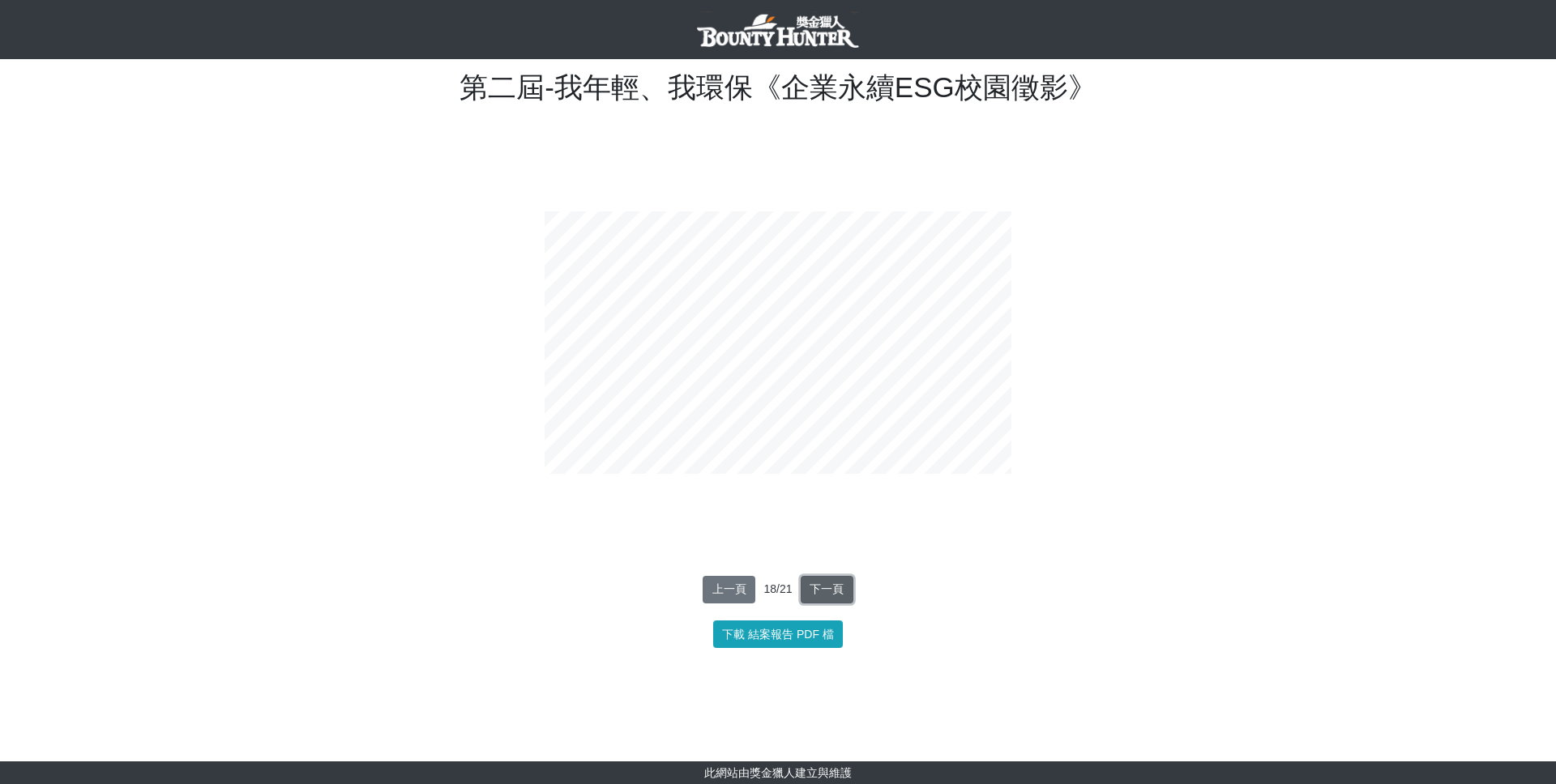 click on "下一頁" at bounding box center (827, 590) 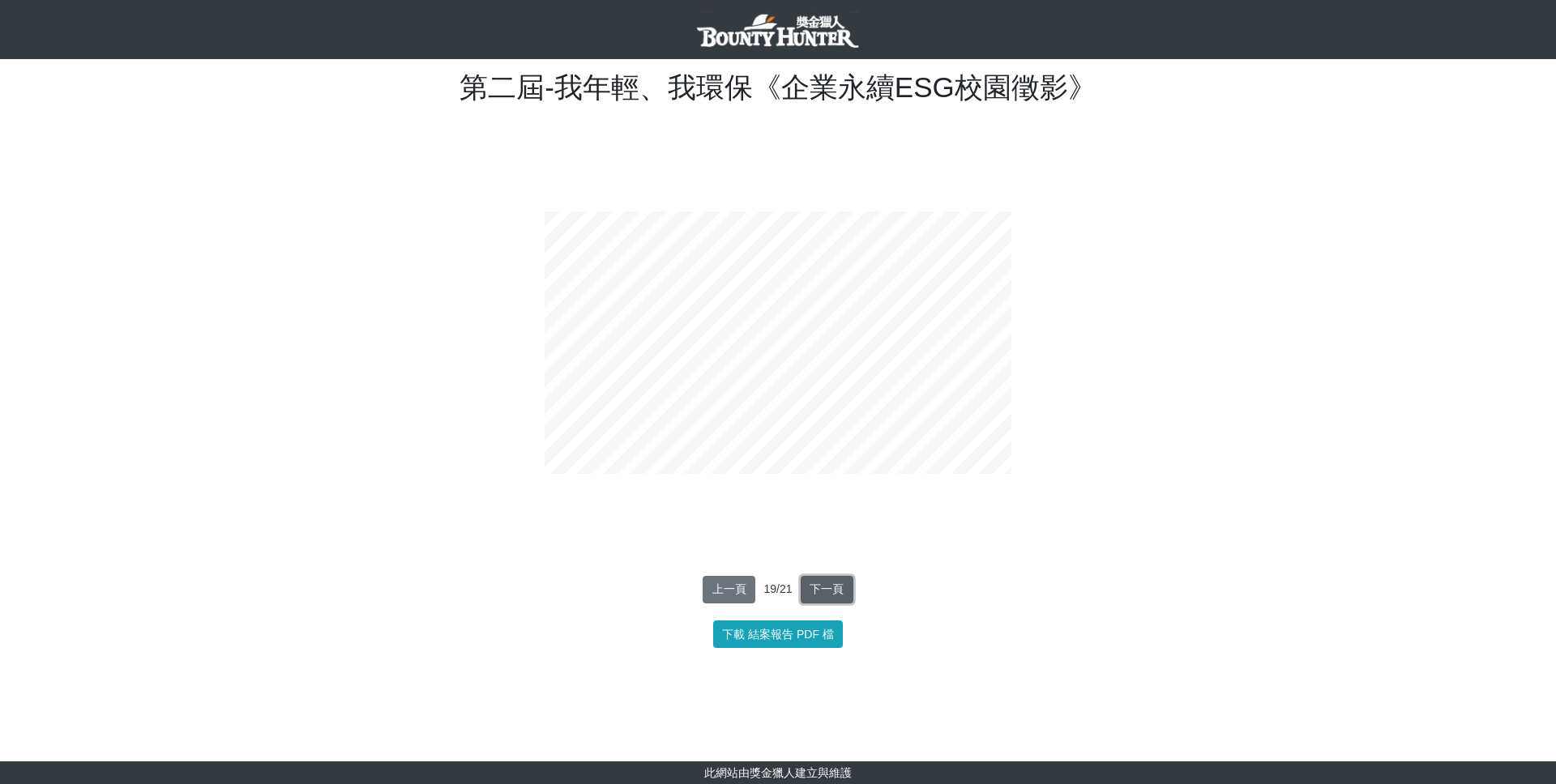 click on "下一頁" at bounding box center [827, 590] 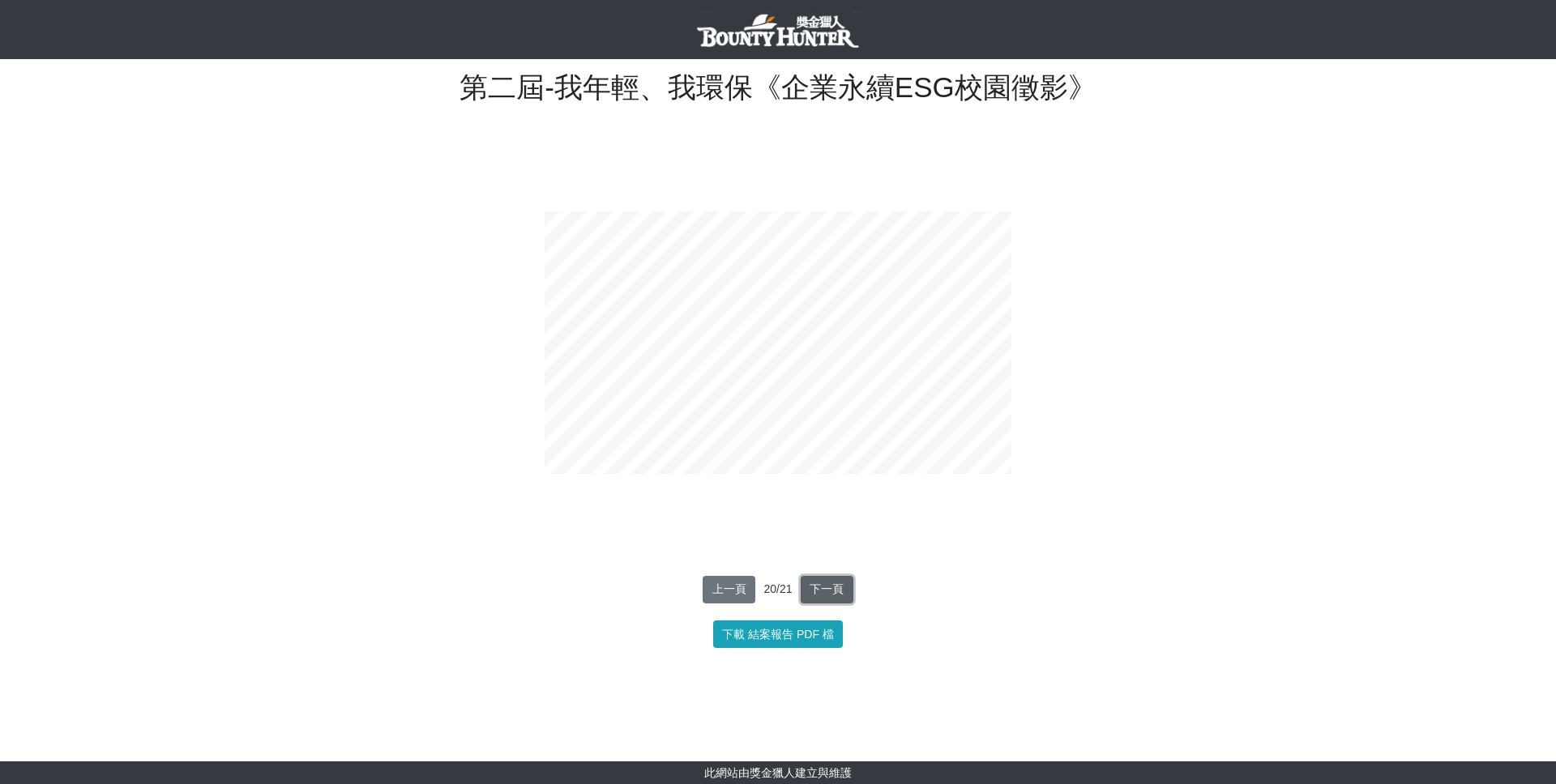 click on "下一頁" at bounding box center (827, 590) 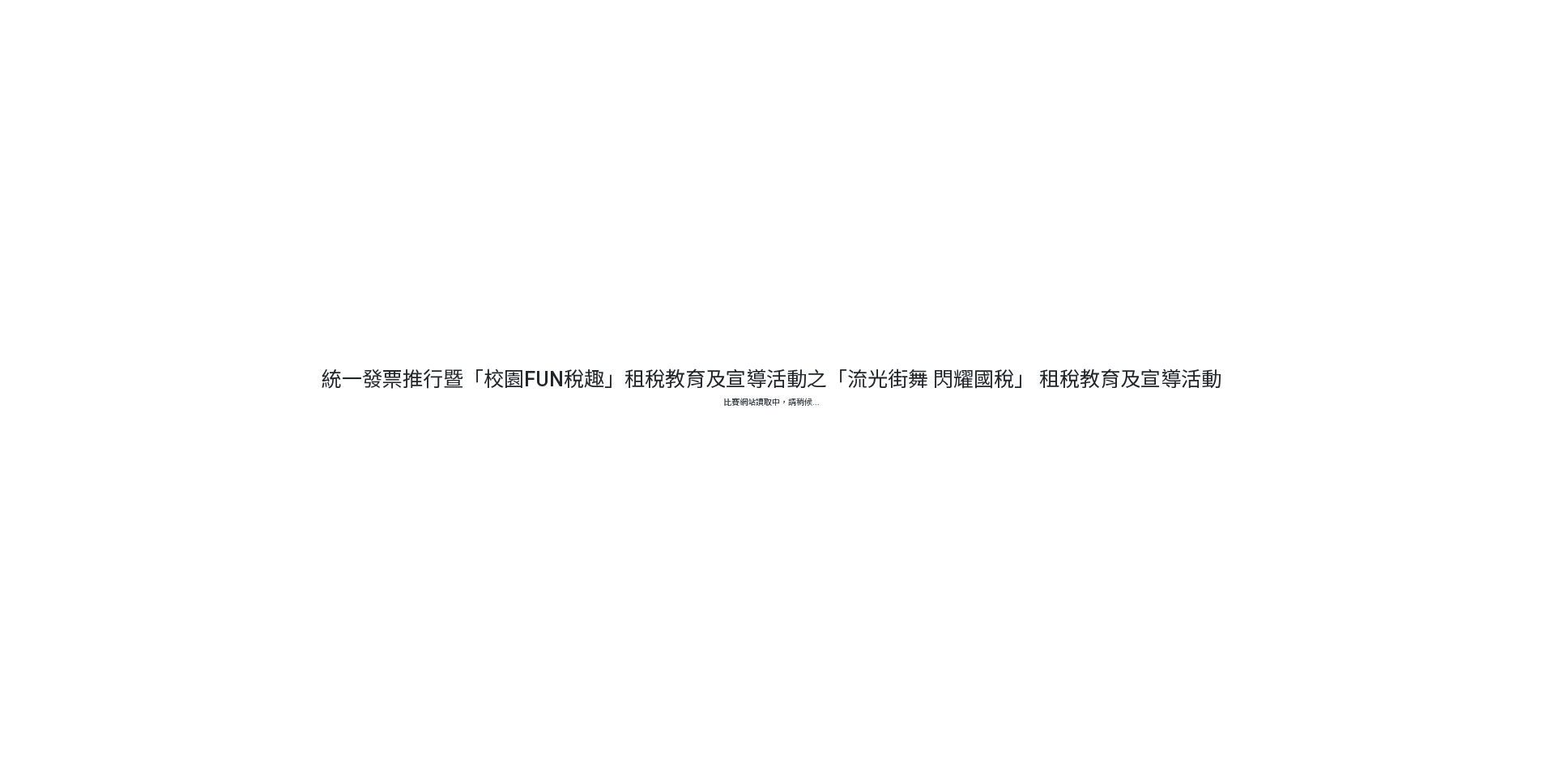 scroll, scrollTop: 0, scrollLeft: 0, axis: both 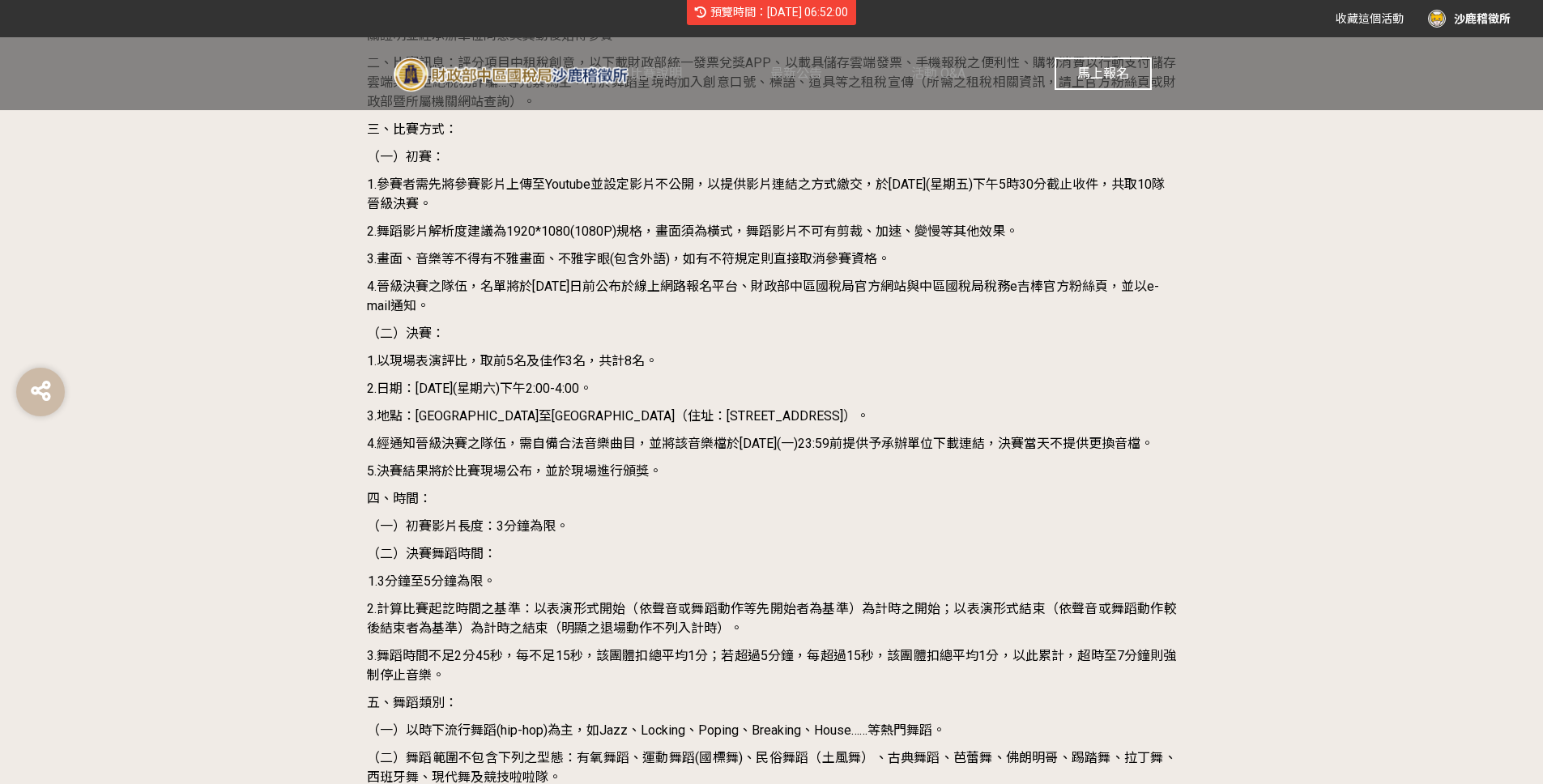 click on "馬上報名" at bounding box center [1103, 73] 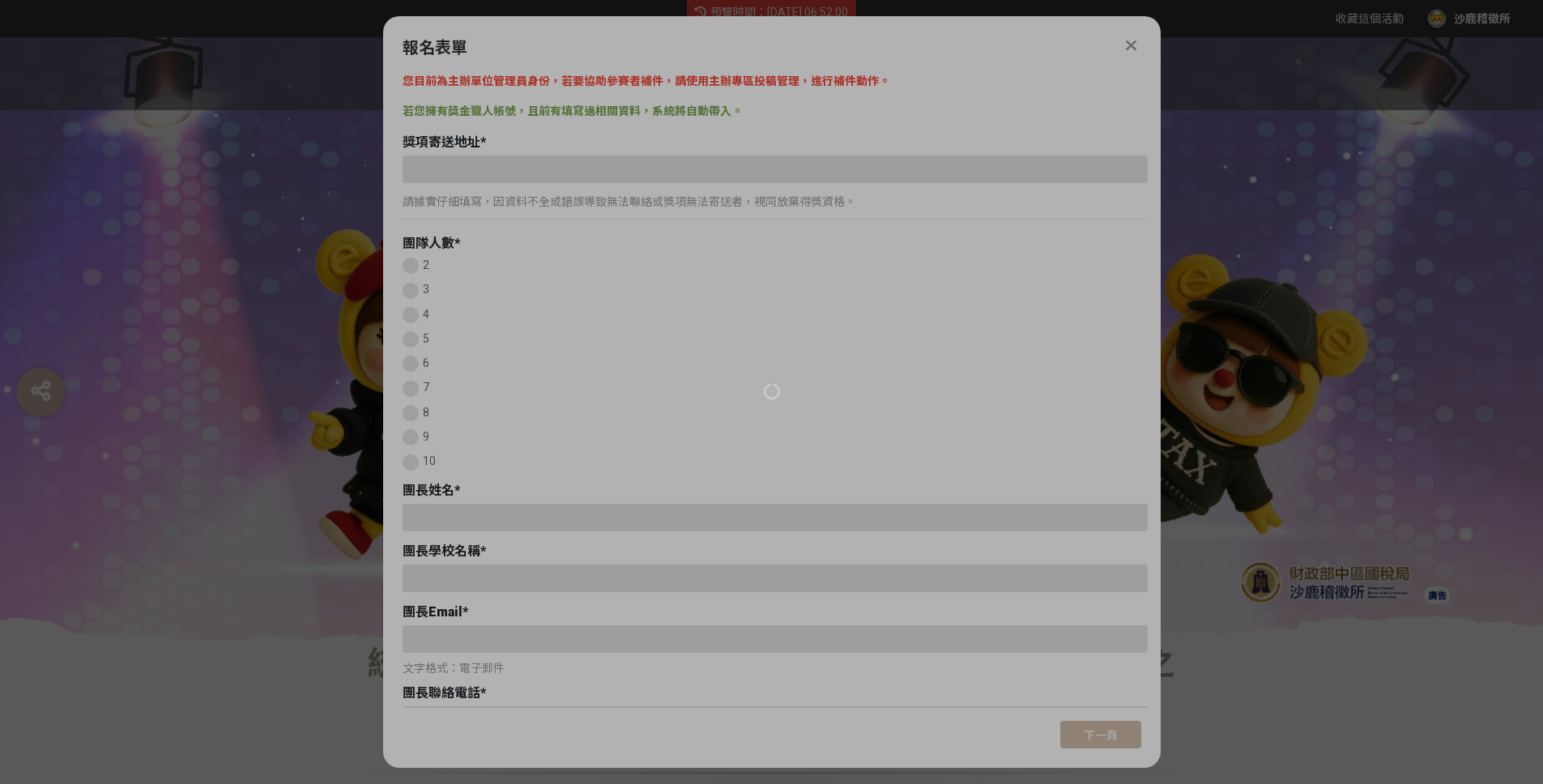 scroll, scrollTop: 0, scrollLeft: 0, axis: both 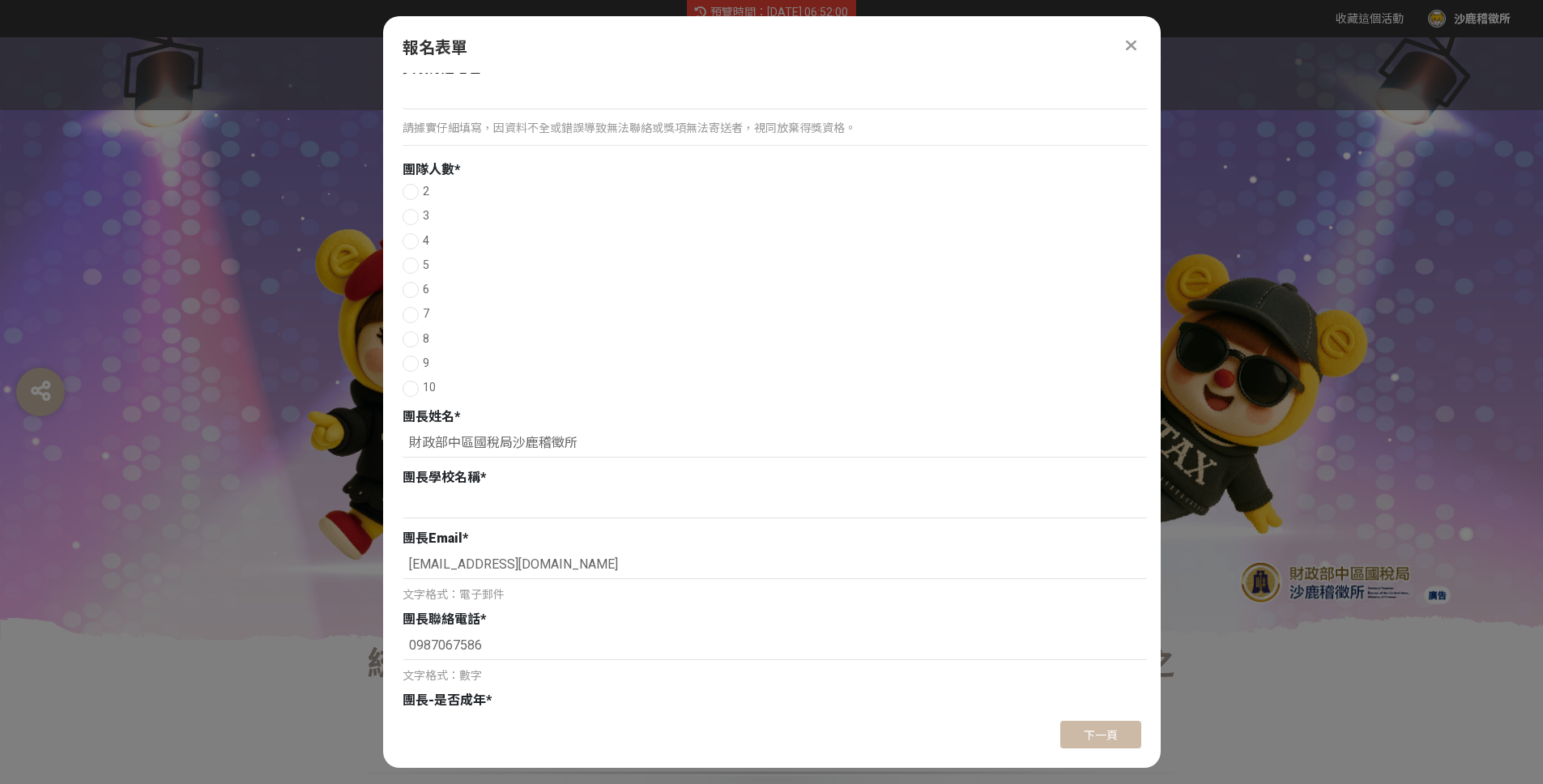 click at bounding box center (411, 192) 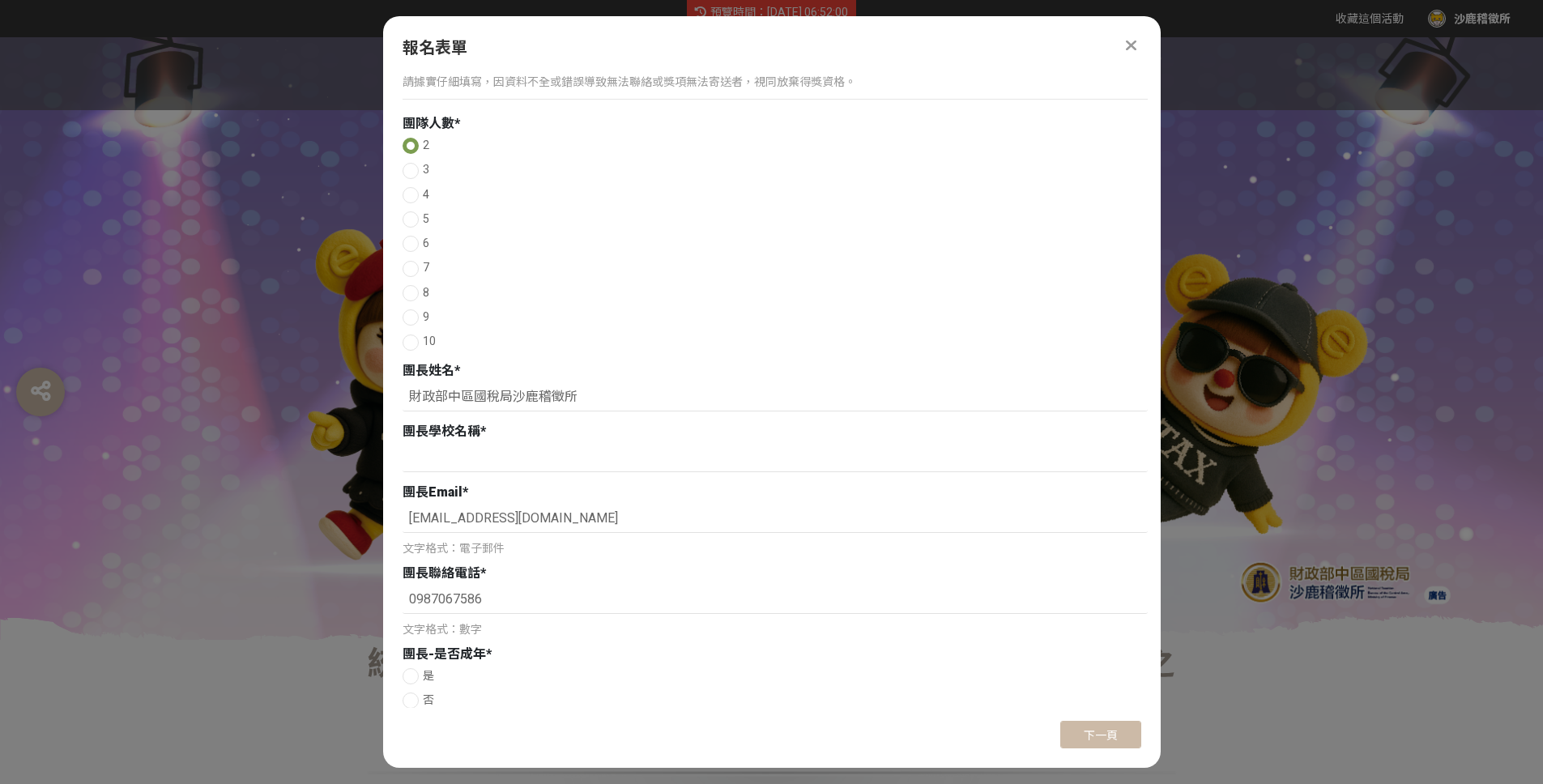 scroll, scrollTop: 117, scrollLeft: 0, axis: vertical 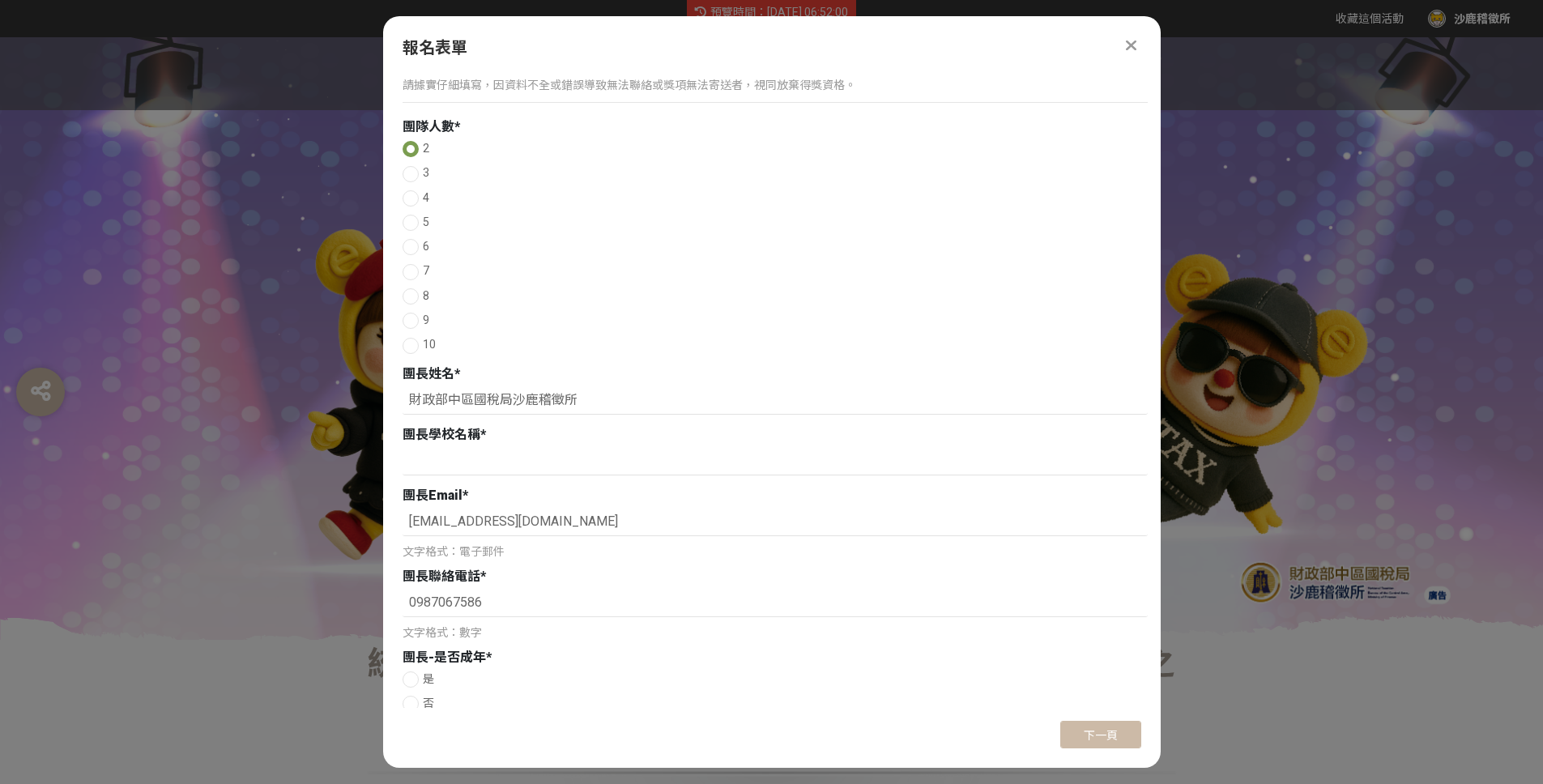 click at bounding box center (411, 346) 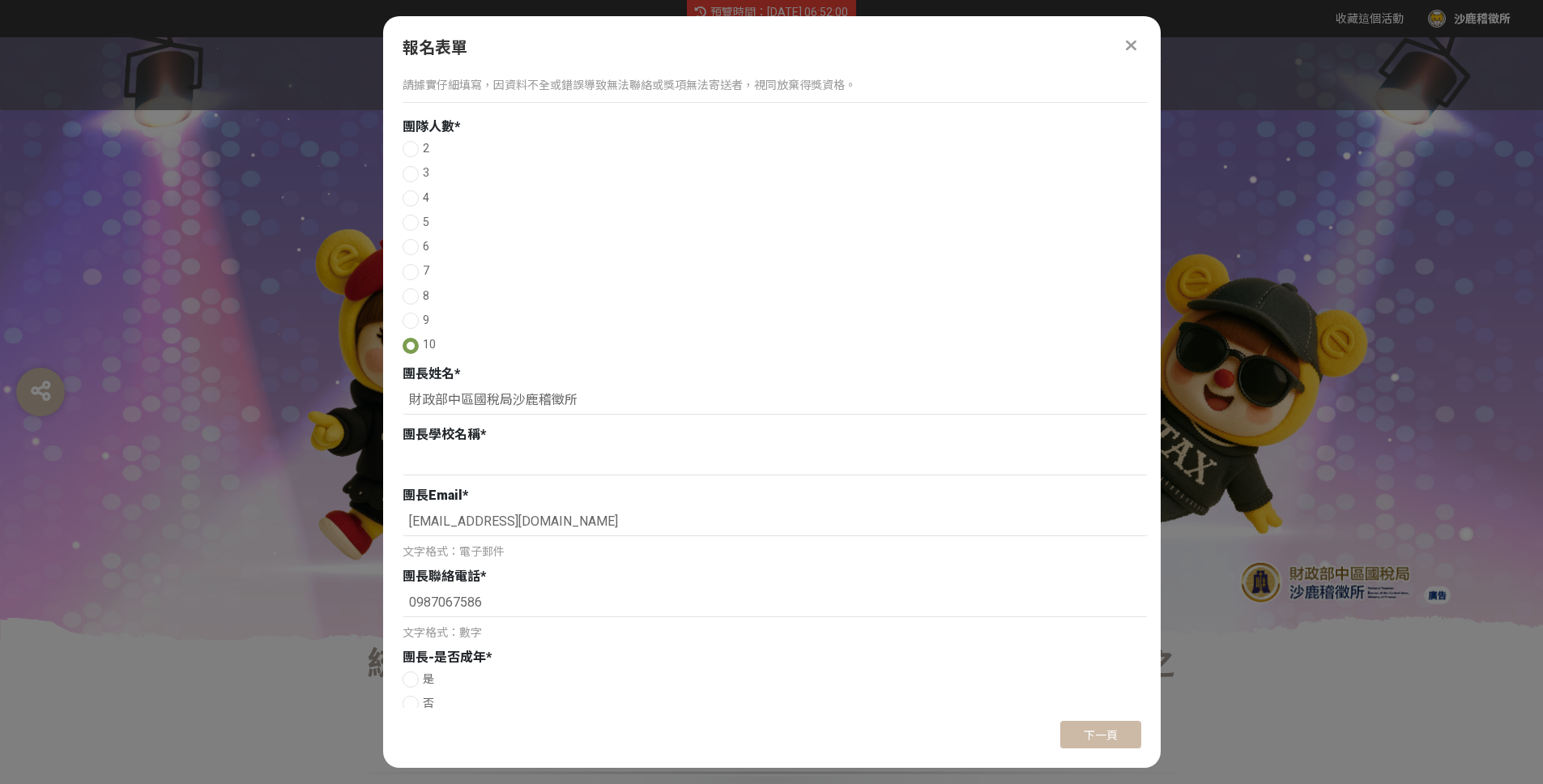 click at bounding box center [411, 149] 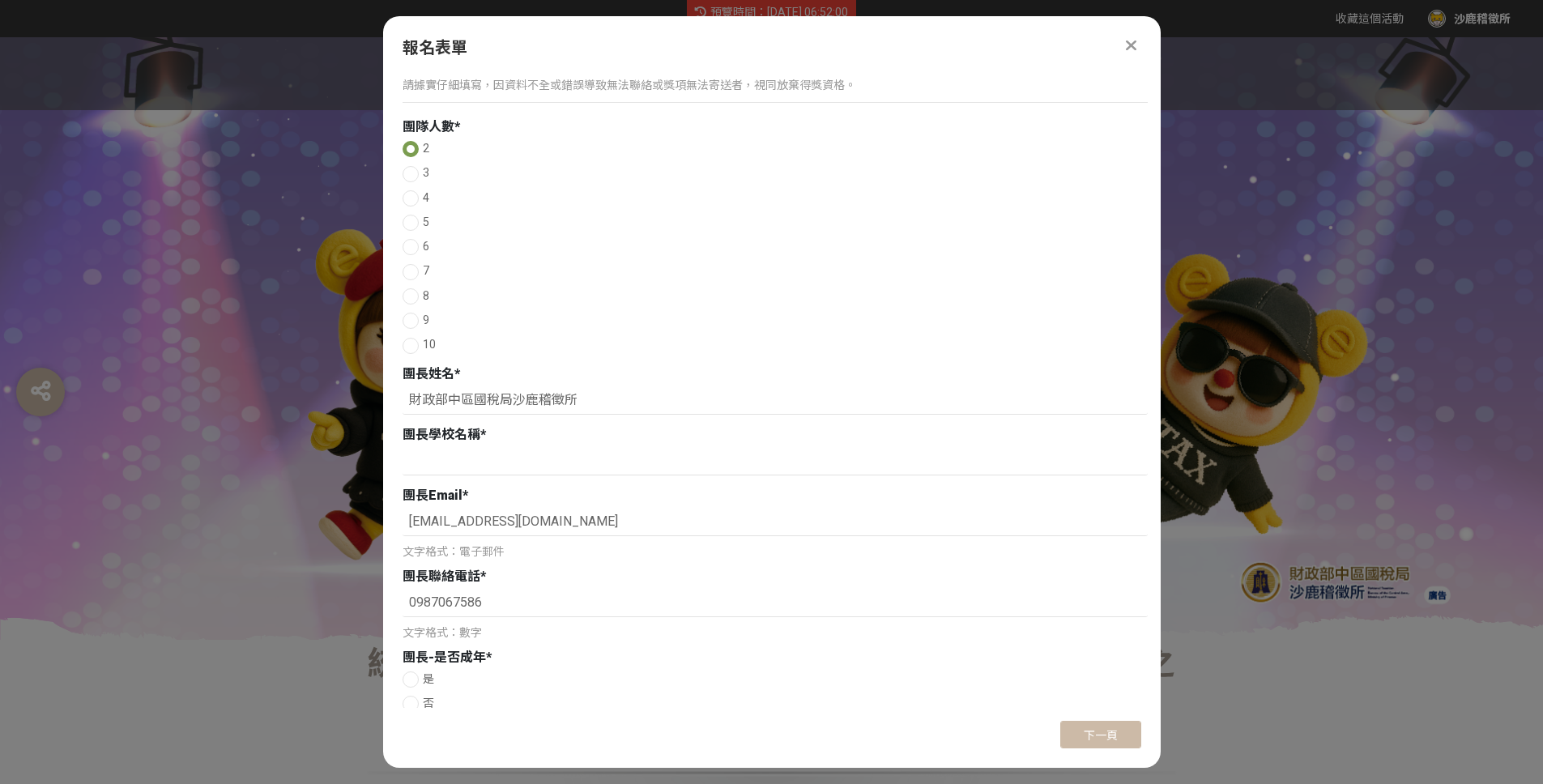 click at bounding box center [411, 346] 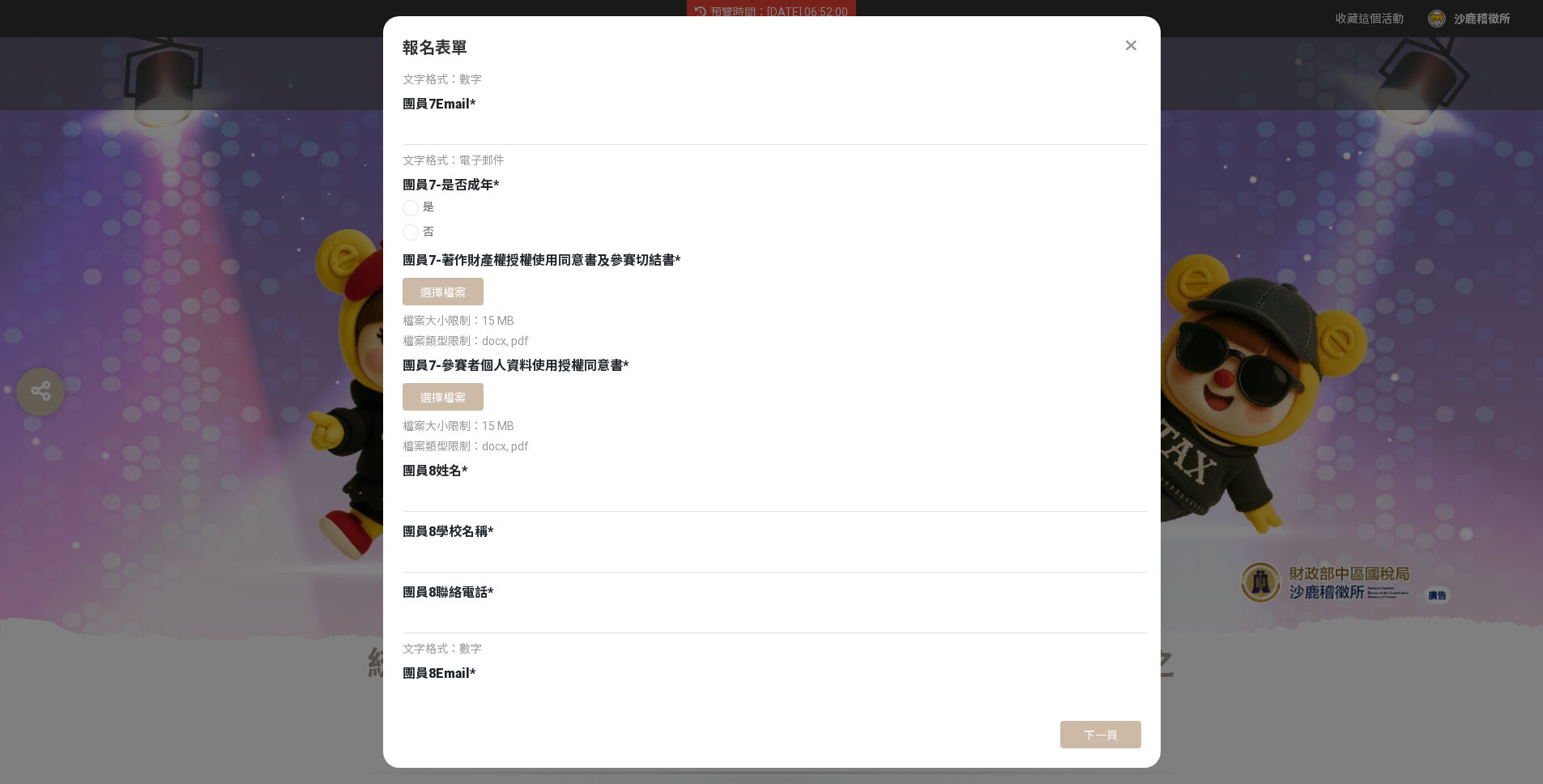 scroll, scrollTop: 5457, scrollLeft: 0, axis: vertical 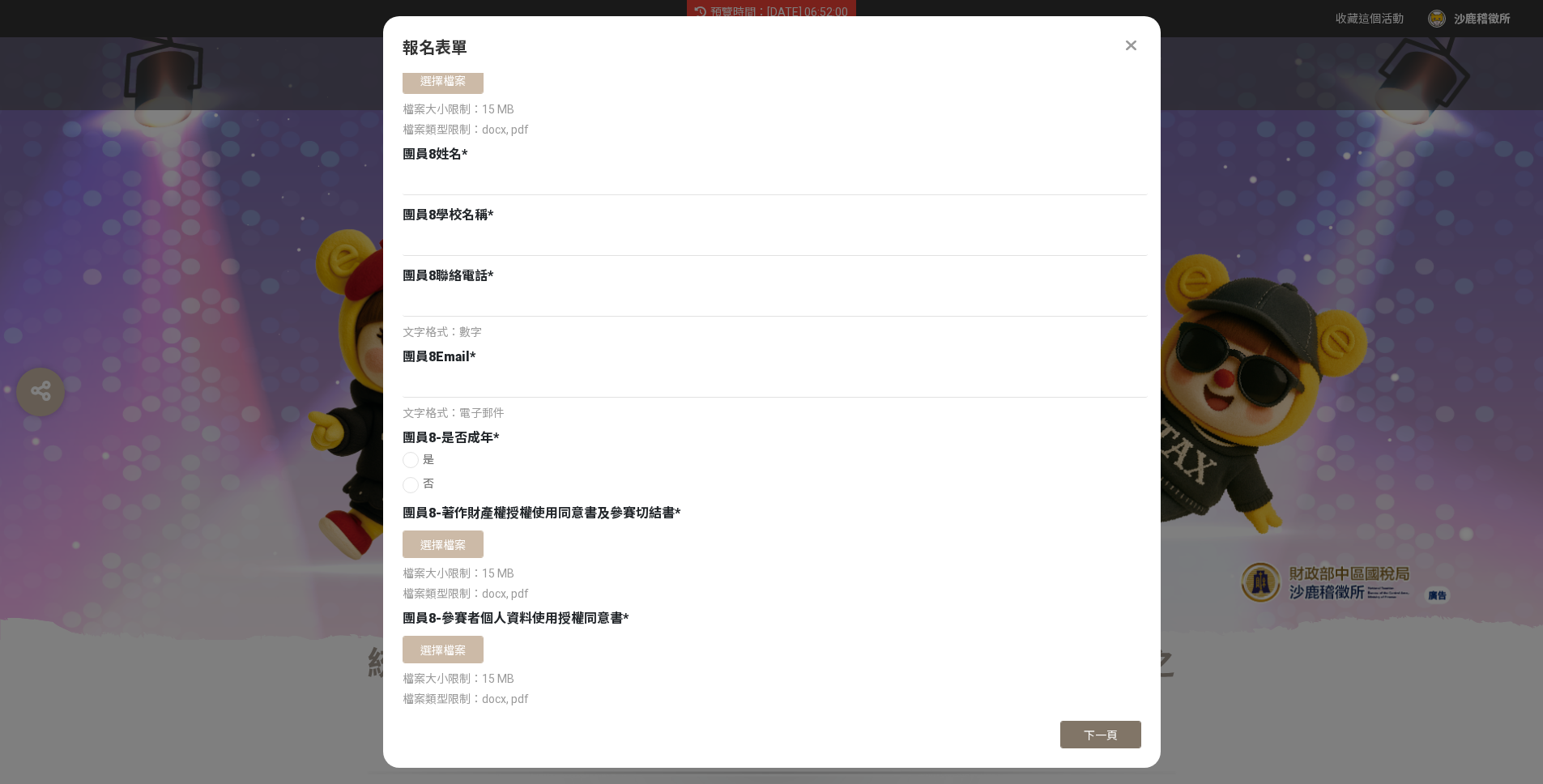 click on "下一頁" at bounding box center [1101, 735] 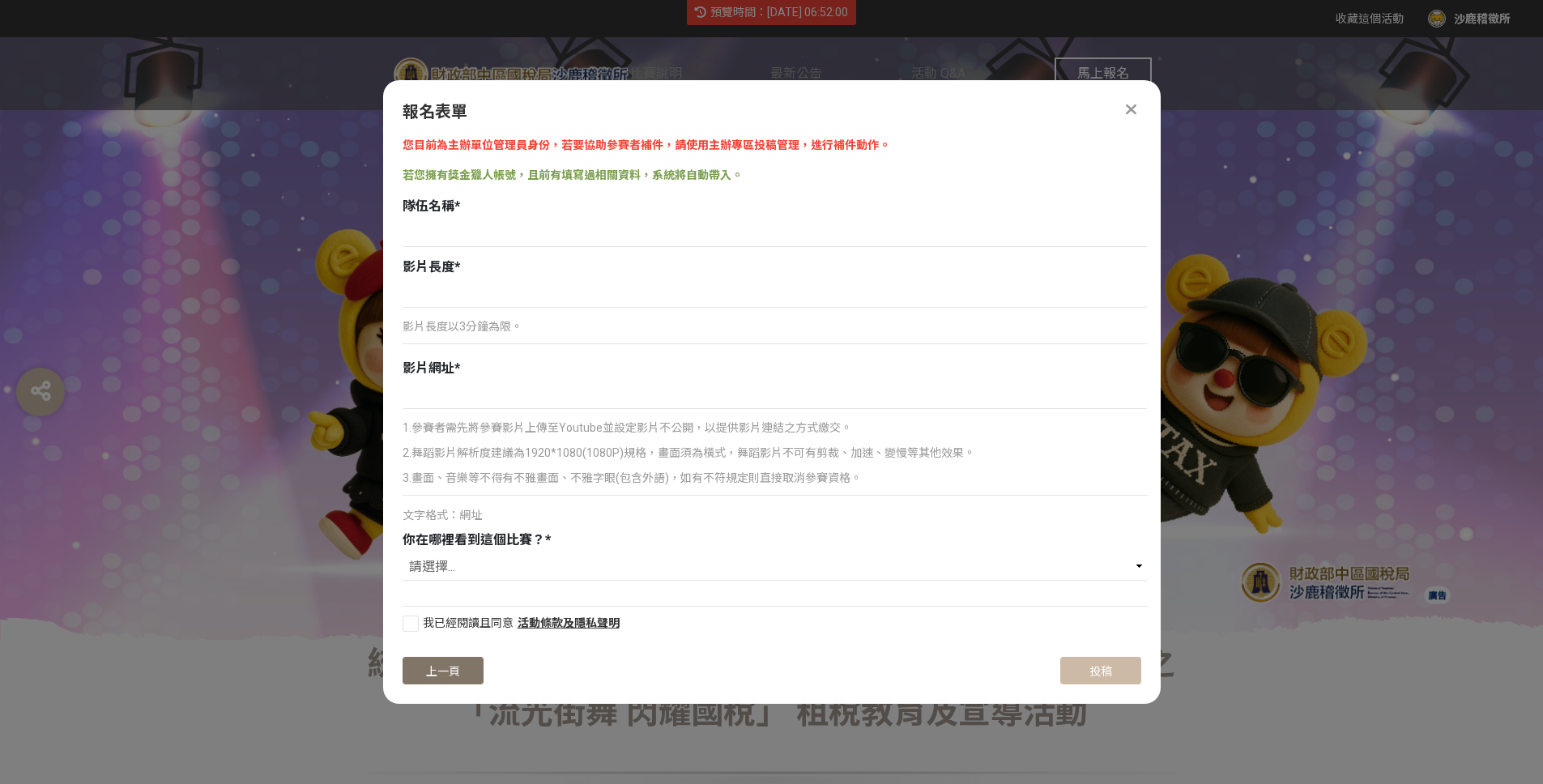 click on "上一頁" at bounding box center (443, 671) 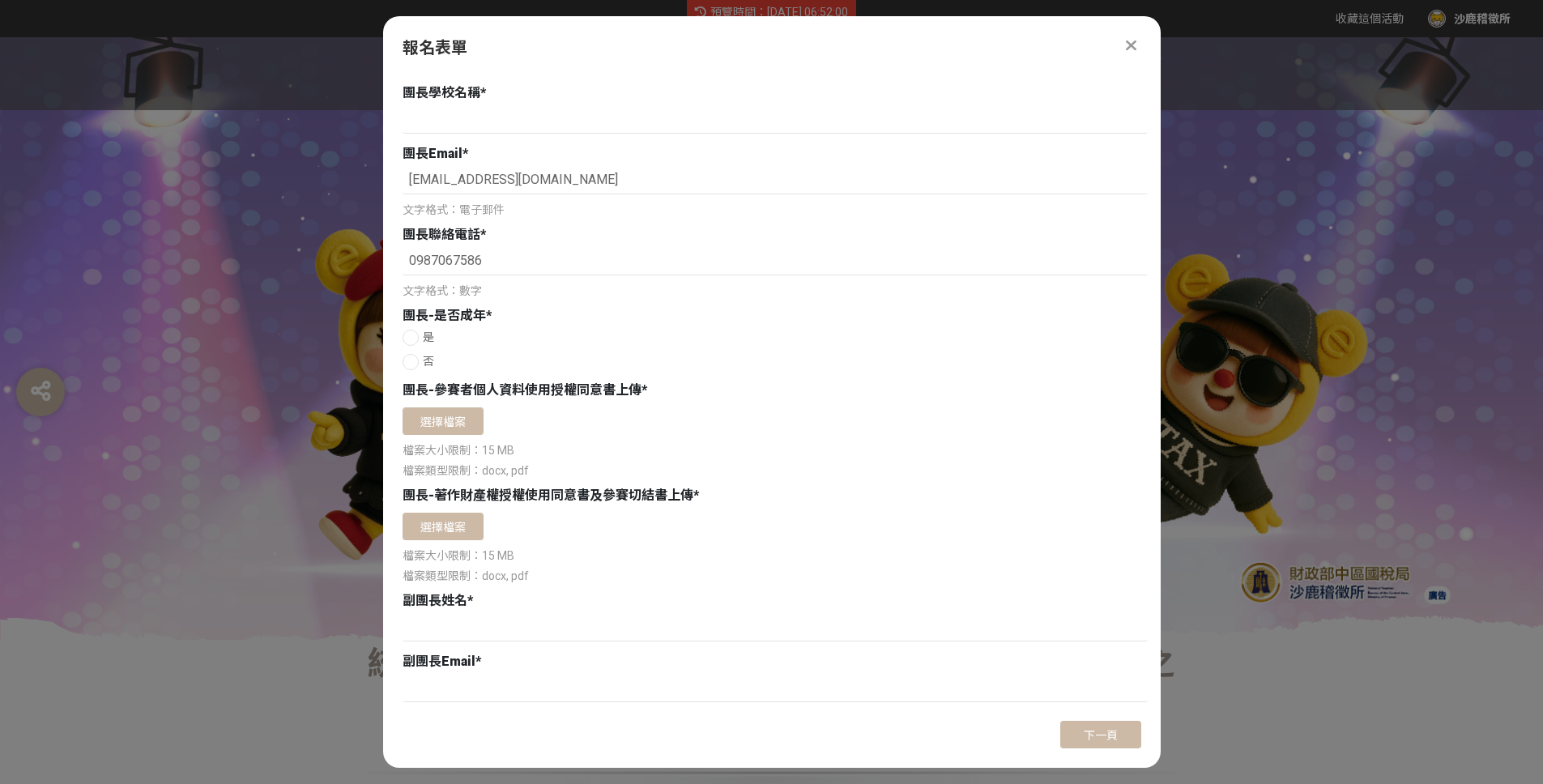scroll, scrollTop: 467, scrollLeft: 0, axis: vertical 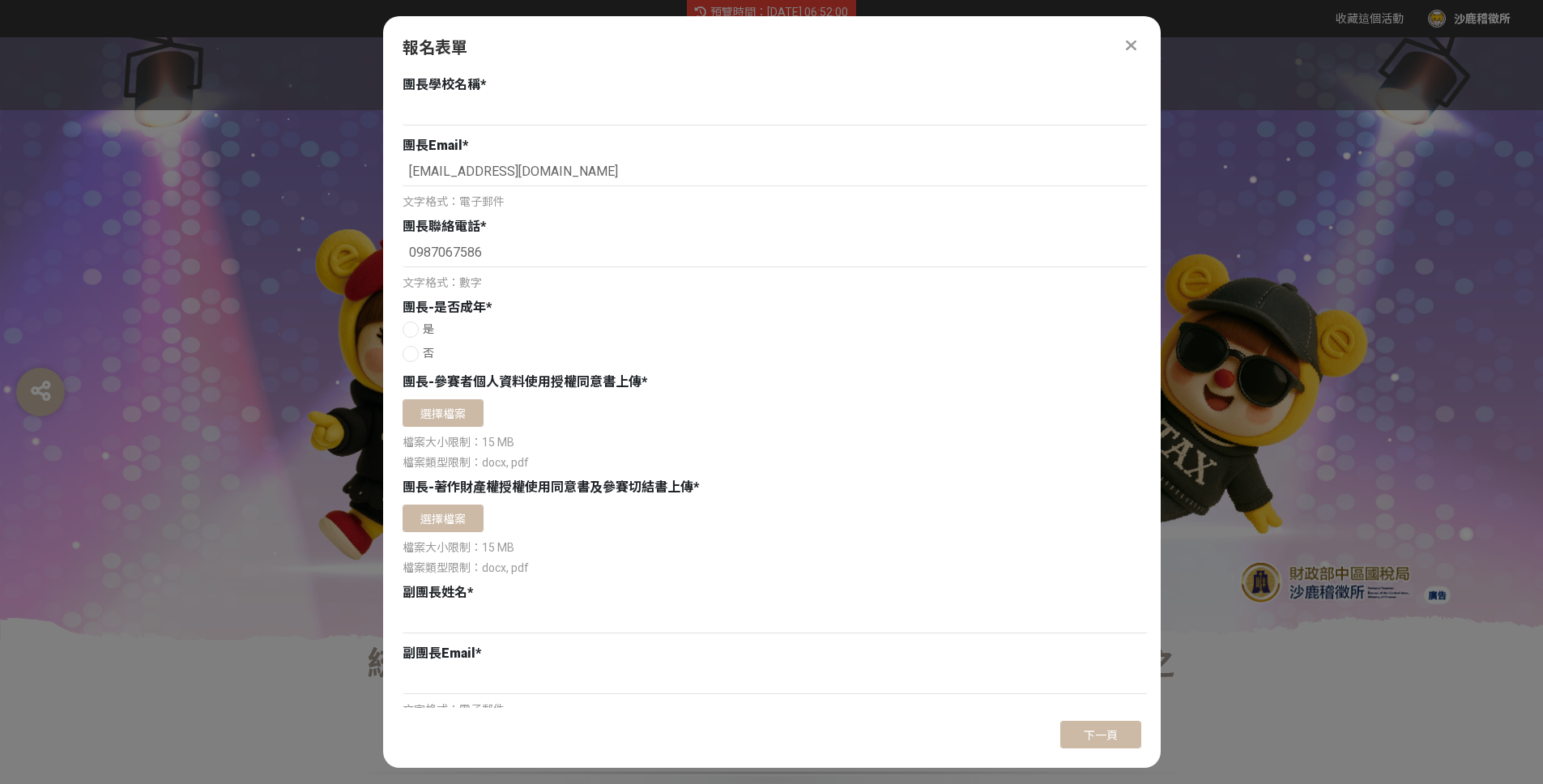 click at bounding box center [411, 354] 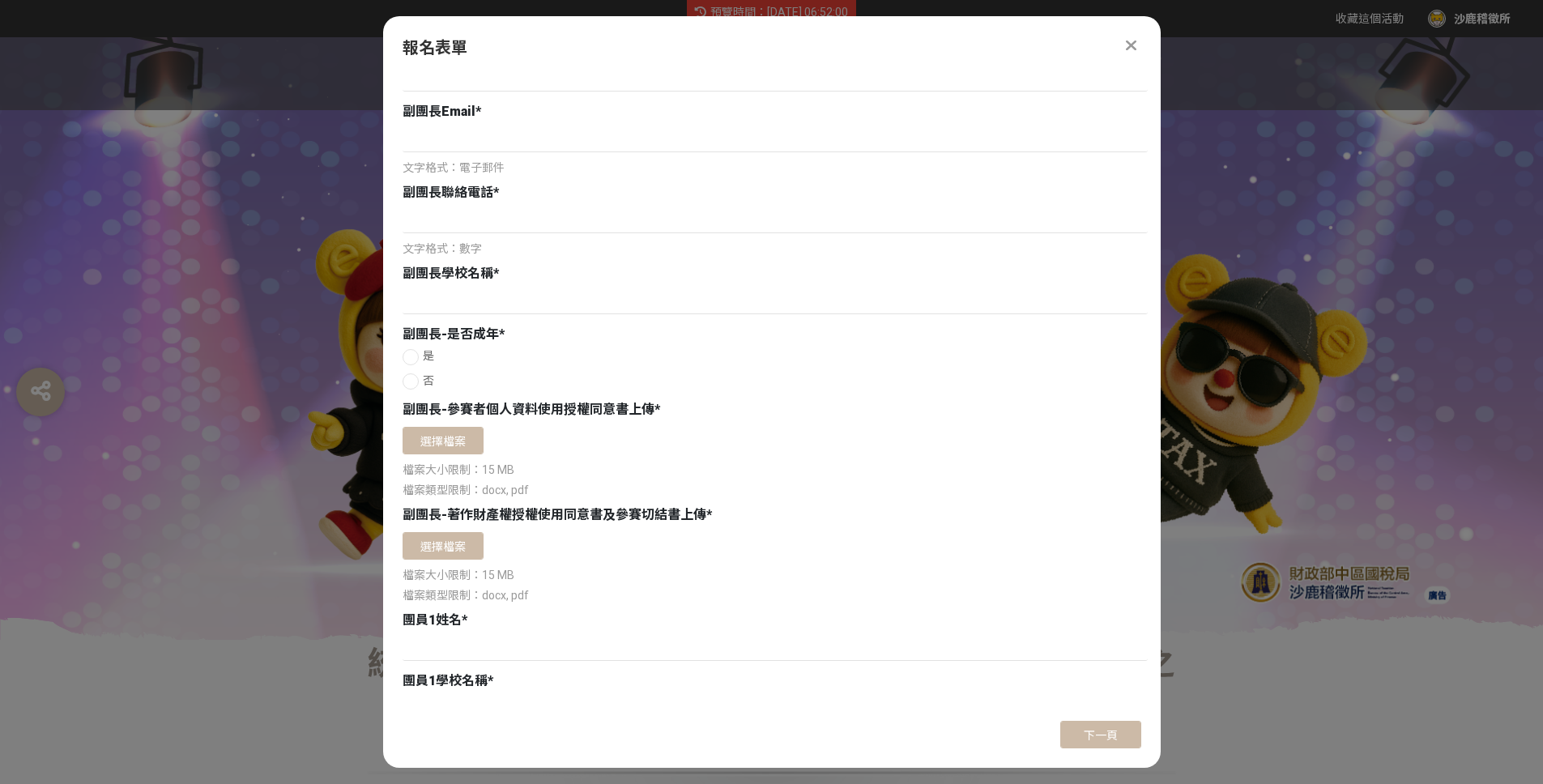 scroll, scrollTop: 1114, scrollLeft: 0, axis: vertical 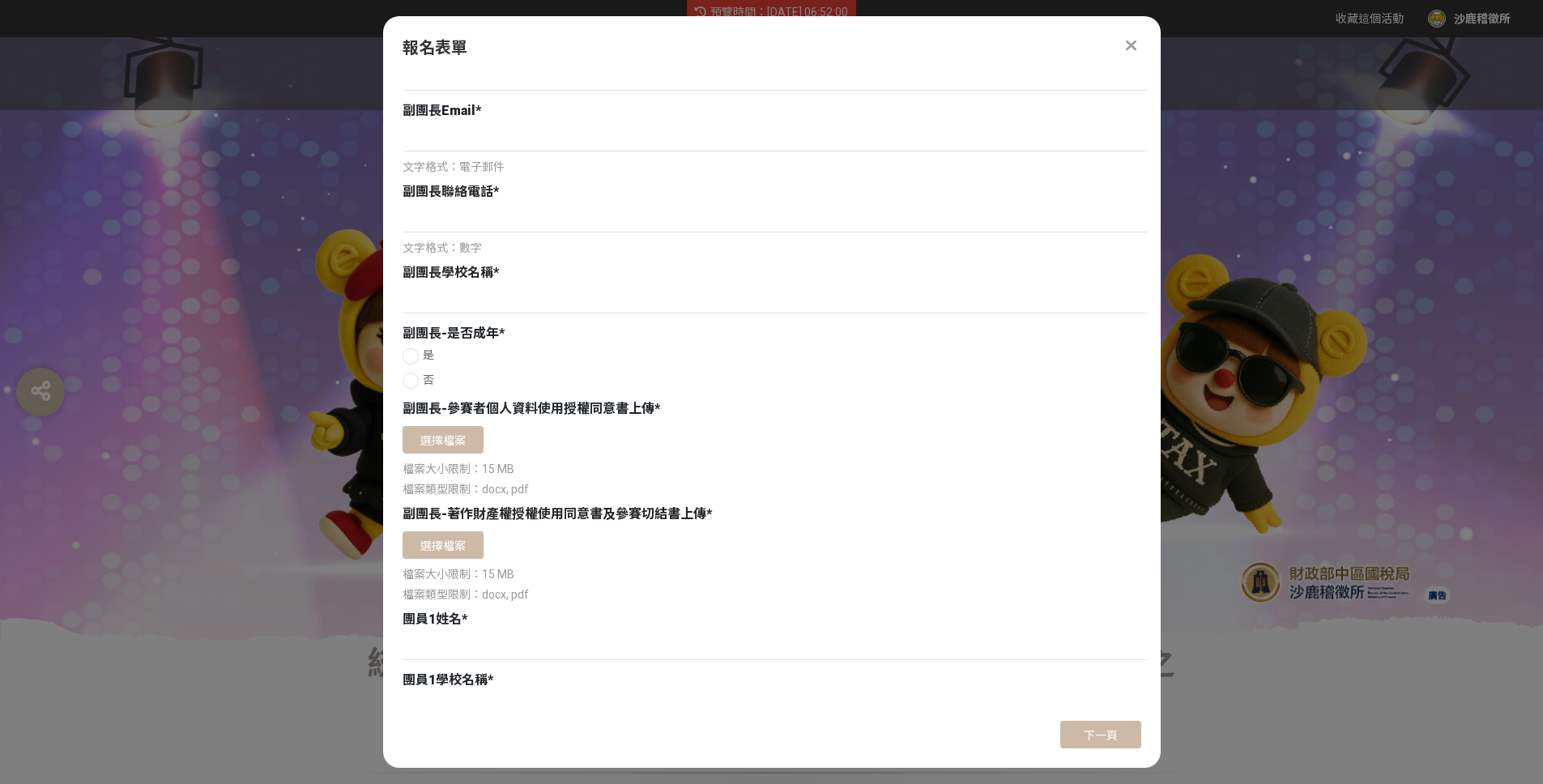 click on "您目前為主辦單位管理員身份，若要協助參賽者補件，請使用主辦專區投稿管理，進行補件動作。 若您擁有獎金獵人帳號，且前有填寫過相關資料，系統將自動帶入。 獎項寄送地址 * 請據實仔細填寫，因資料不全或錯誤導致無法聯絡或獎項無法寄送者，視同放棄得獎資格。 團隊人數 * 2 3 4 5 6 7 8 9 10 團長姓名 * 財政部中區國稅局沙鹿稽徵所 團長學校名稱 * 團長Email * b5104ntbca@gmail.com 文字格式：電子郵件 團長聯絡電話 * 0987067586 文字格式：數字 團長-是否成年 * 是 否 團長-未成年參賽者家長同意書檔案上傳 * 確認上傳 取消 旋轉圖片 選擇檔案 檔案大小限制：15 MB 檔案類型限制：docx, pdf 團長-參賽者個人資料使用授權同意書上傳 * 確認上傳 取消 旋轉圖片 選擇檔案 檔案大小限制：15 MB 檔案類型限制：docx, pdf 團長-著作財產權授權使用同意書及參賽切結書上傳 * 確認上傳" at bounding box center (772, 390) 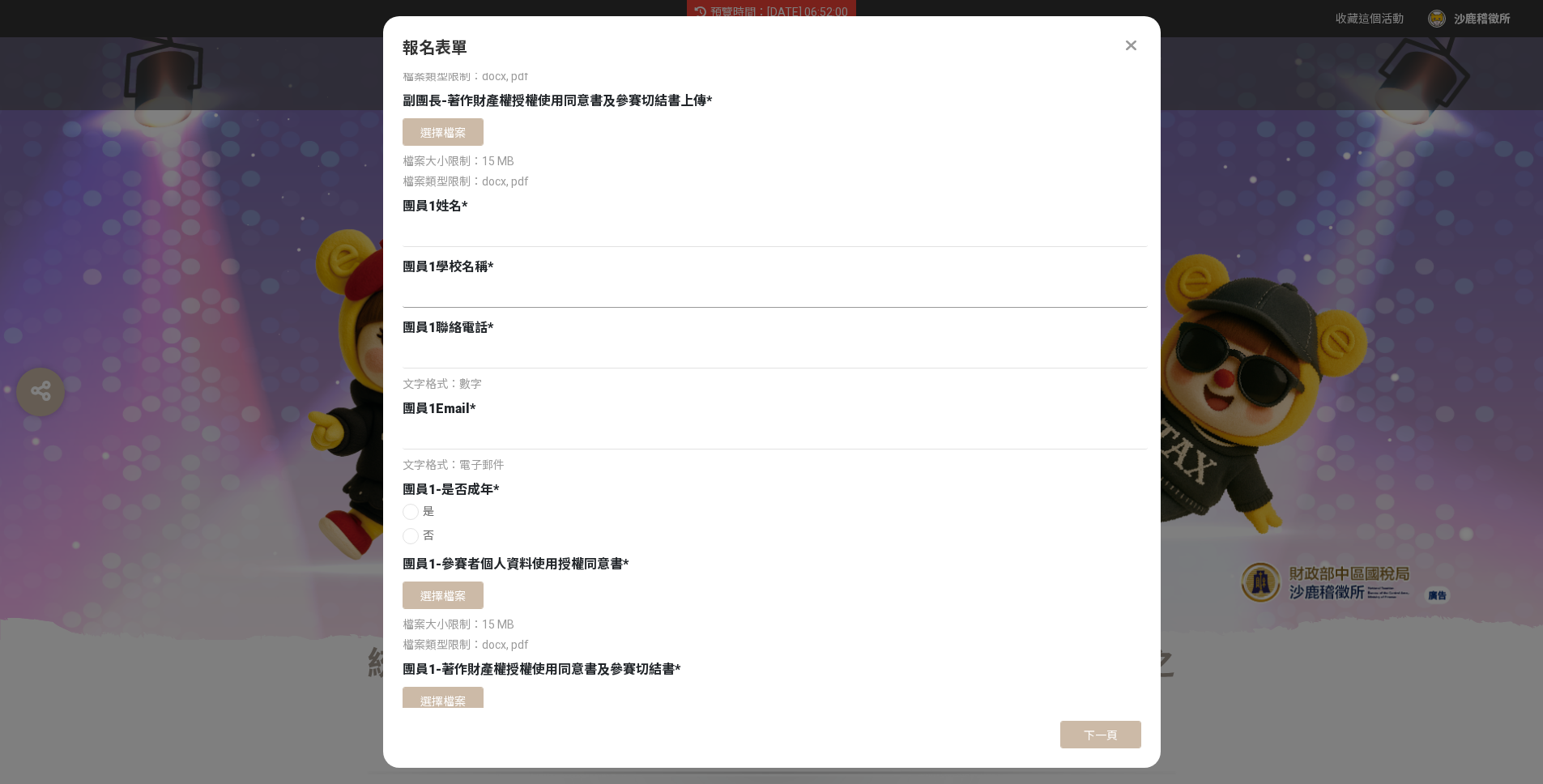 scroll, scrollTop: 1745, scrollLeft: 0, axis: vertical 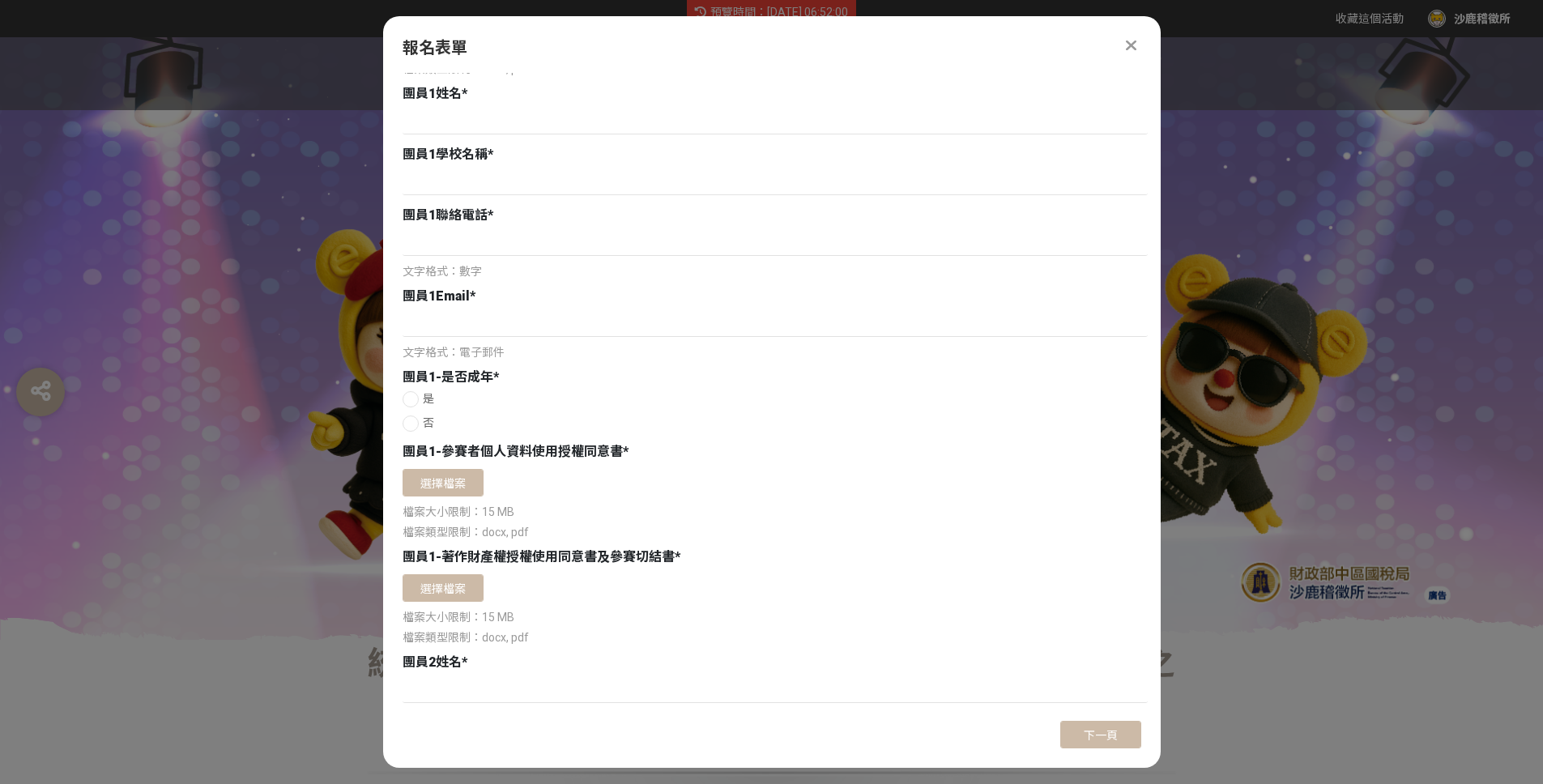 click at bounding box center [411, 424] 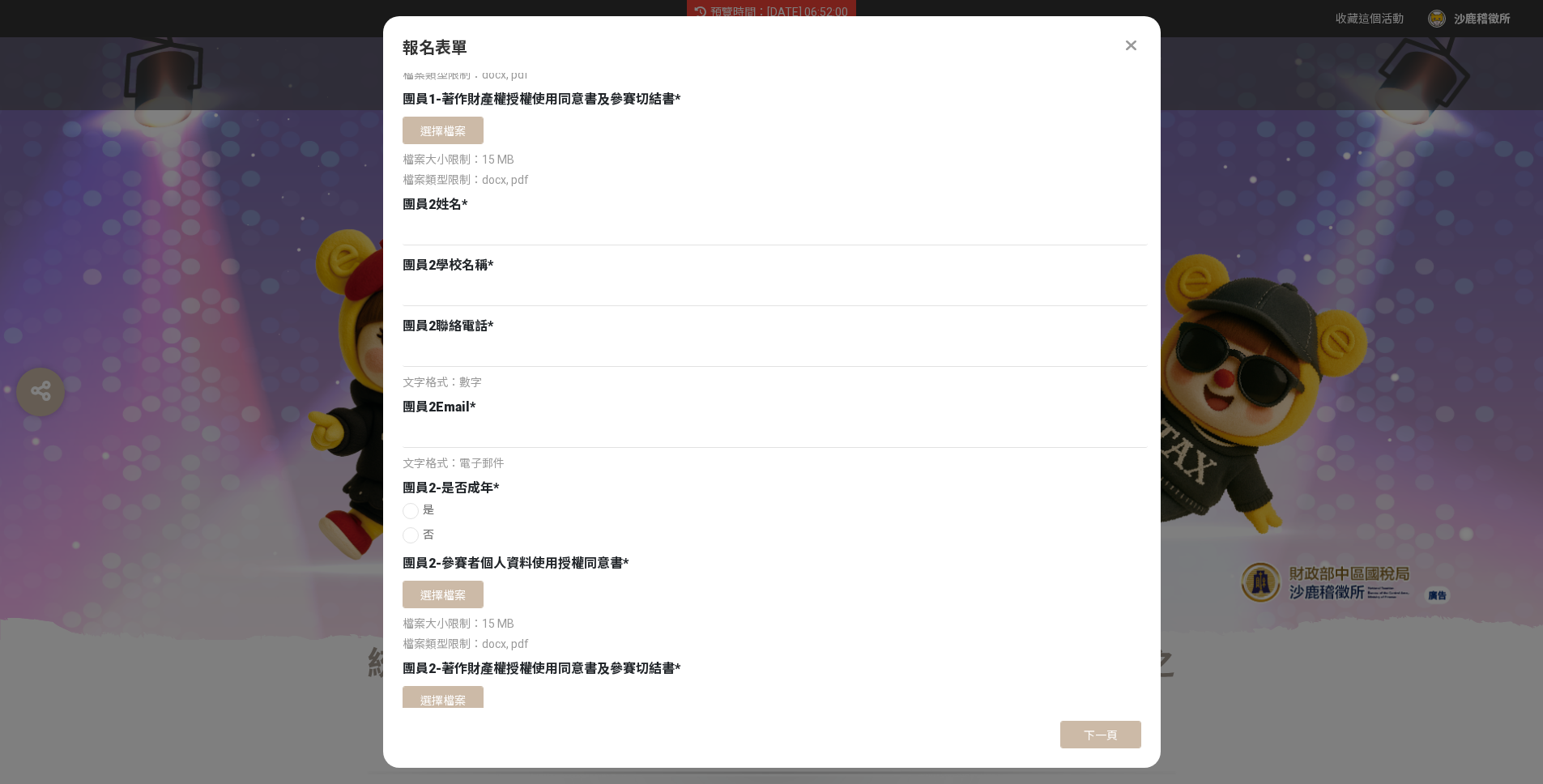 scroll, scrollTop: 2337, scrollLeft: 0, axis: vertical 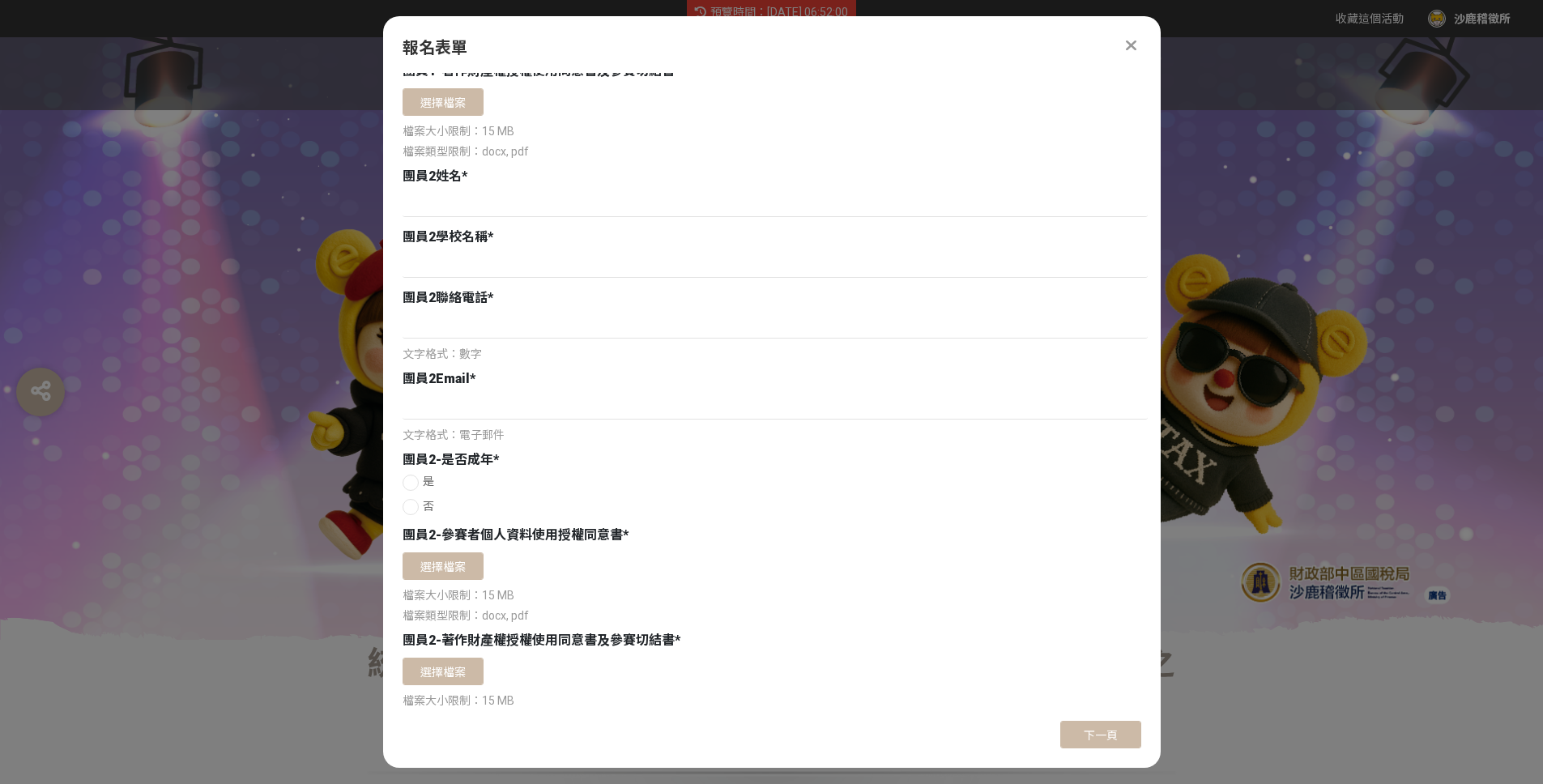 click at bounding box center [411, 507] 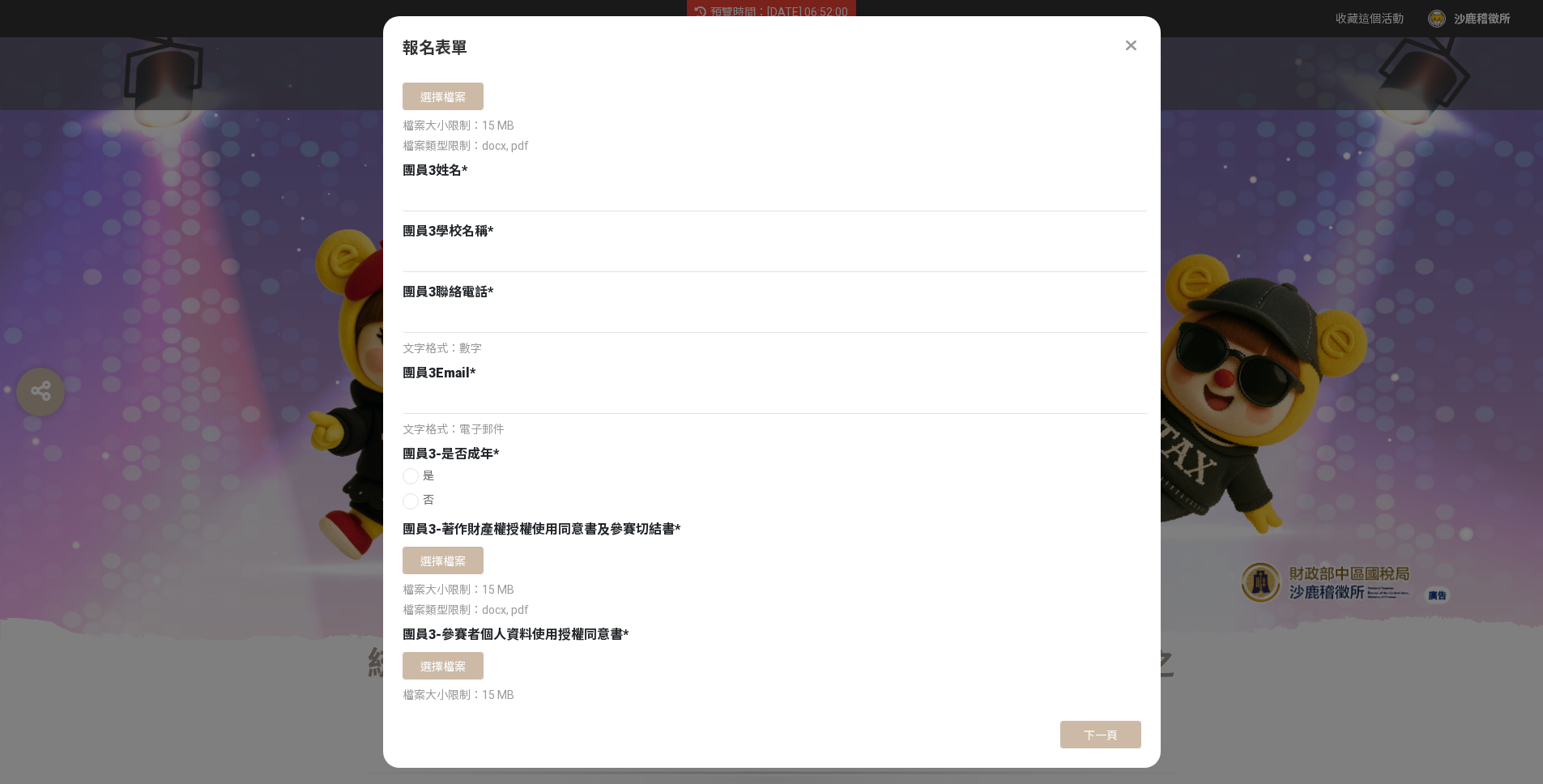 scroll, scrollTop: 3059, scrollLeft: 0, axis: vertical 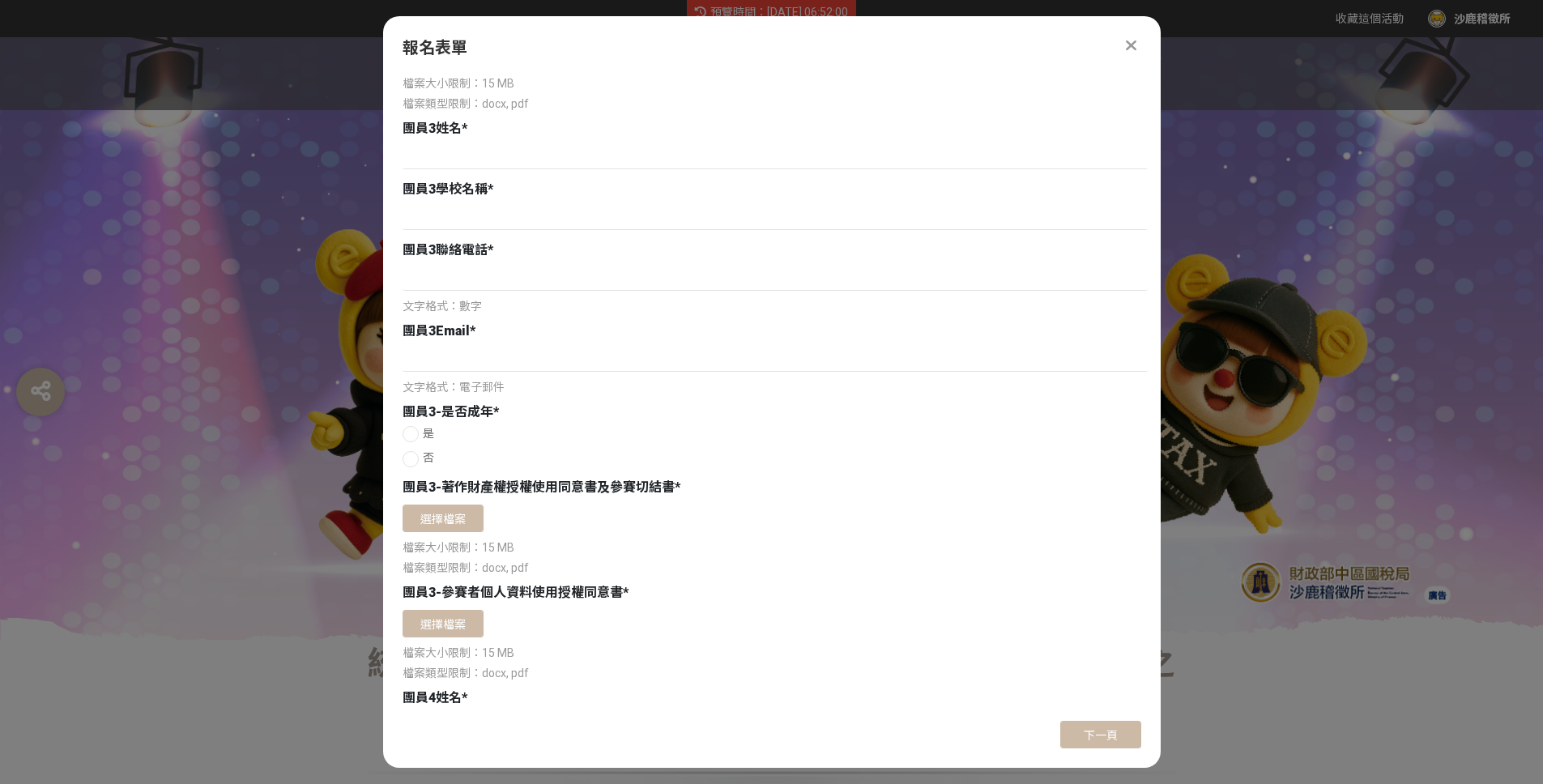 click at bounding box center [411, 459] 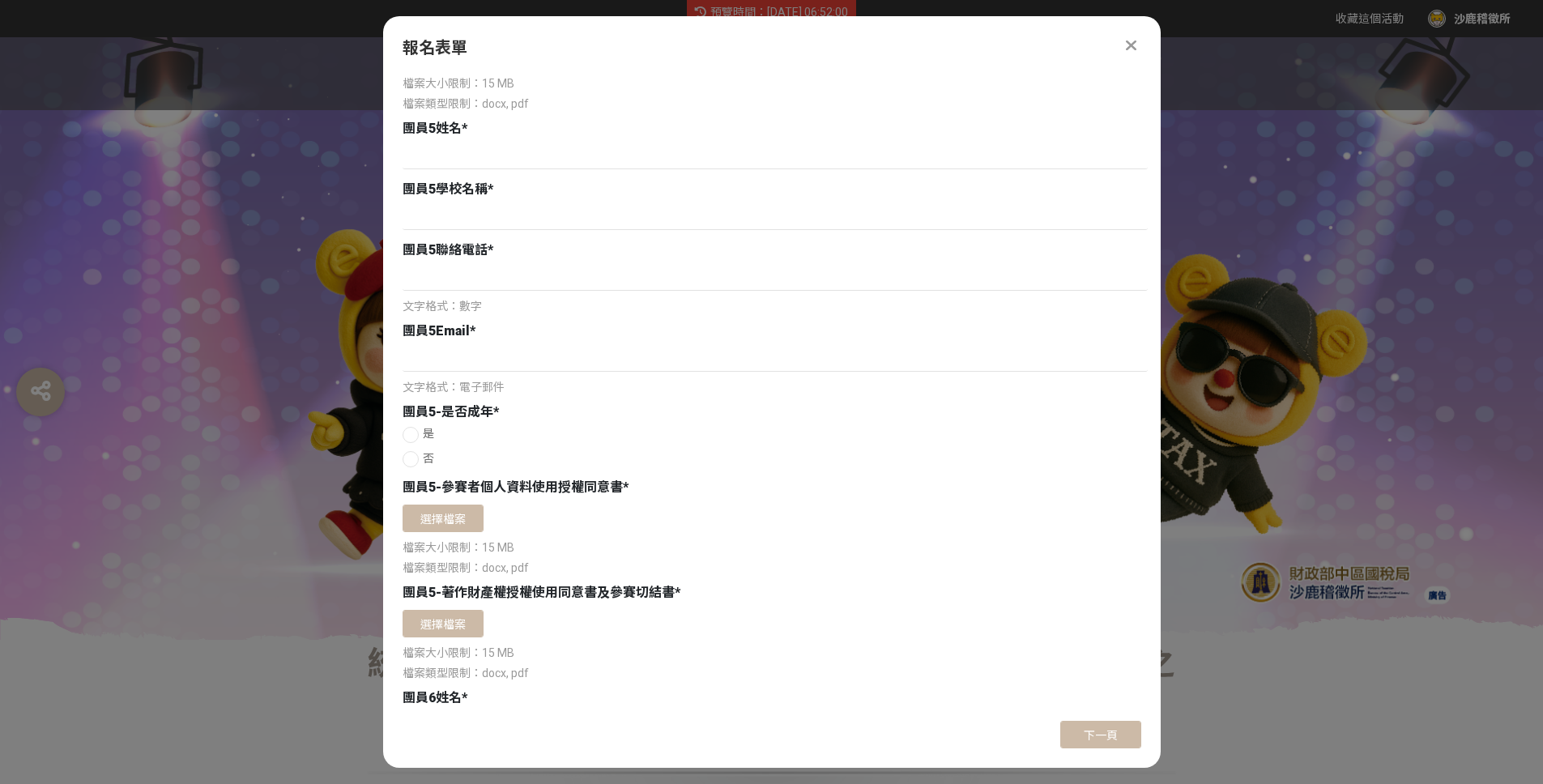 click at bounding box center [411, 459] 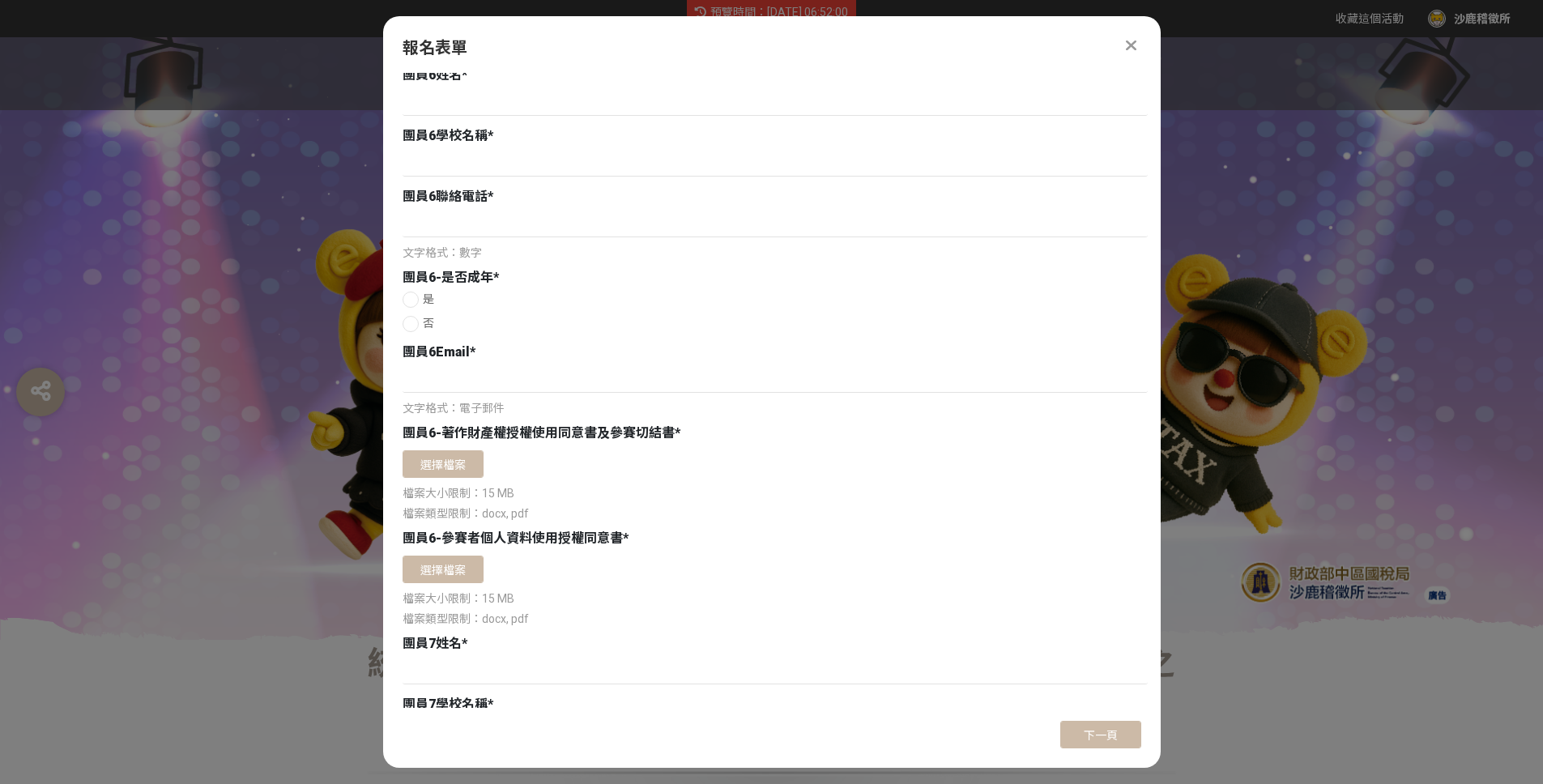 scroll, scrollTop: 5073, scrollLeft: 0, axis: vertical 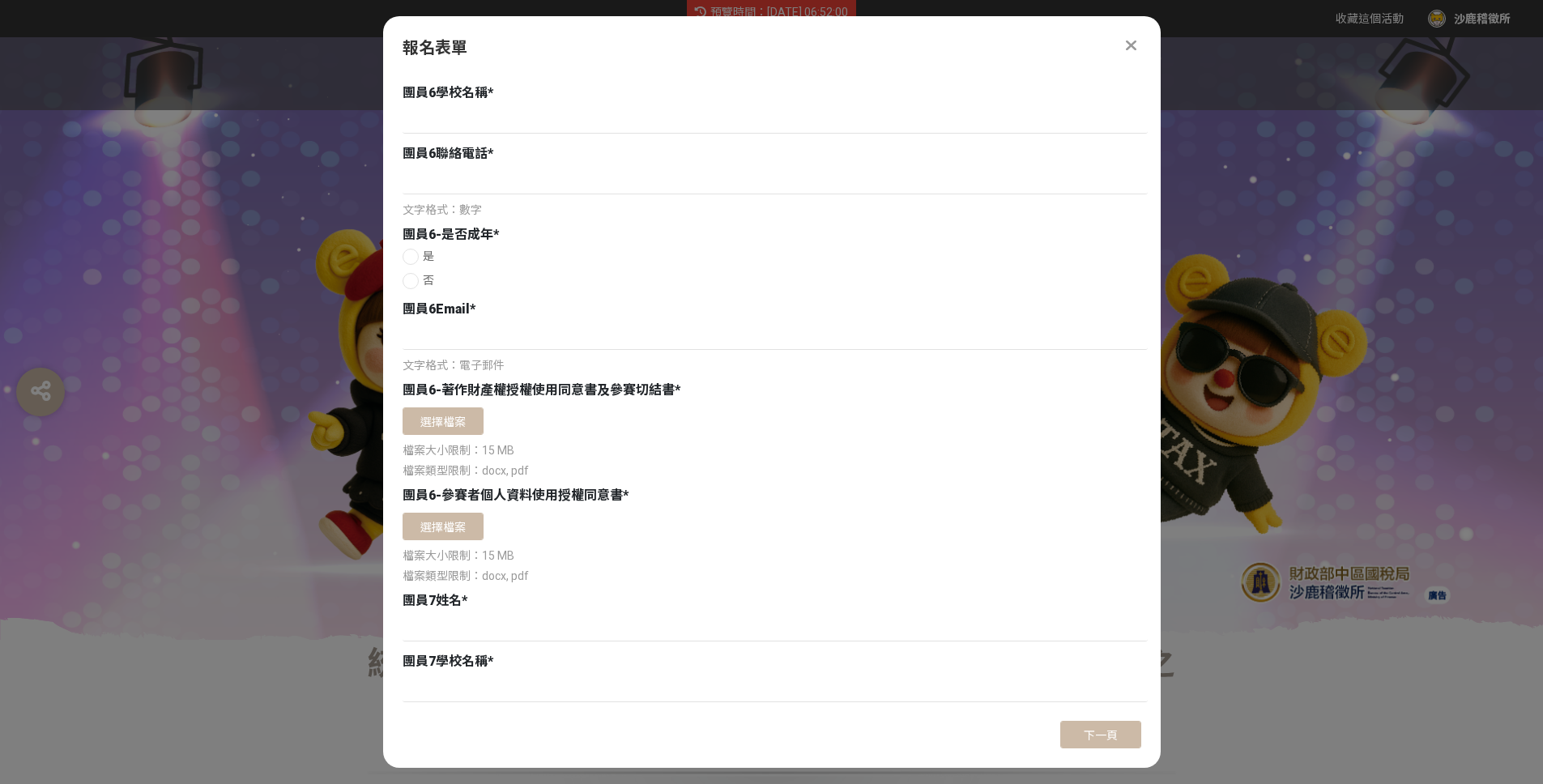 click at bounding box center [411, 281] 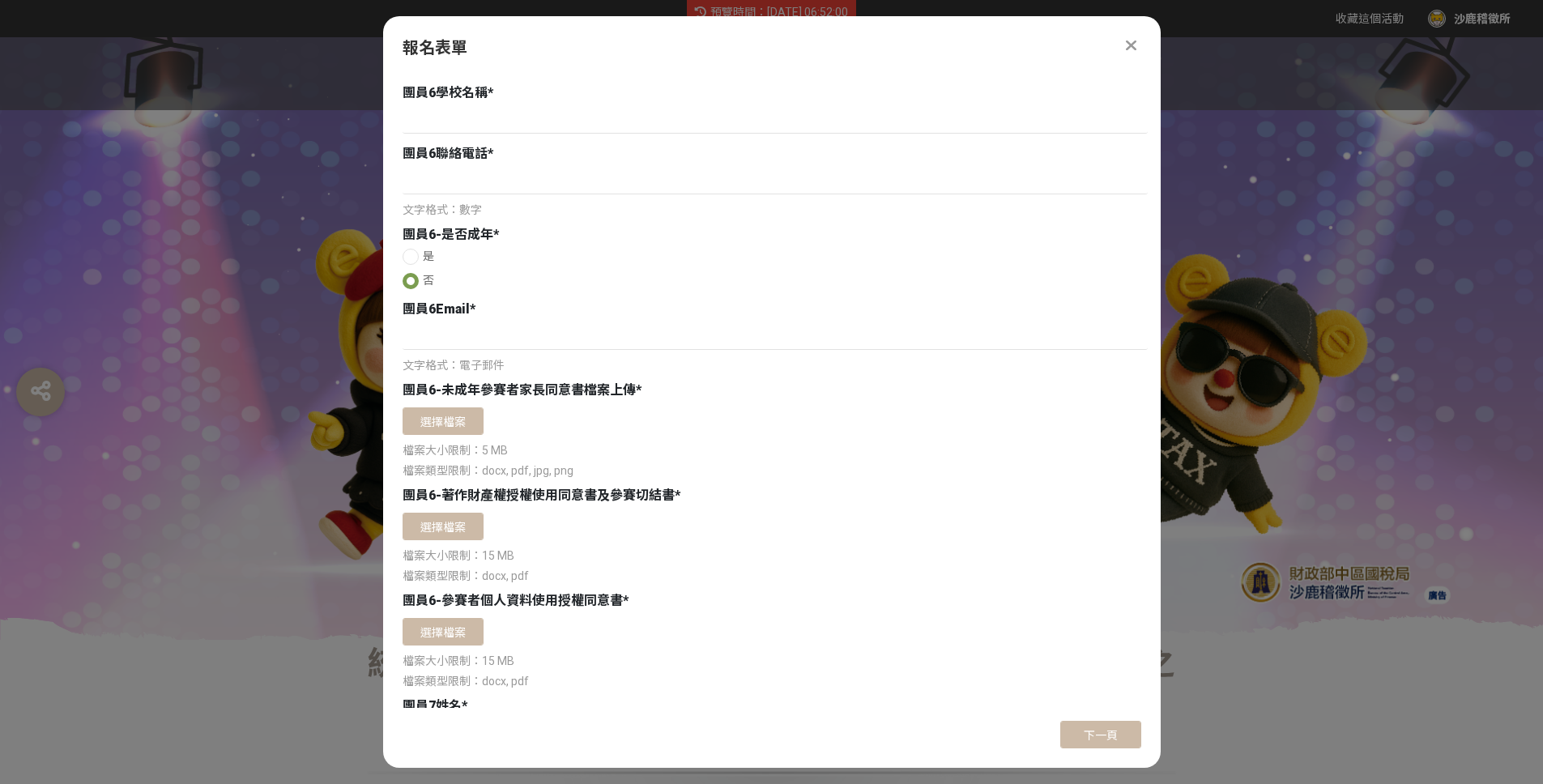 radio on "true" 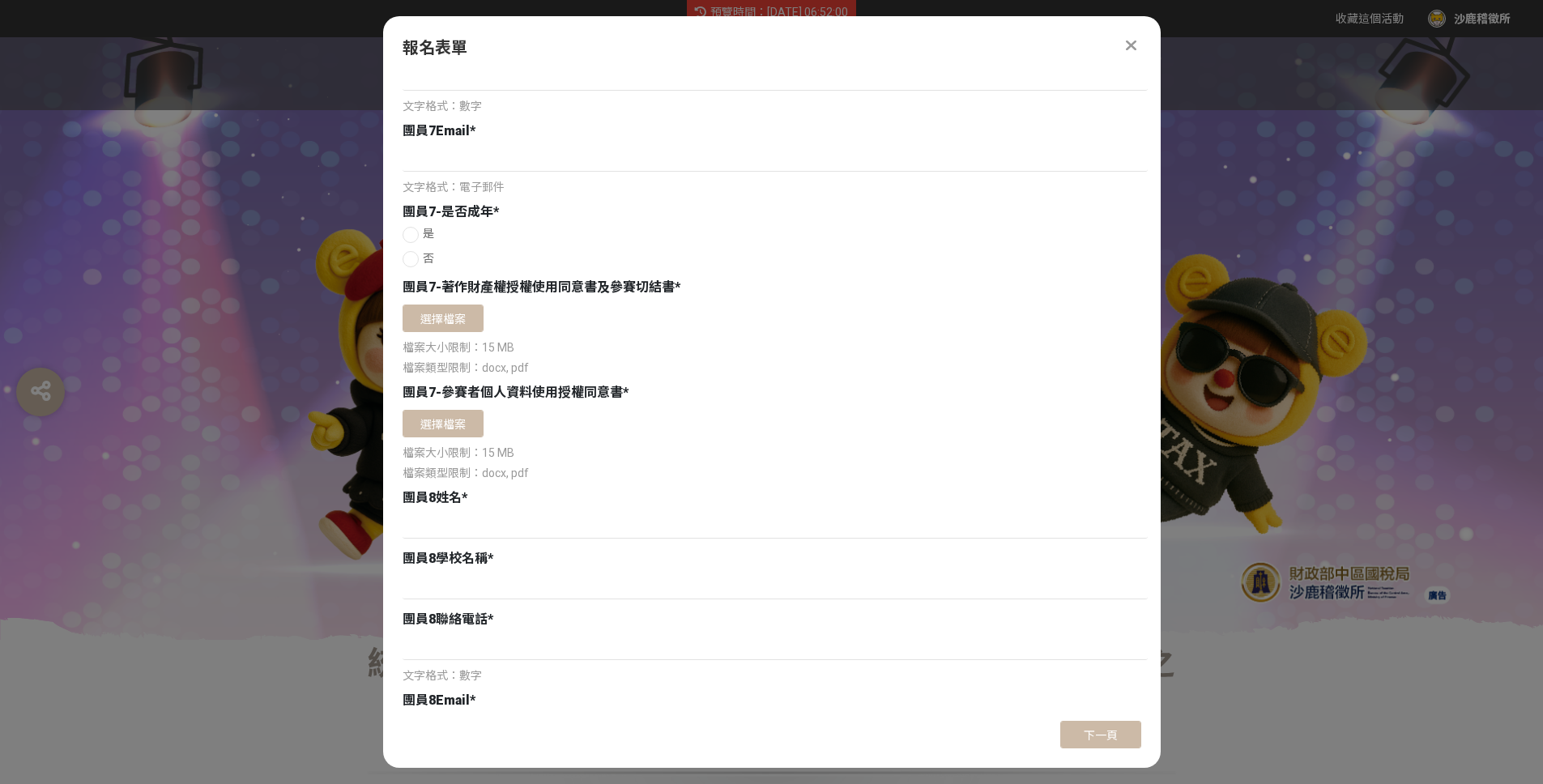 scroll, scrollTop: 5852, scrollLeft: 0, axis: vertical 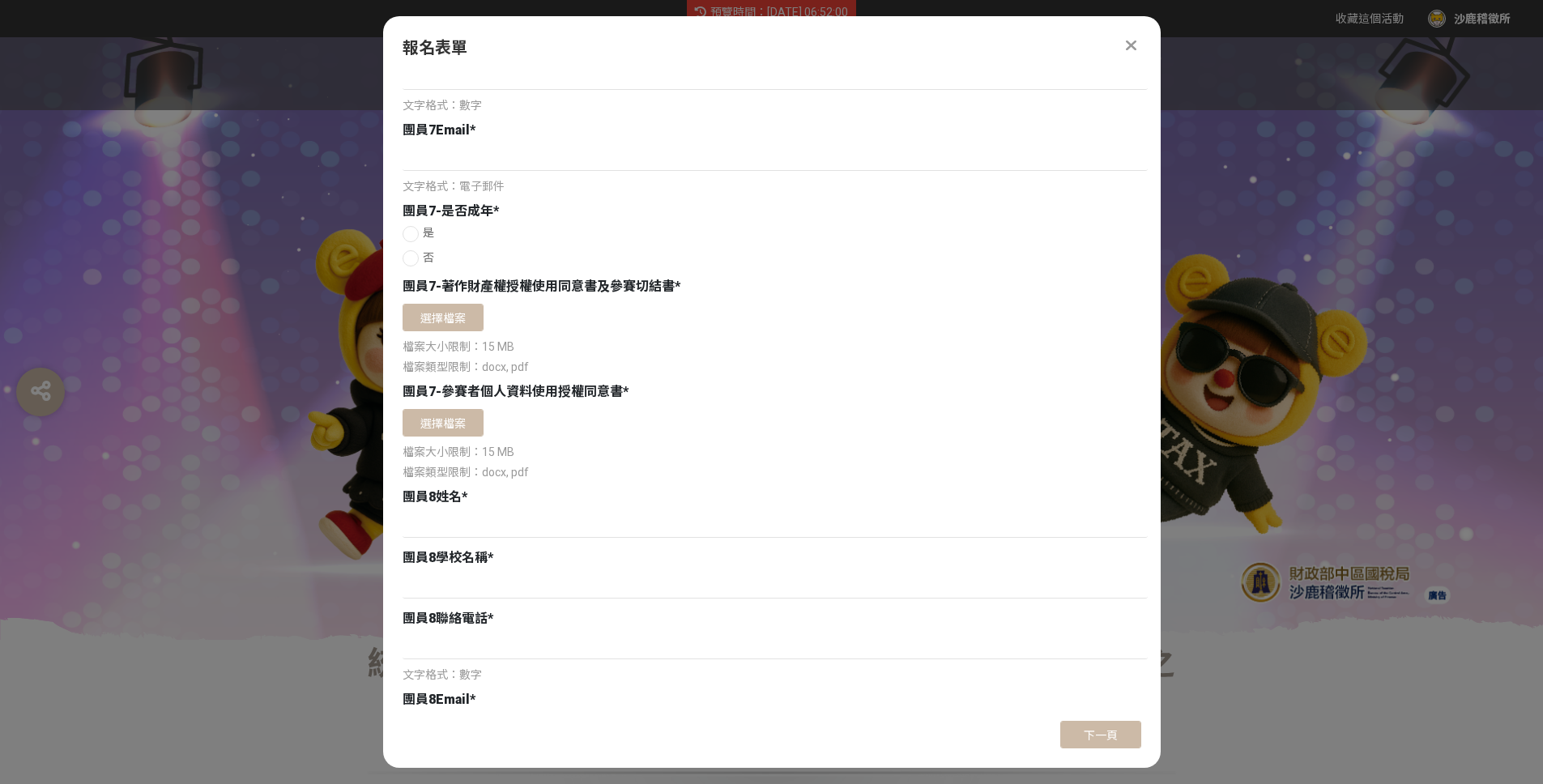 click at bounding box center [411, 258] 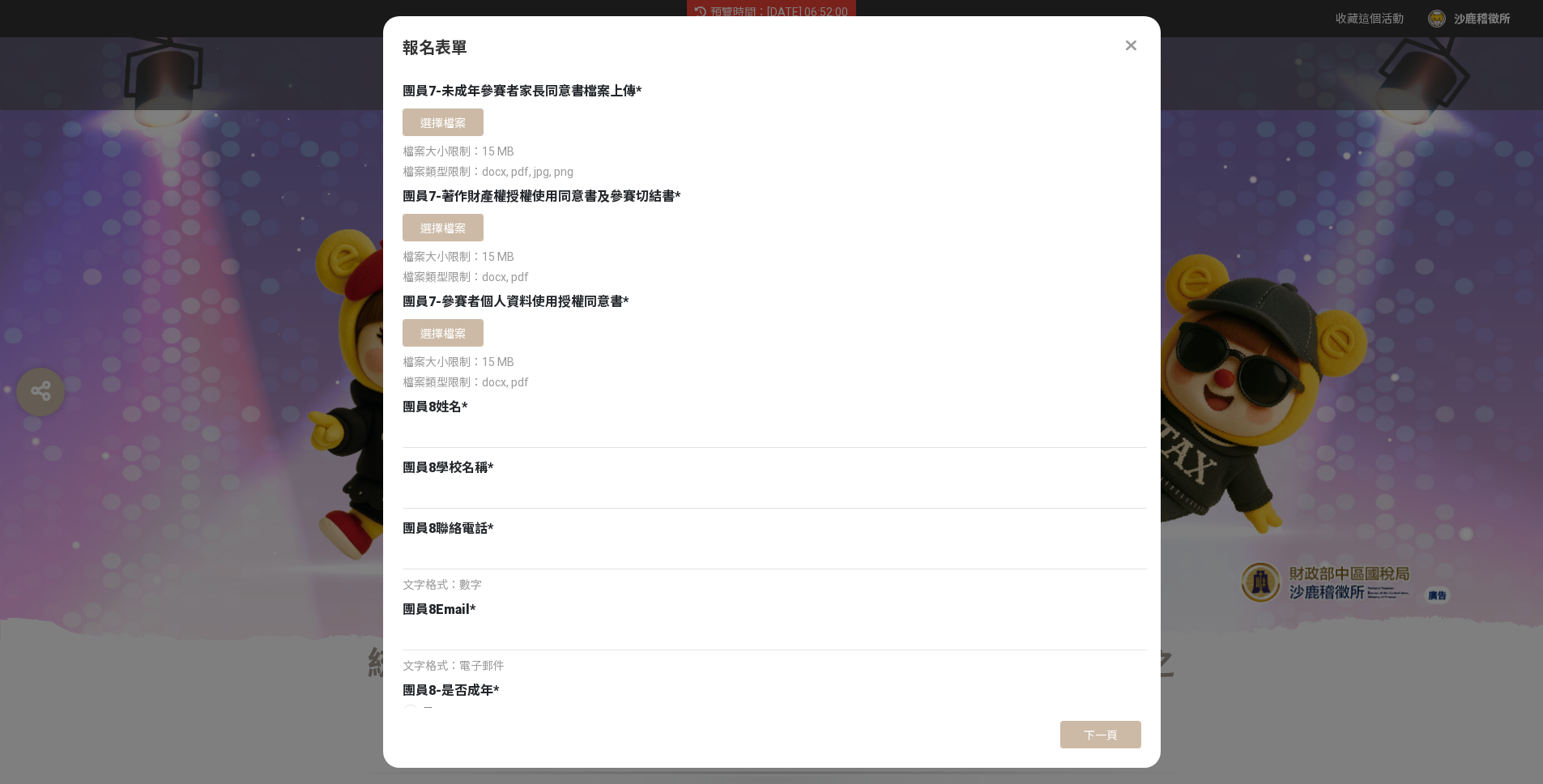 scroll, scrollTop: 6300, scrollLeft: 0, axis: vertical 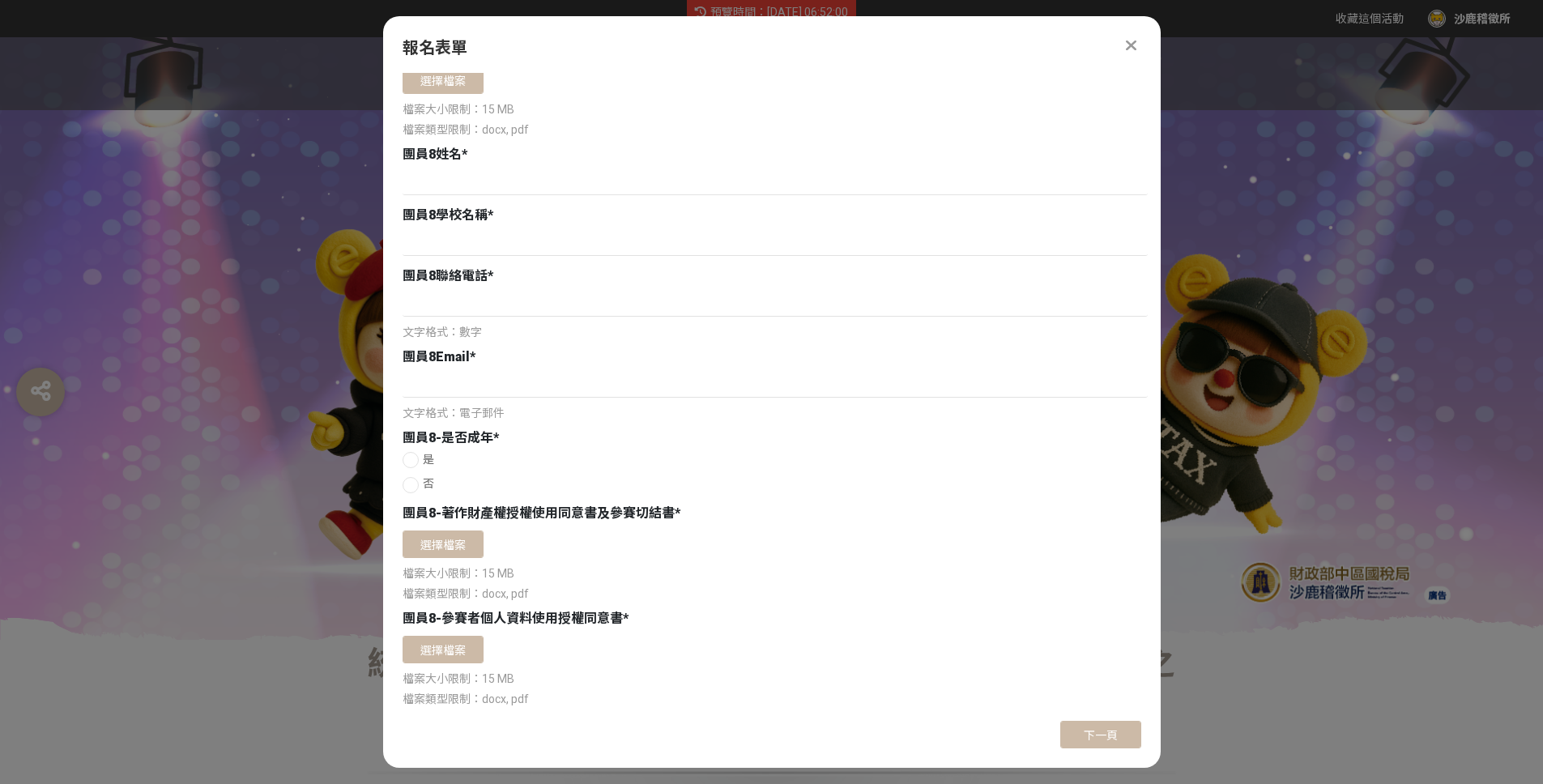 click at bounding box center (411, 485) 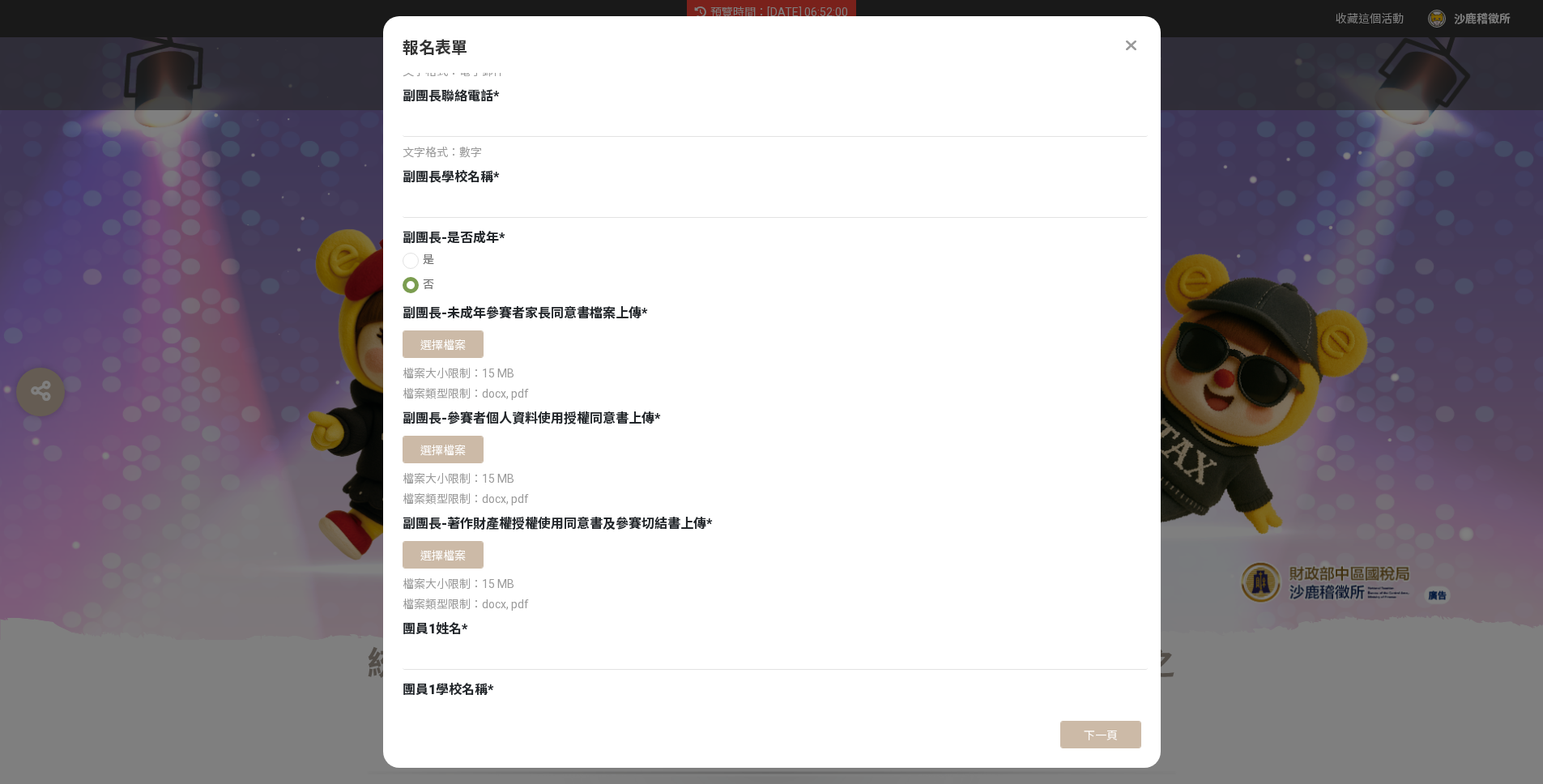 scroll, scrollTop: 0, scrollLeft: 0, axis: both 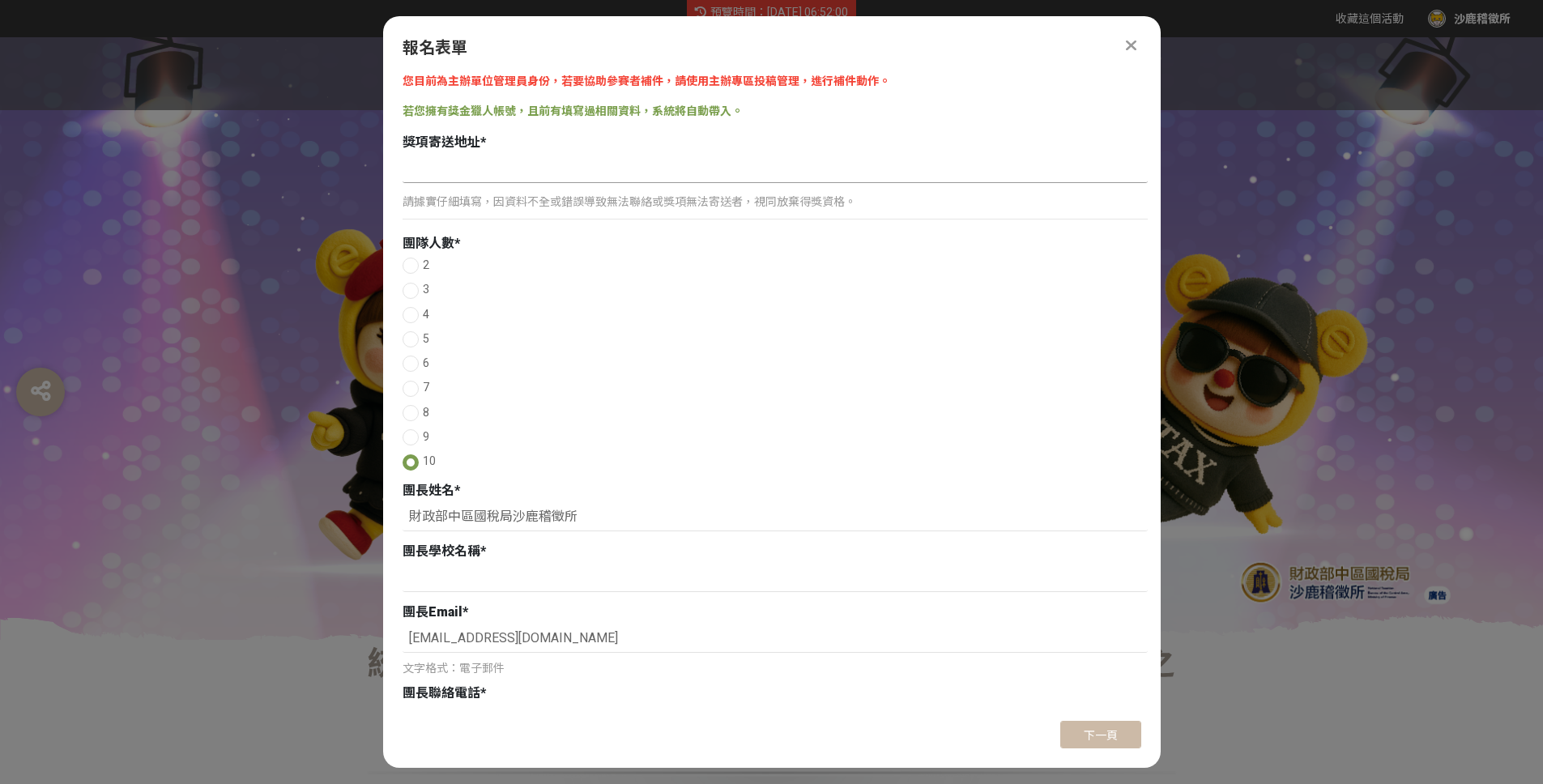 click at bounding box center [775, 169] 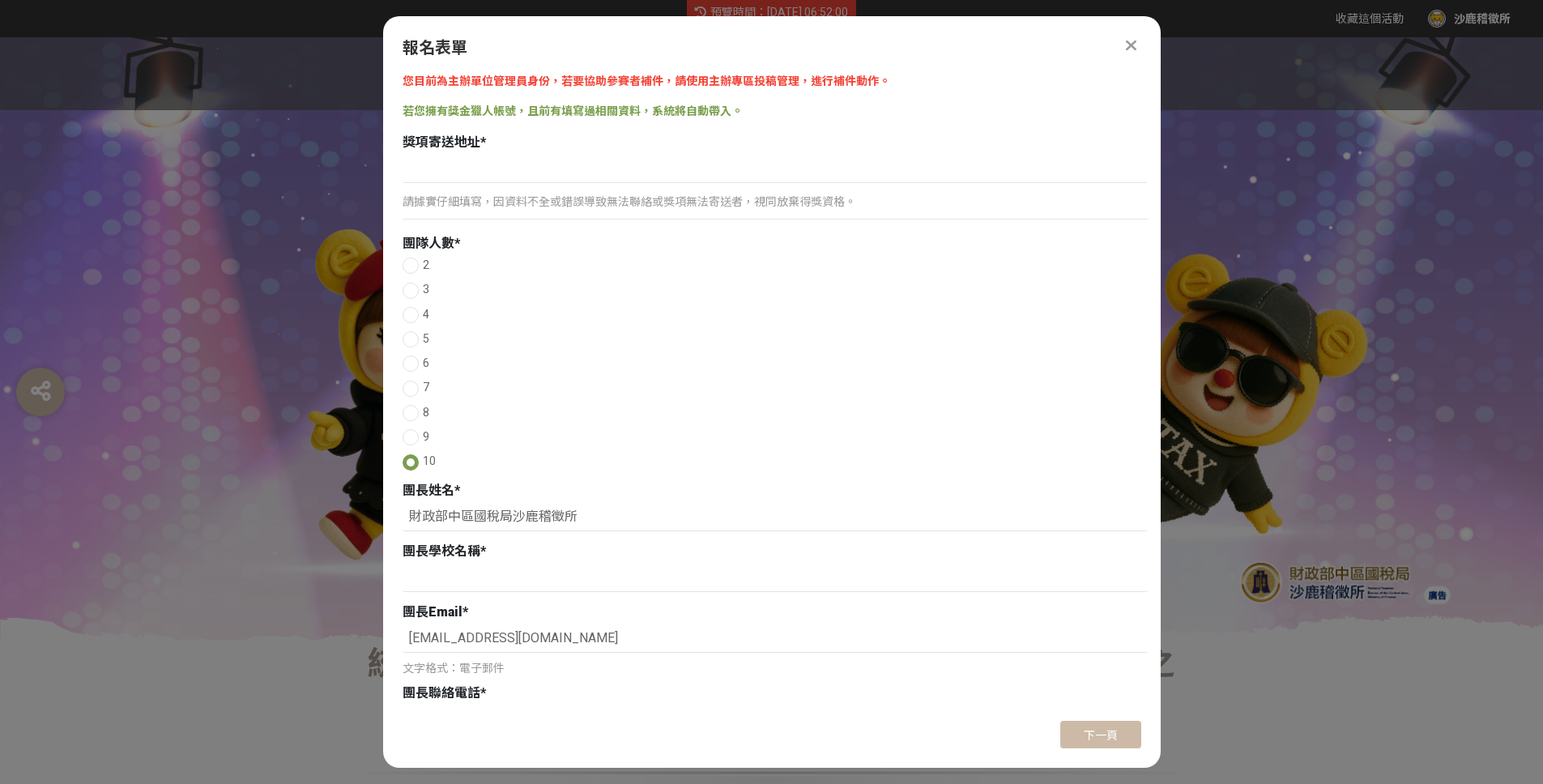 click at bounding box center [411, 364] 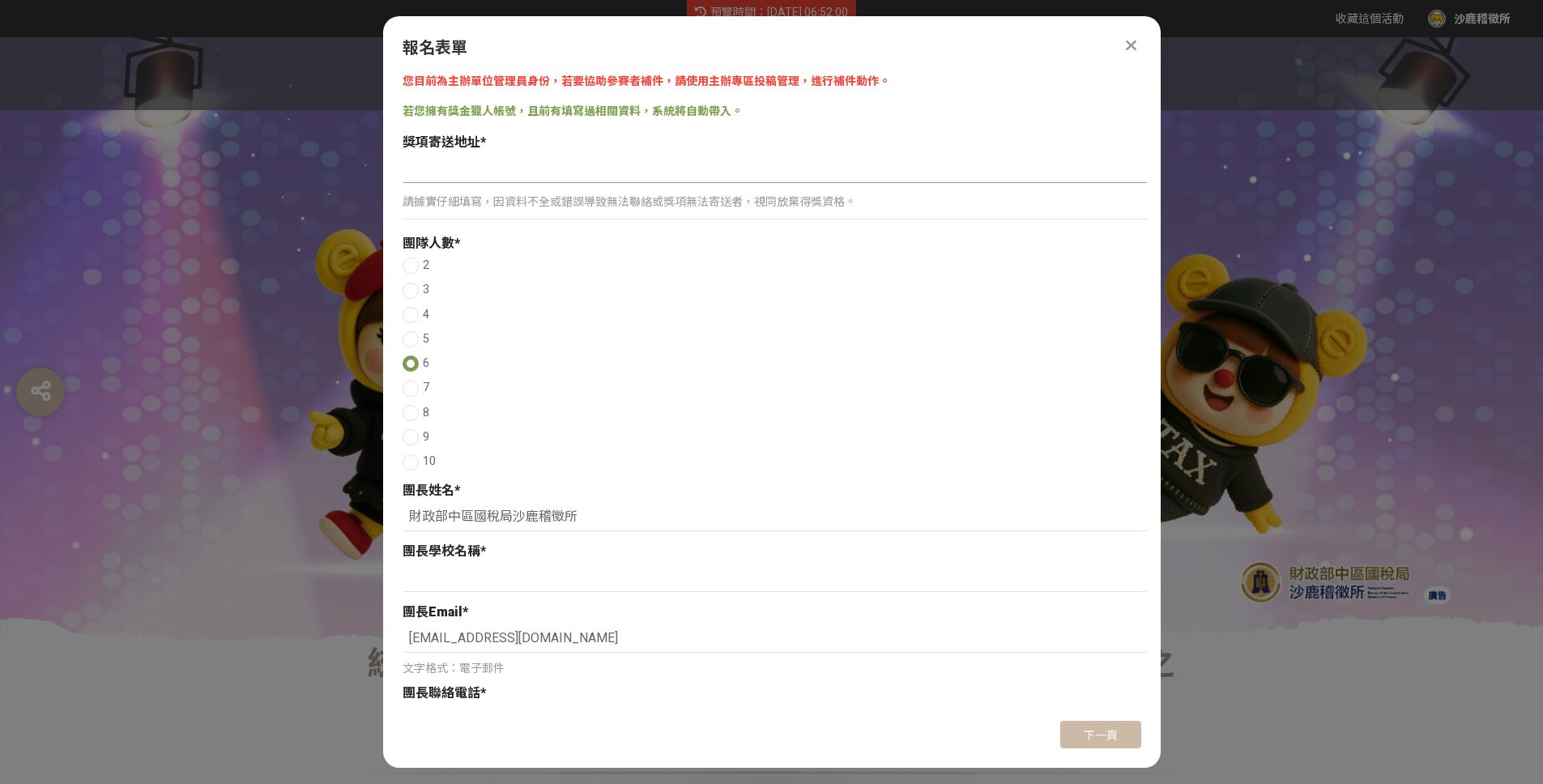 click at bounding box center (775, 169) 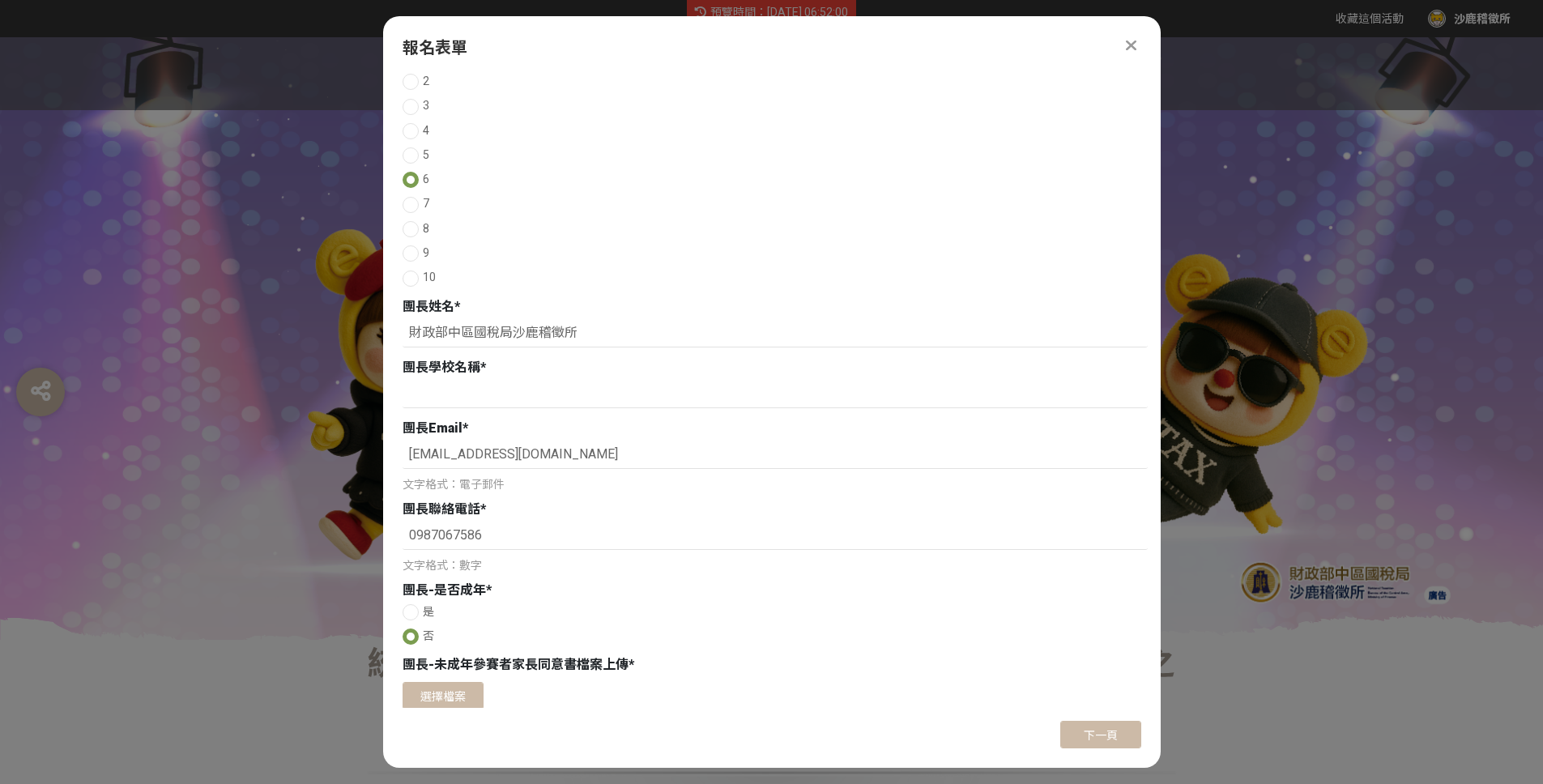 scroll, scrollTop: 201, scrollLeft: 0, axis: vertical 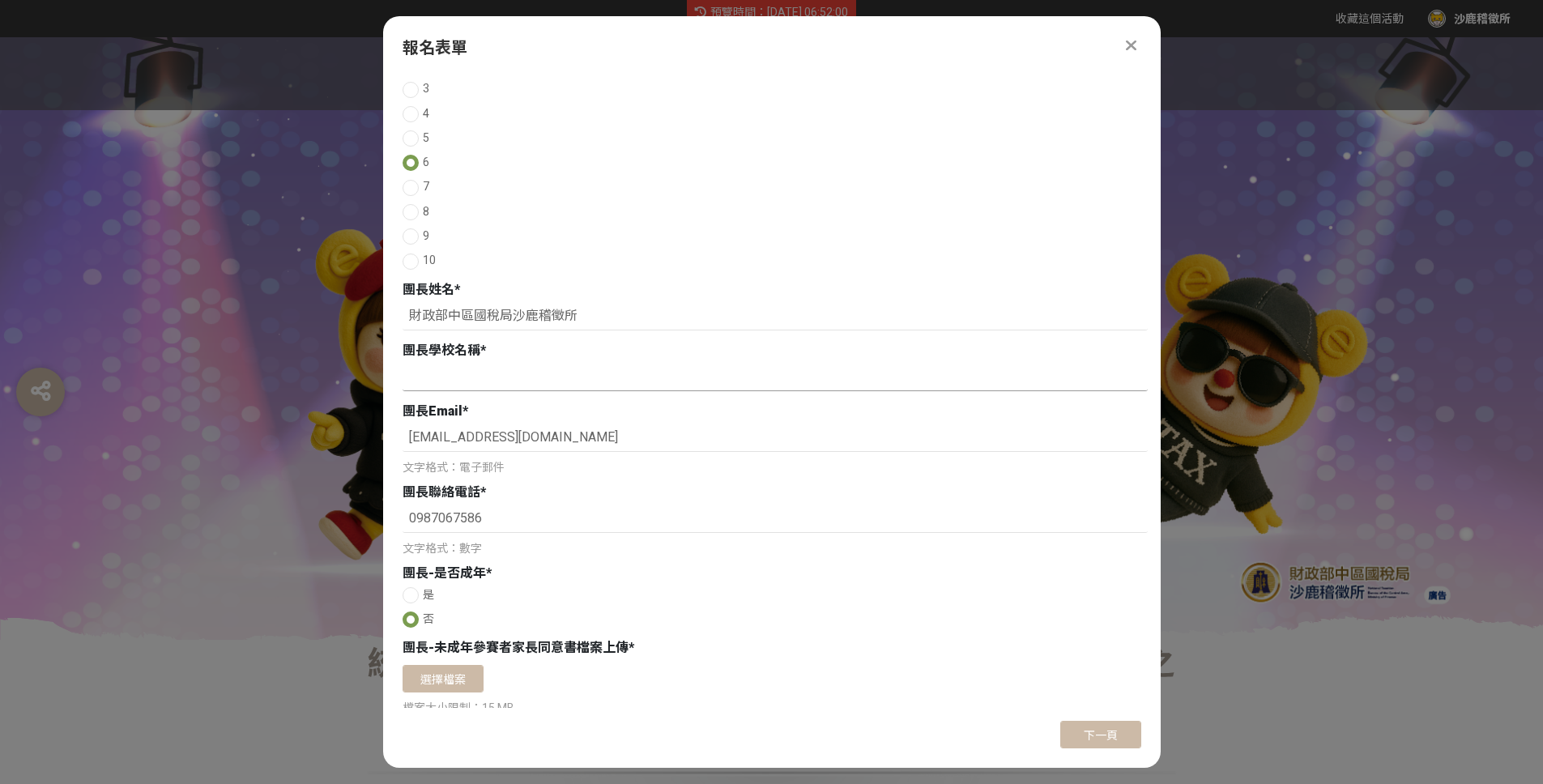 type on "test" 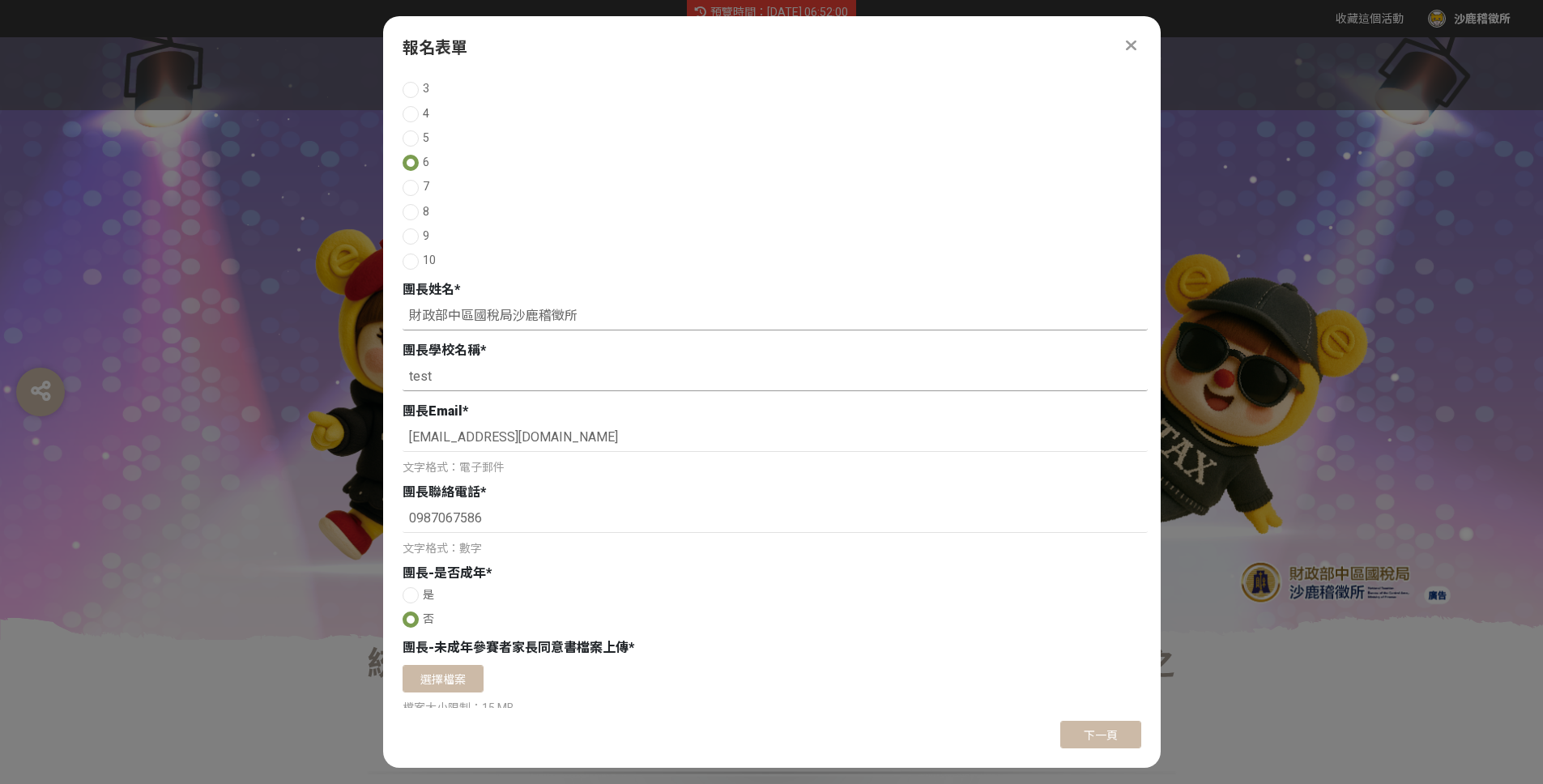 type on "test" 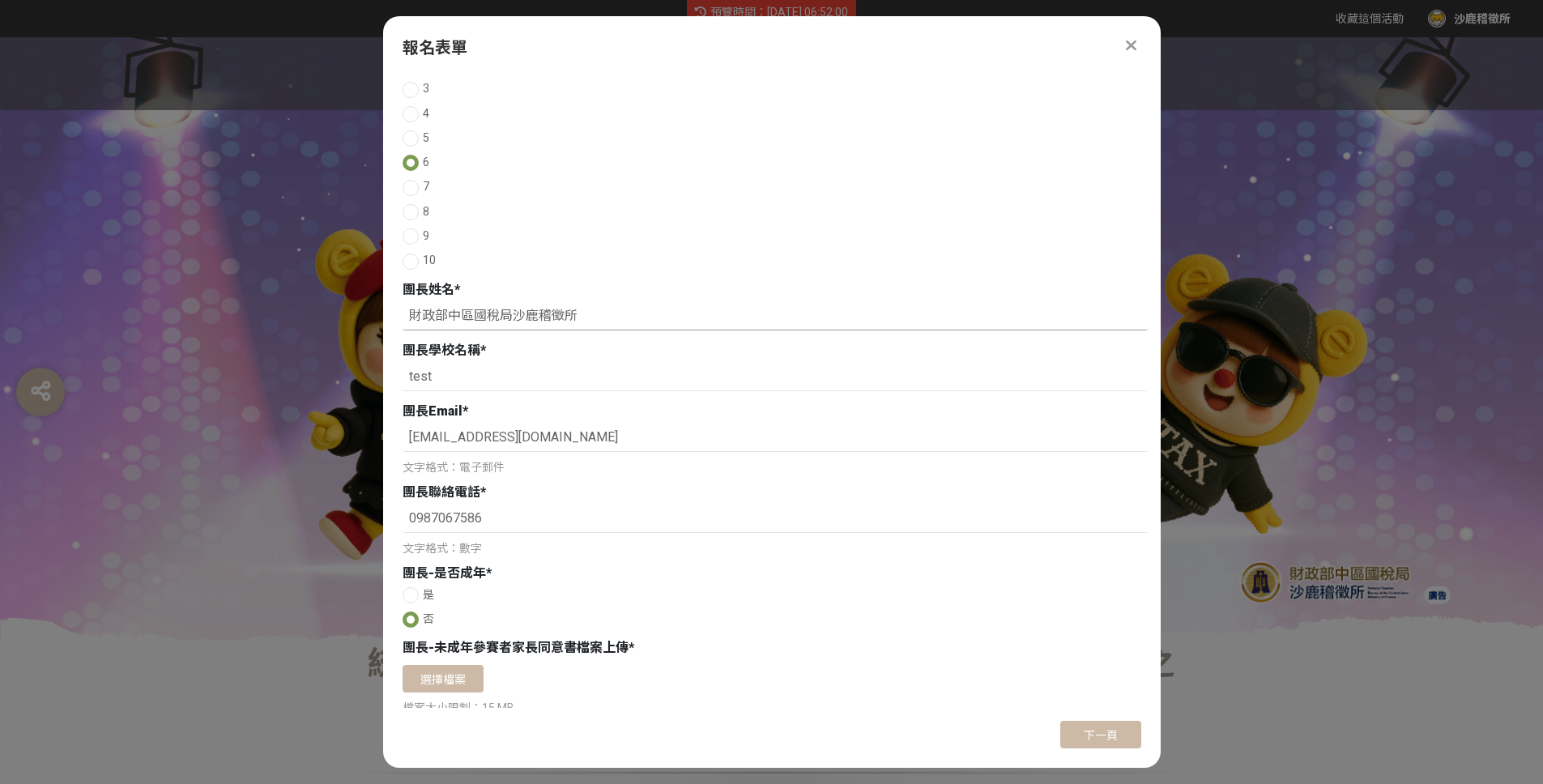 click on "財政部中區國稅局沙鹿稽徵所" at bounding box center (775, 317) 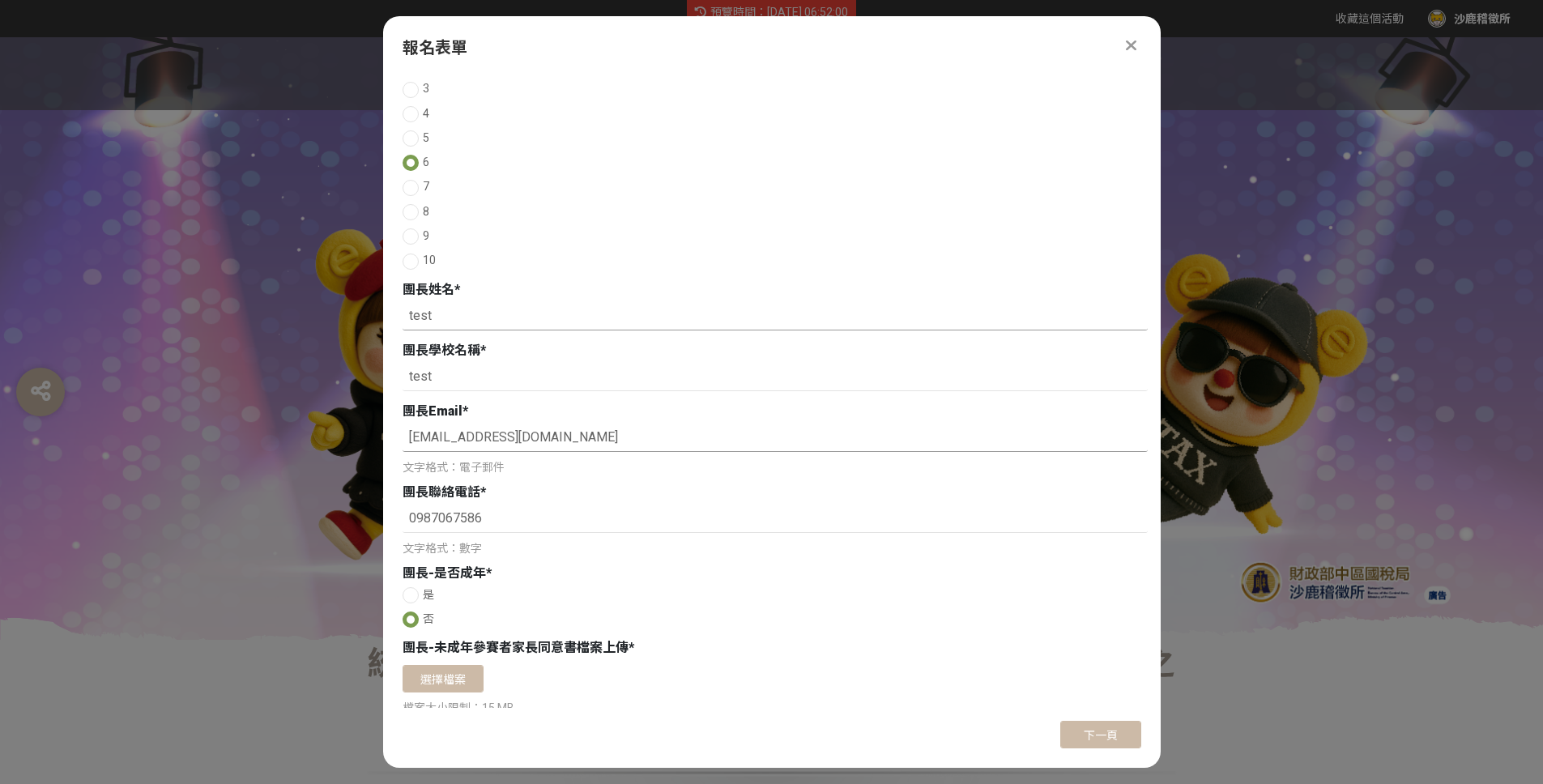 type on "test" 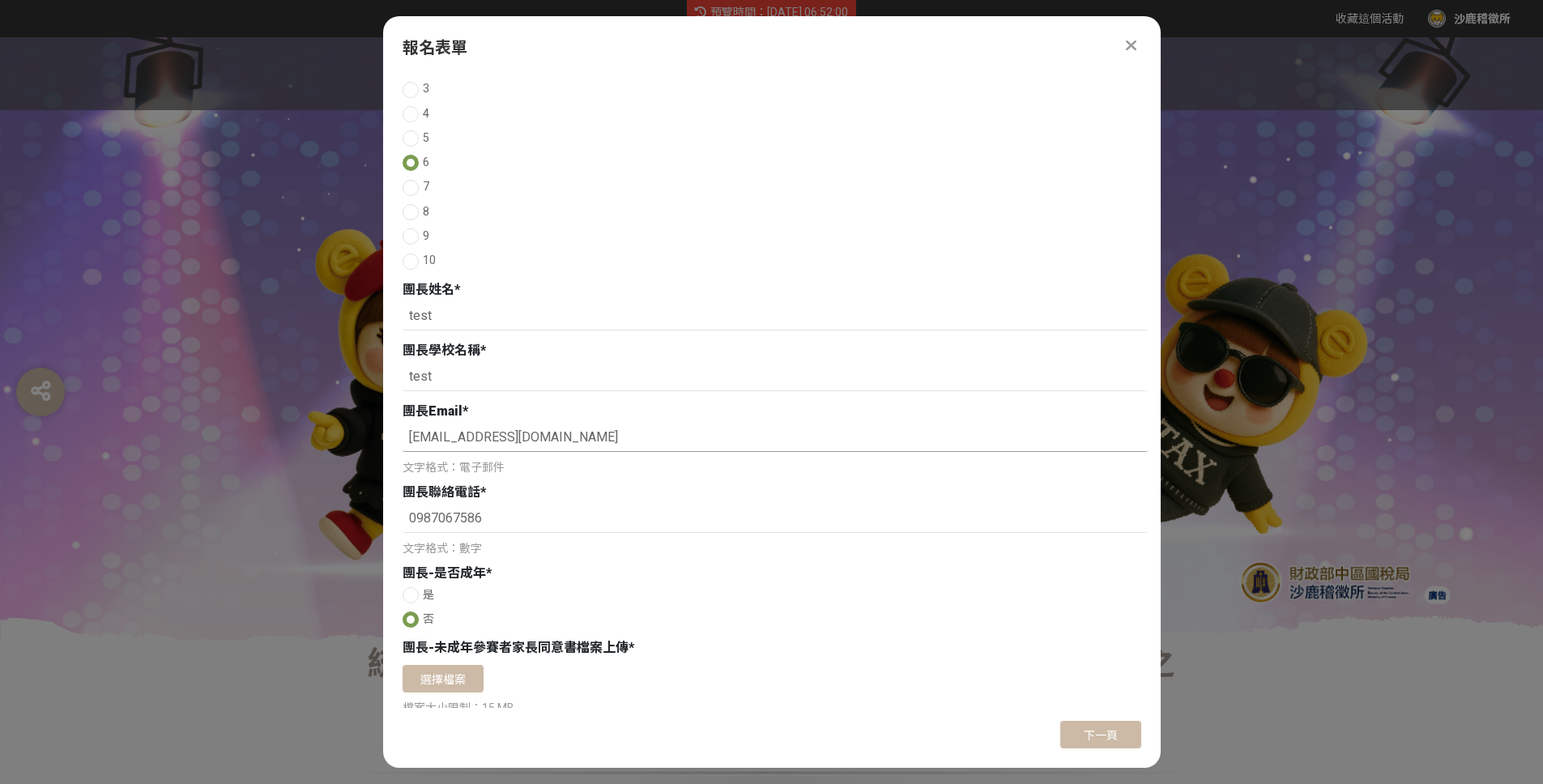 click on "b5104ntbca@gmail.com" at bounding box center [775, 438] 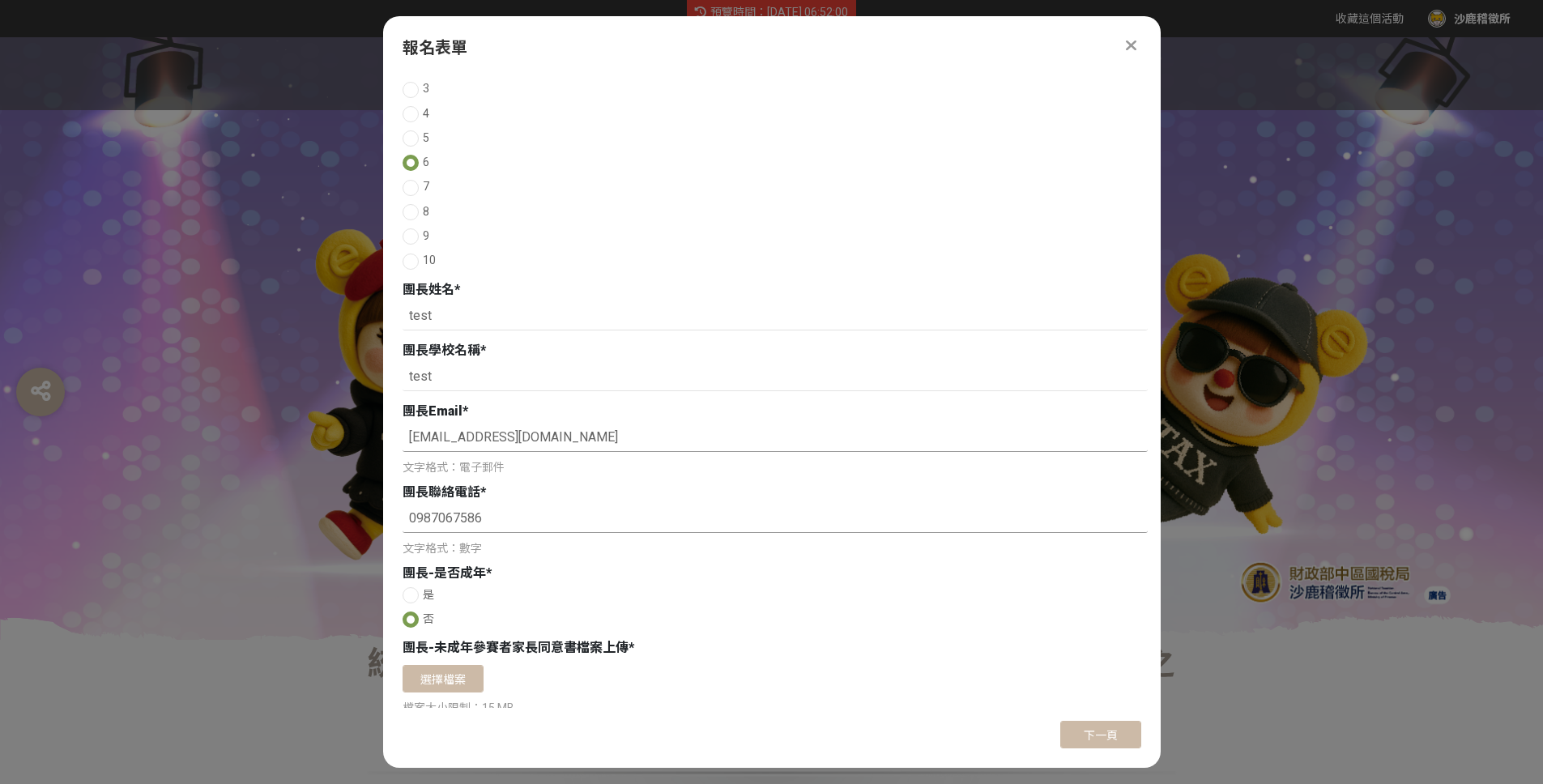 type on "yubi@bhuntr.com" 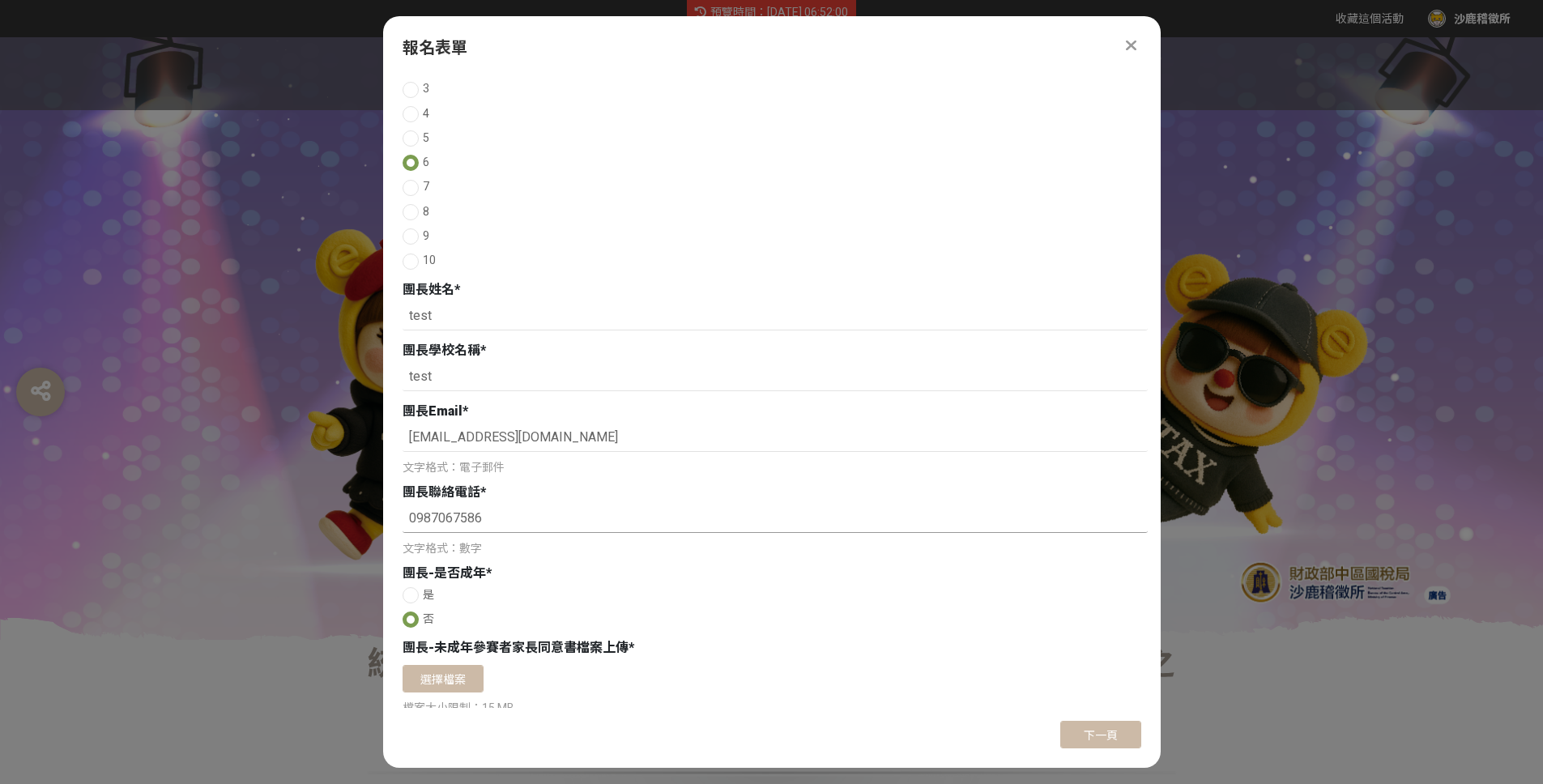 click on "0987067586" at bounding box center (775, 519) 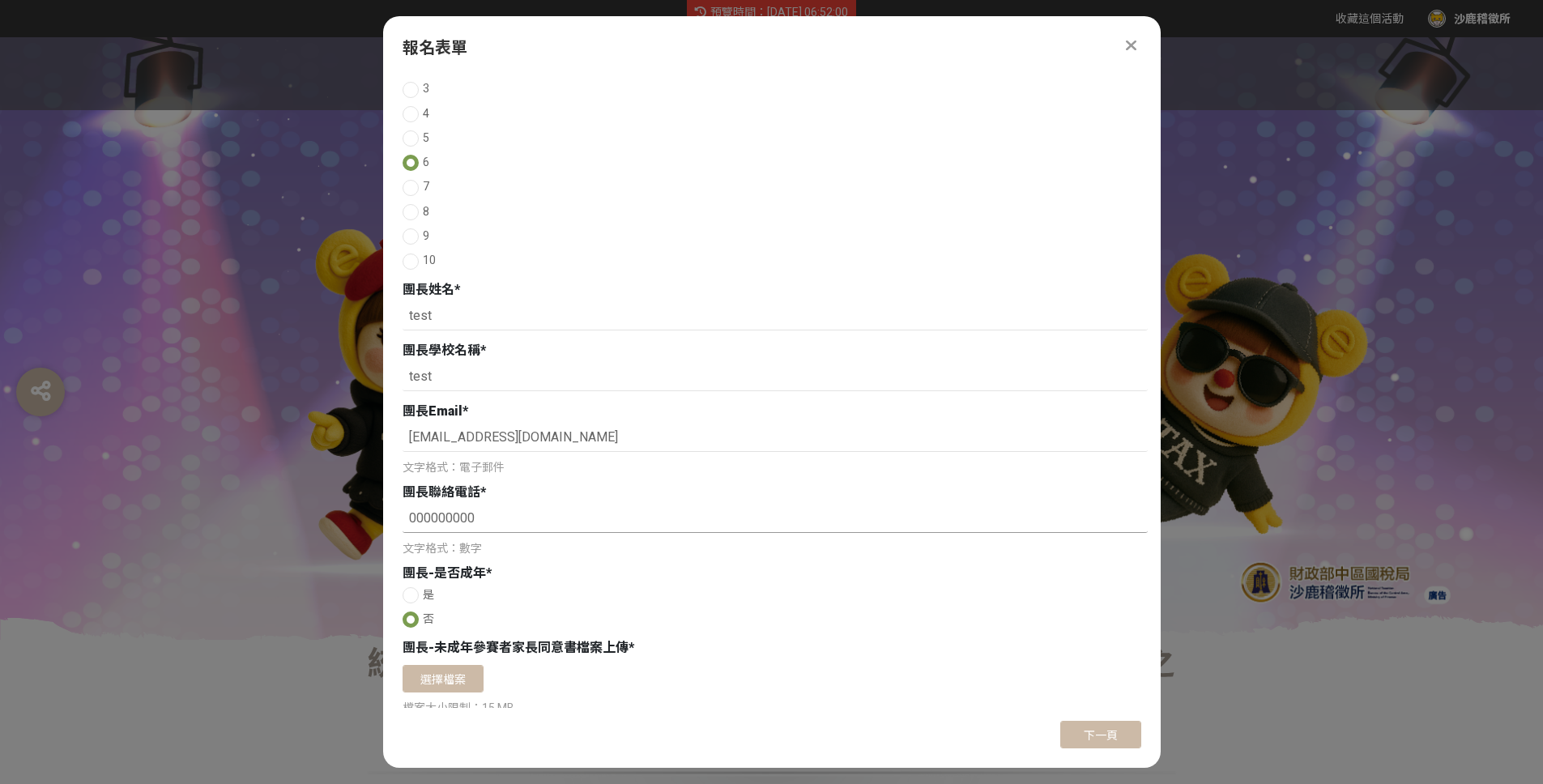 type on "000000000" 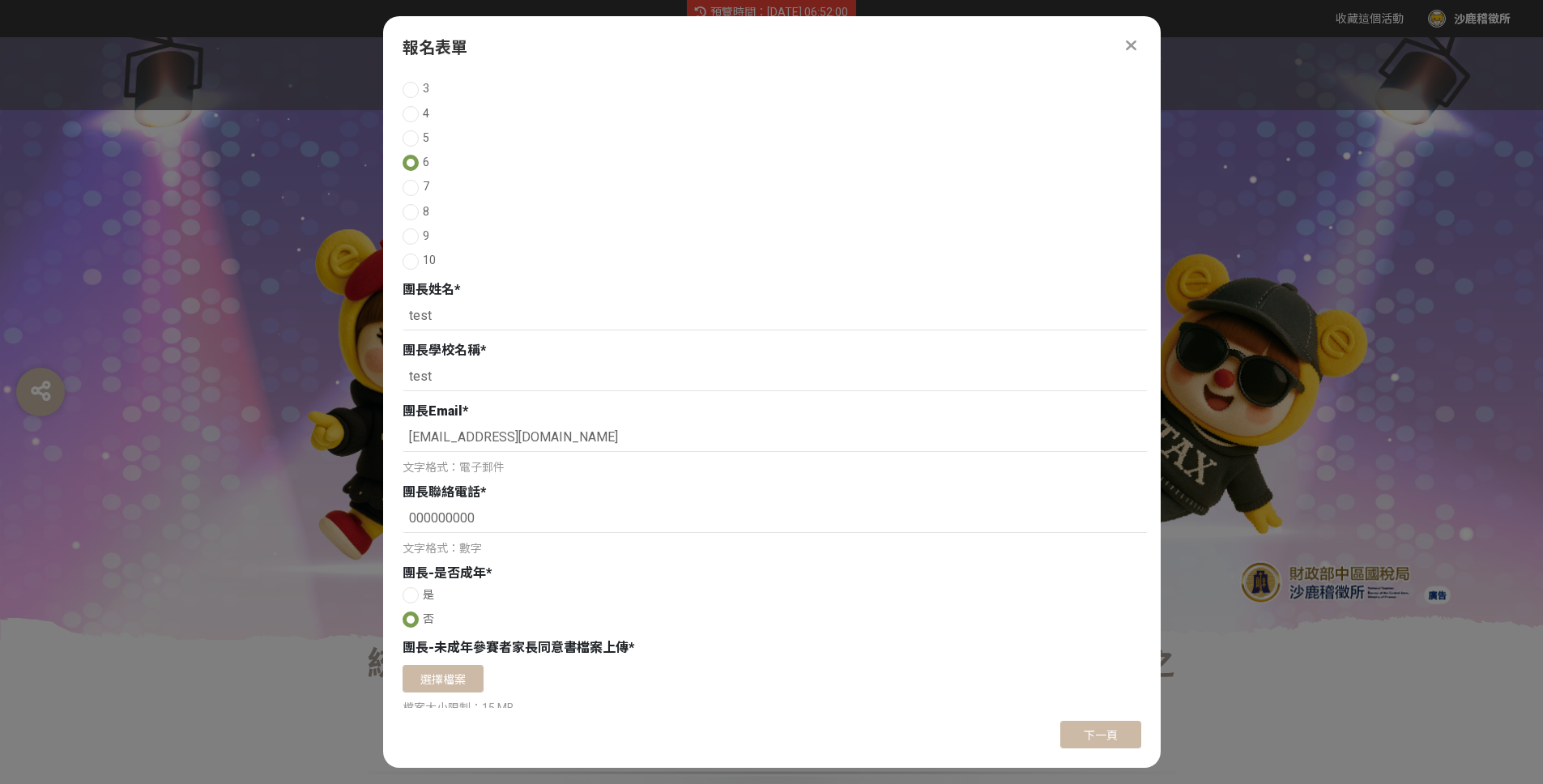 click at bounding box center (411, 595) 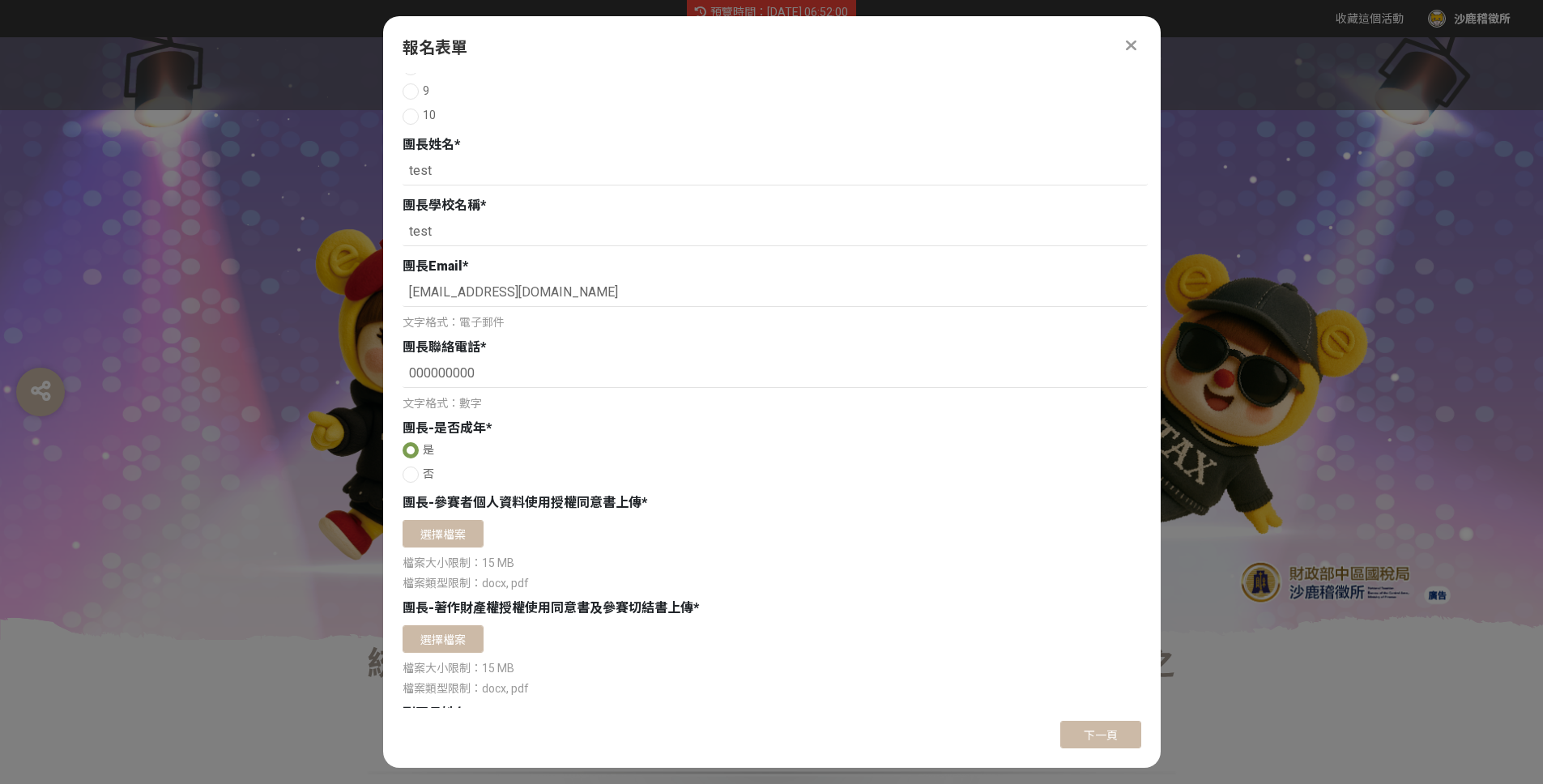 scroll, scrollTop: 450, scrollLeft: 0, axis: vertical 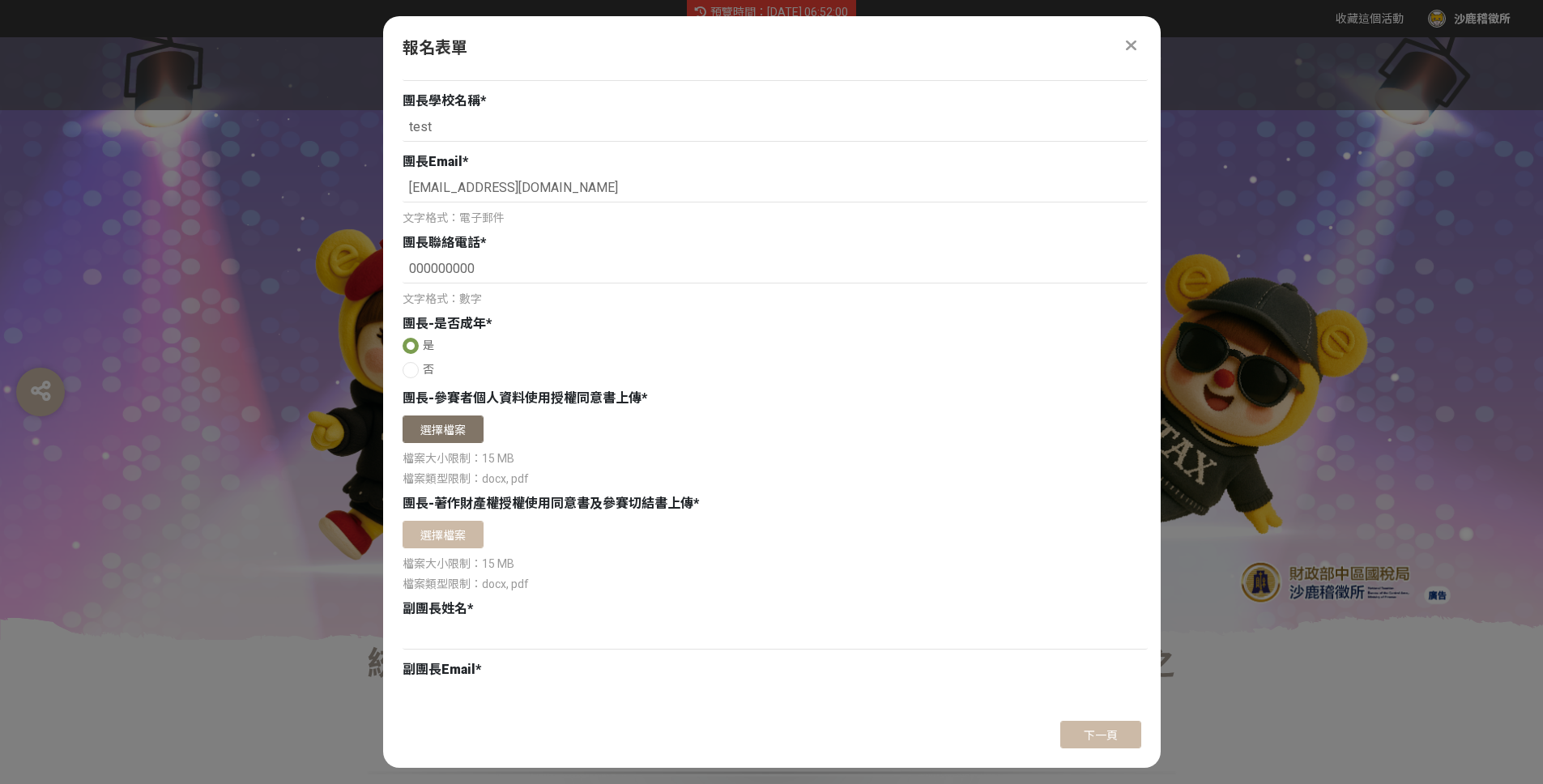 click on "選擇檔案" at bounding box center [443, 429] 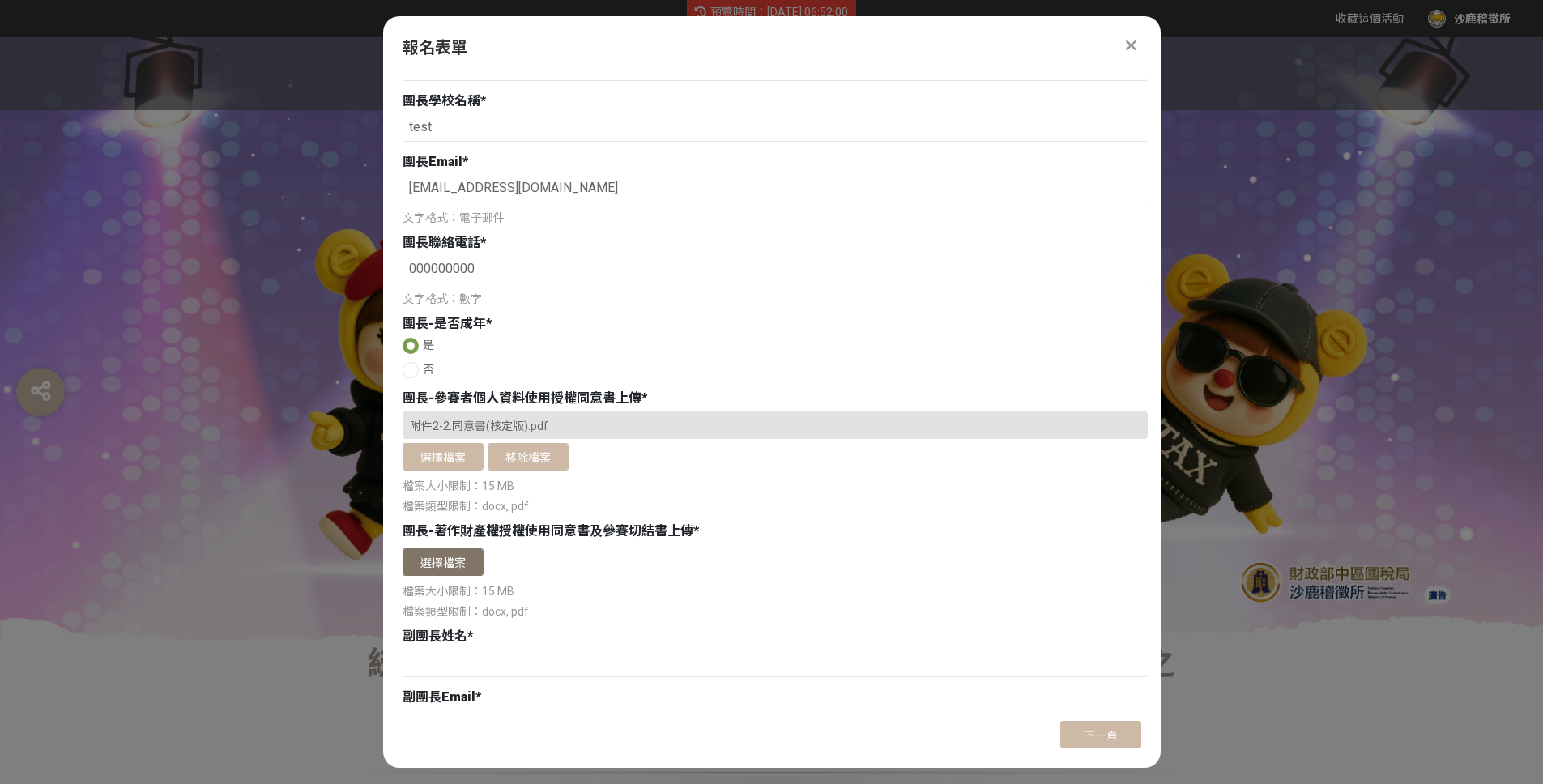 click on "選擇檔案" at bounding box center (443, 562) 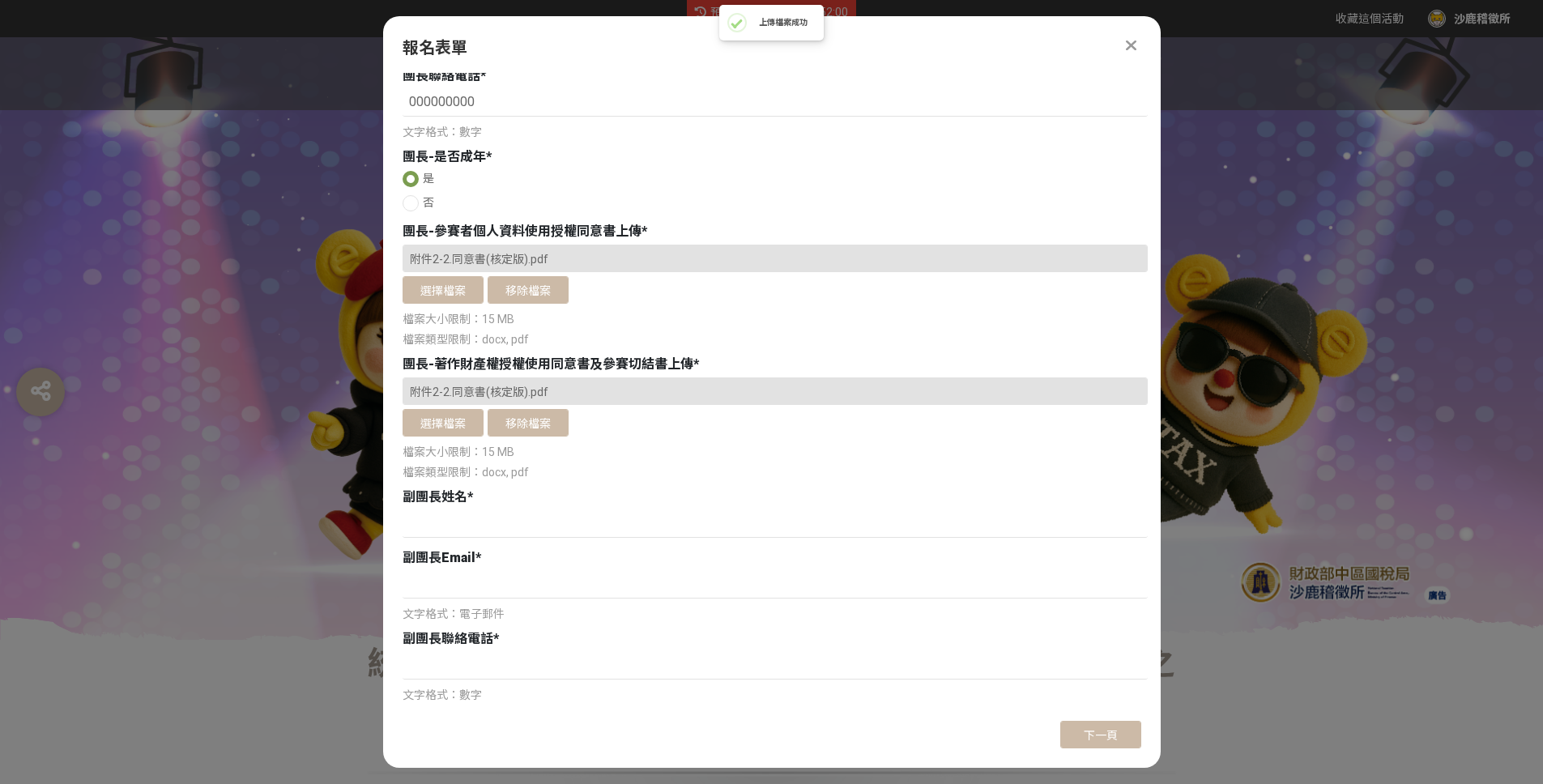 scroll, scrollTop: 794, scrollLeft: 0, axis: vertical 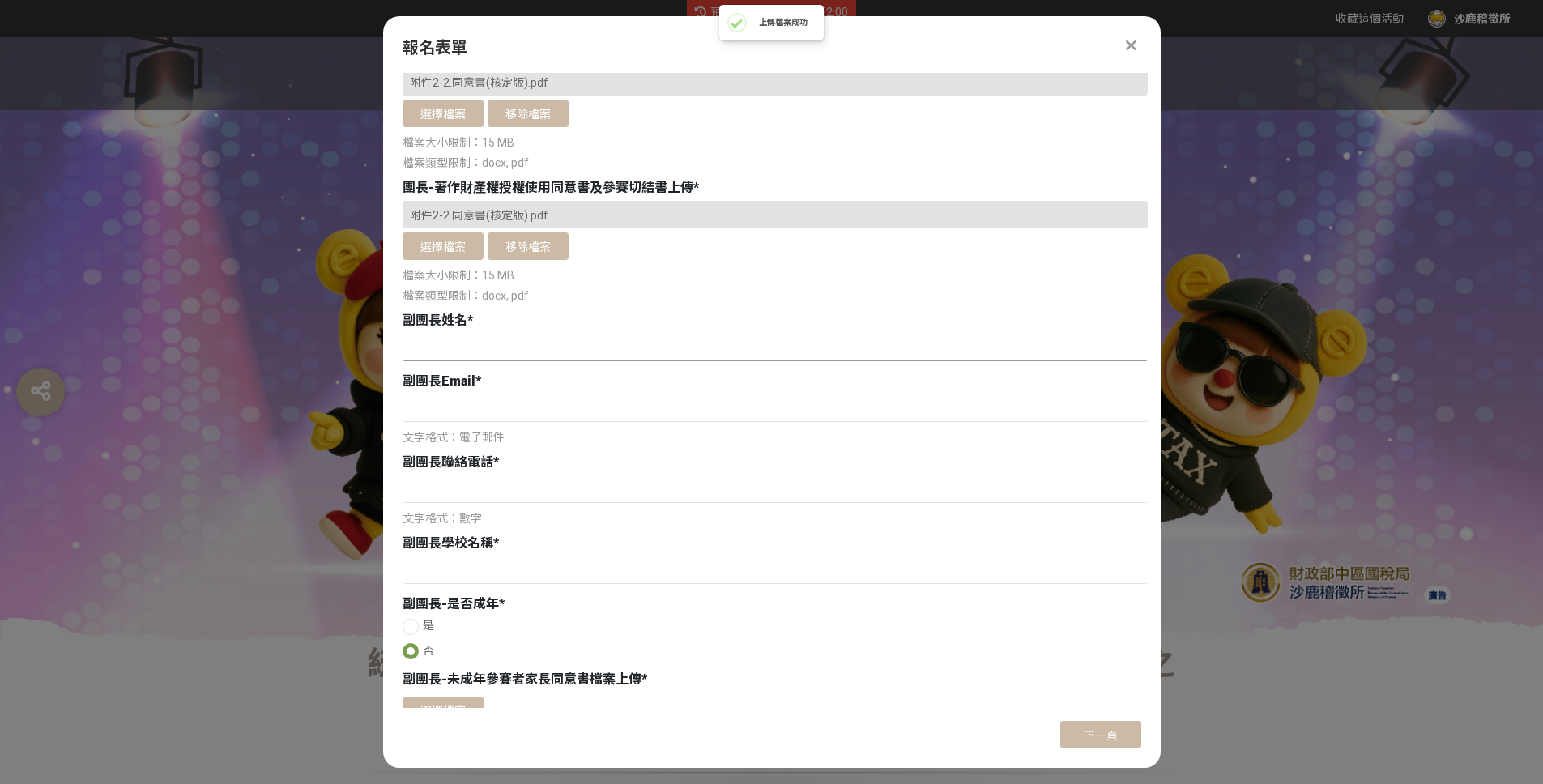 click at bounding box center [775, 347] 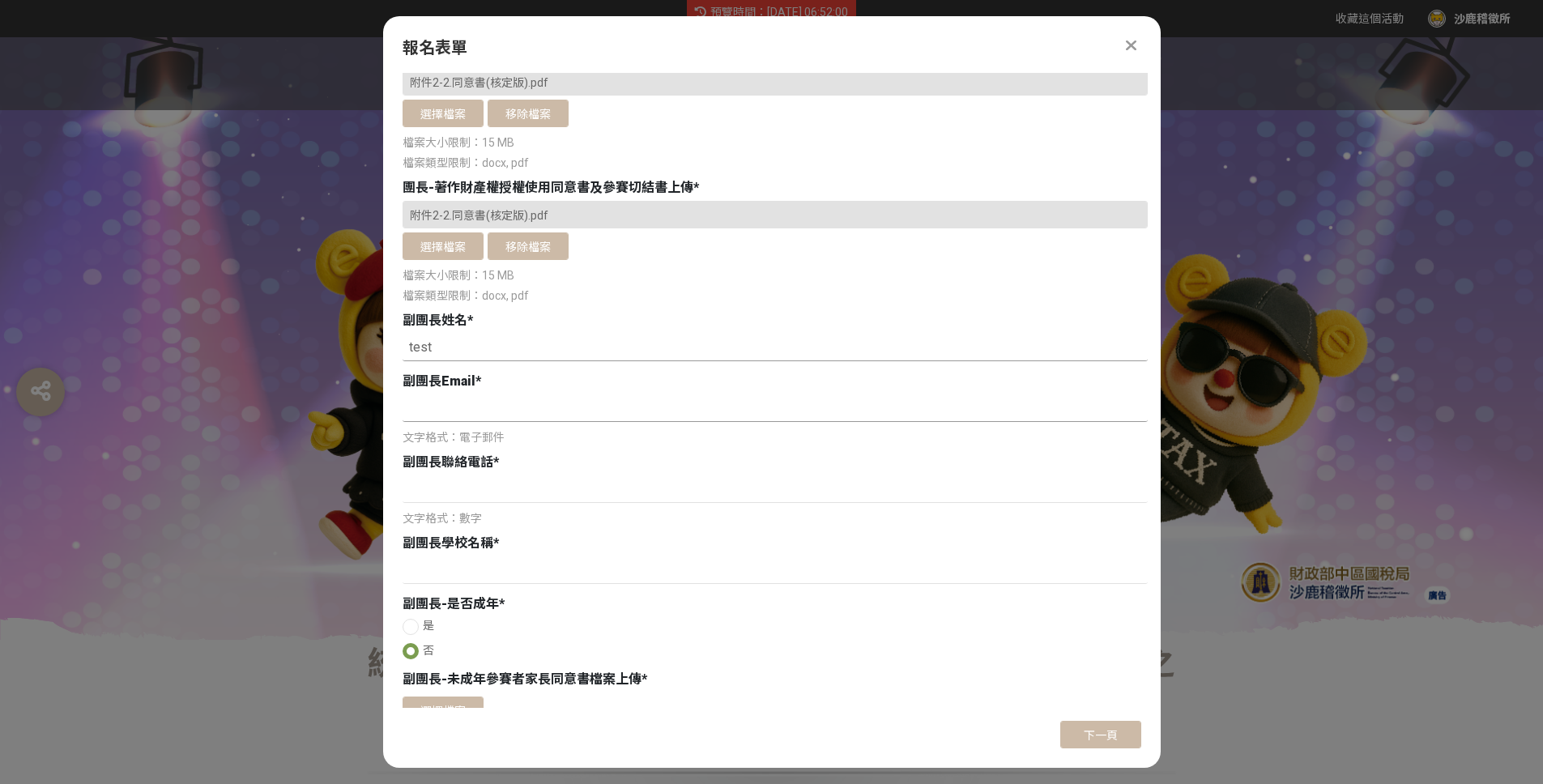 type on "test" 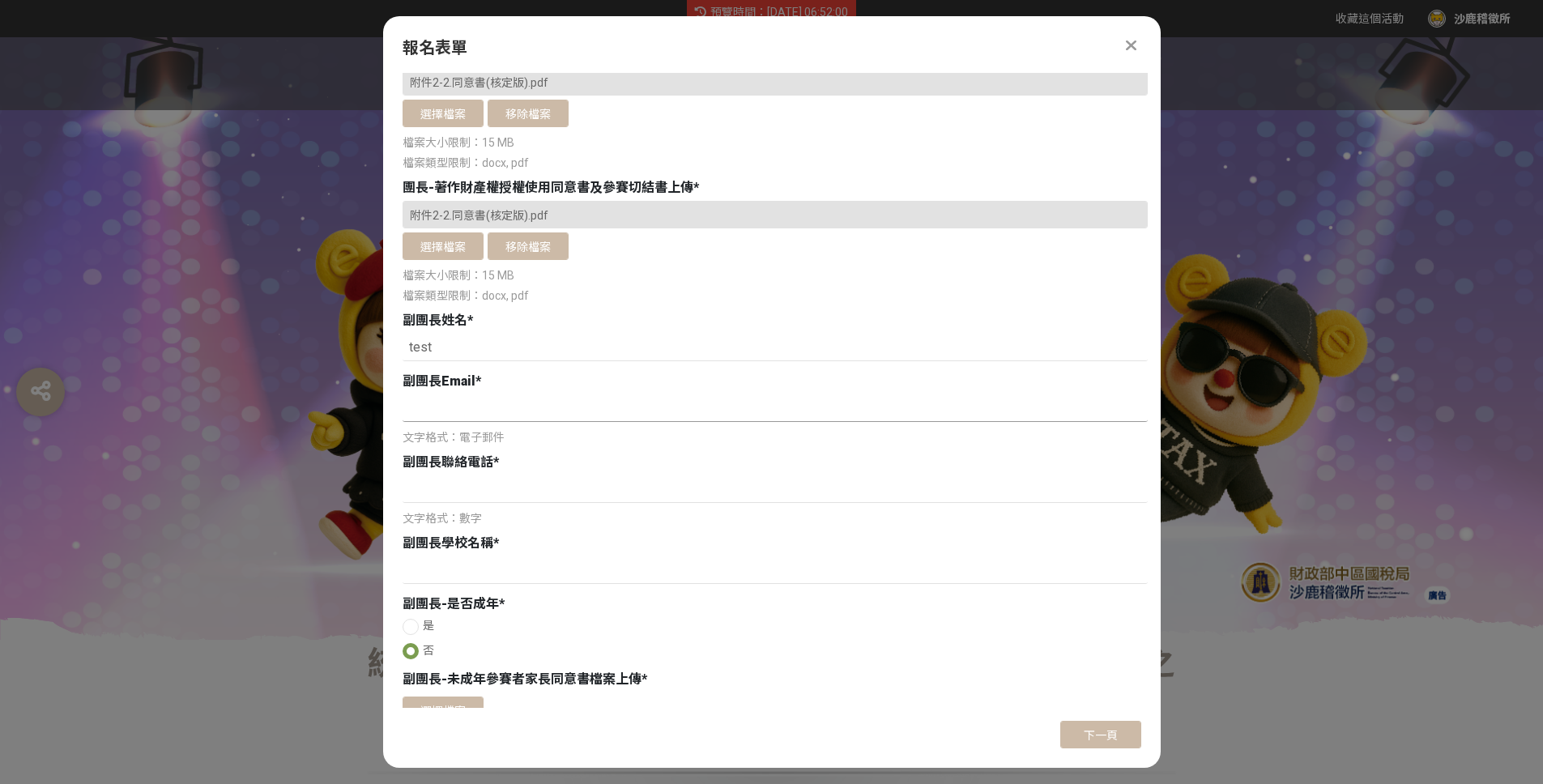 click at bounding box center (775, 408) 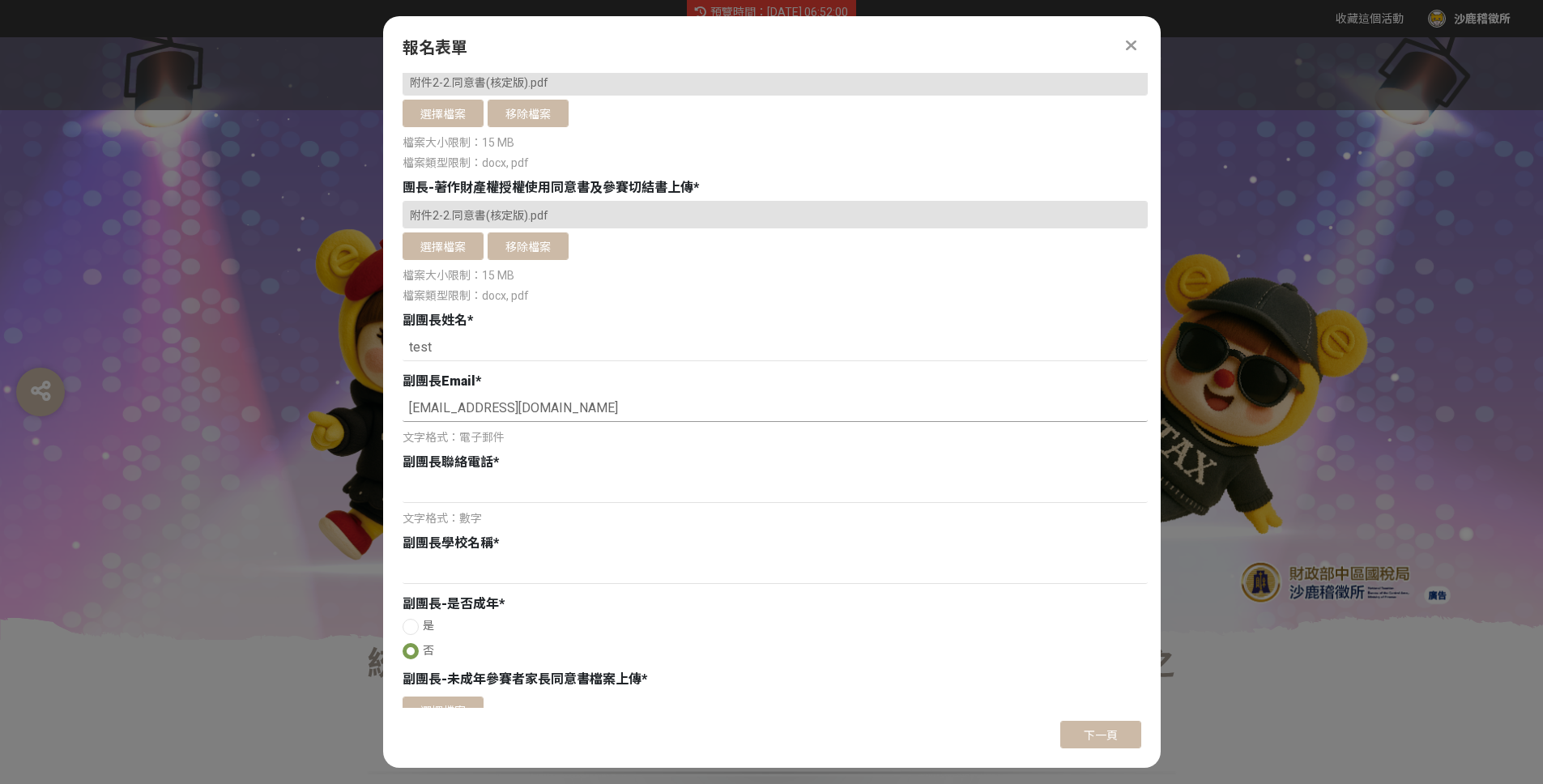 type on "yubi@bhuntr.com" 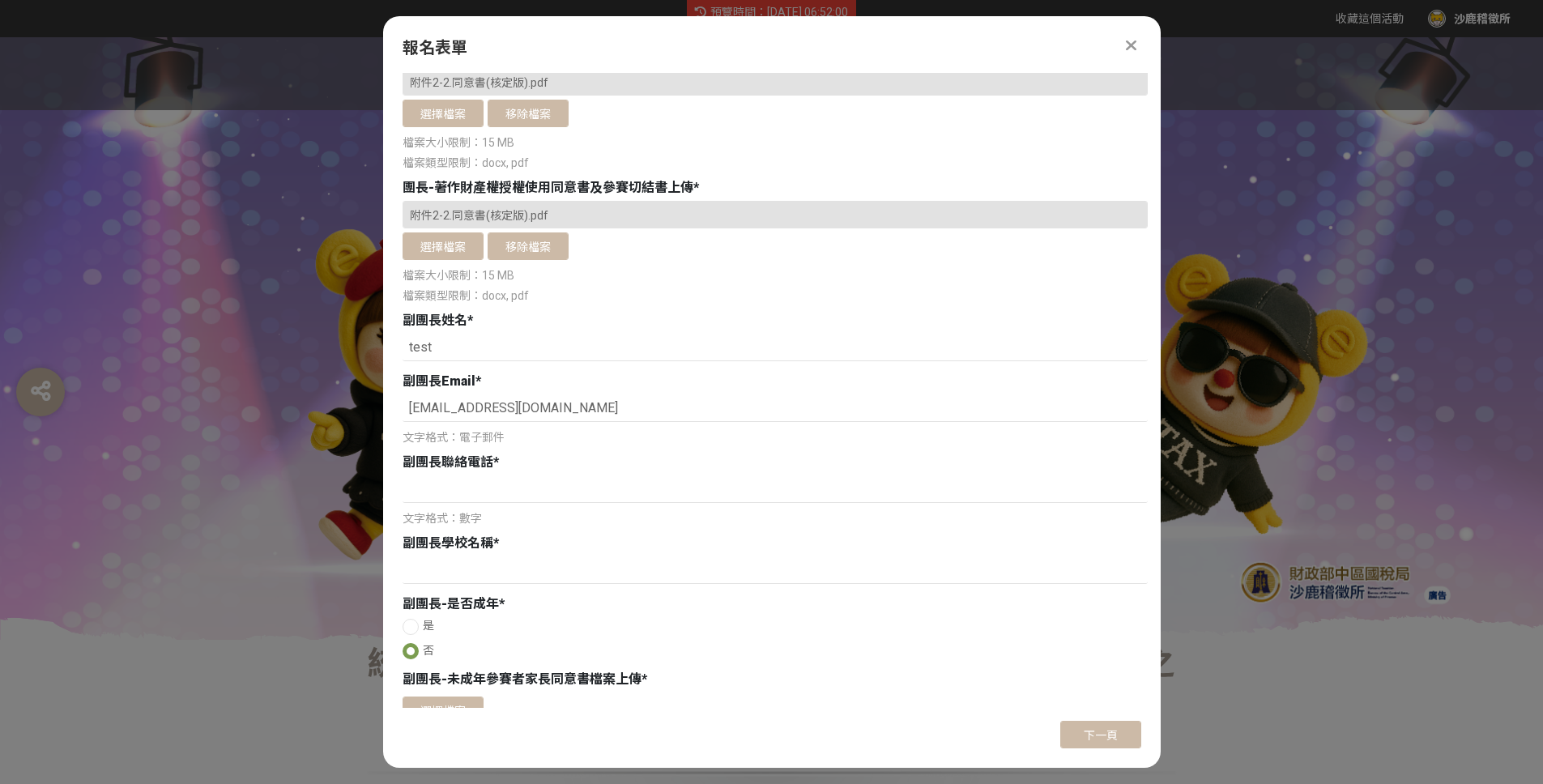 click on "文字格式：數字" at bounding box center [775, 501] 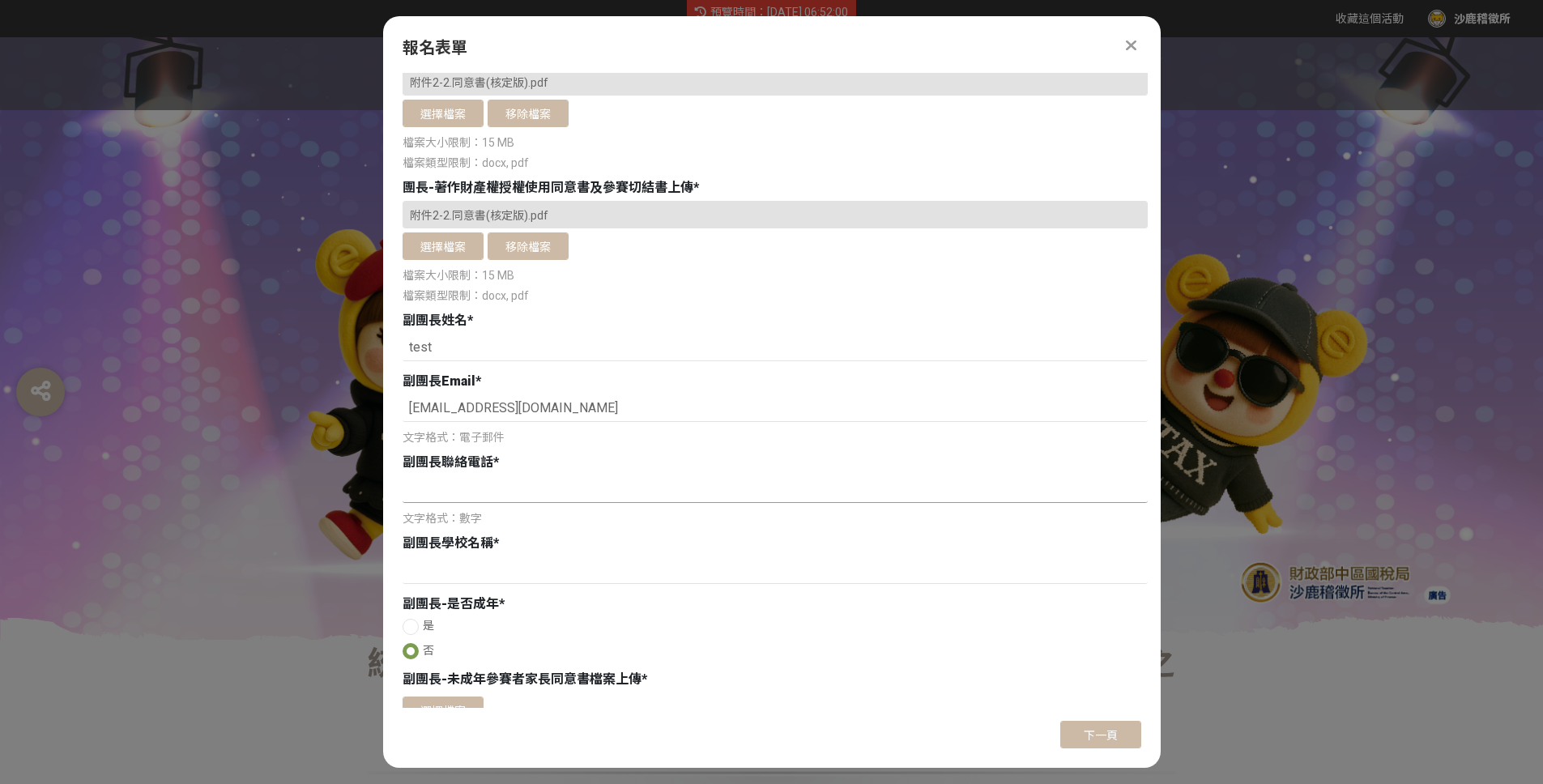 click at bounding box center (775, 489) 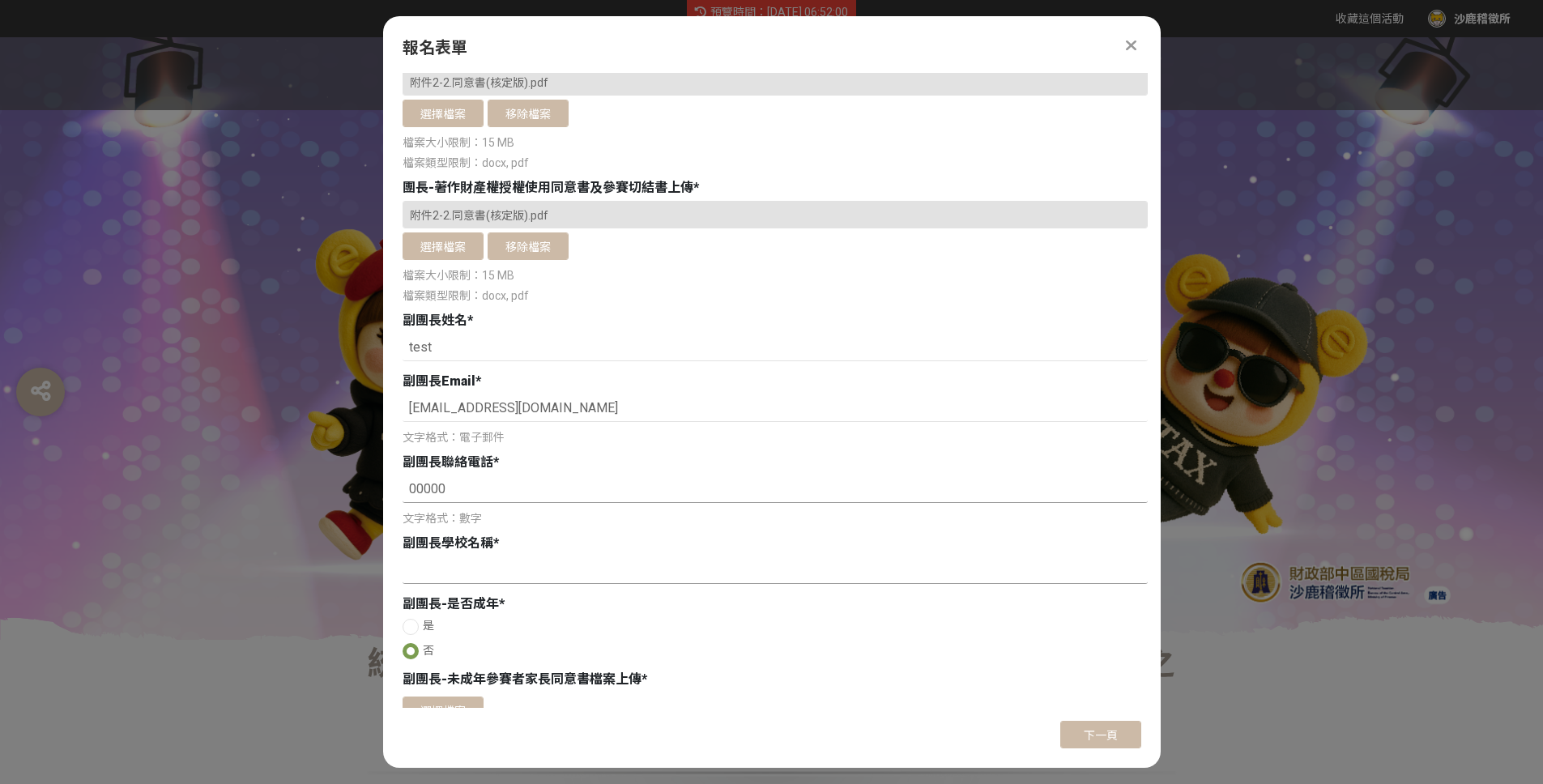 type on "00000" 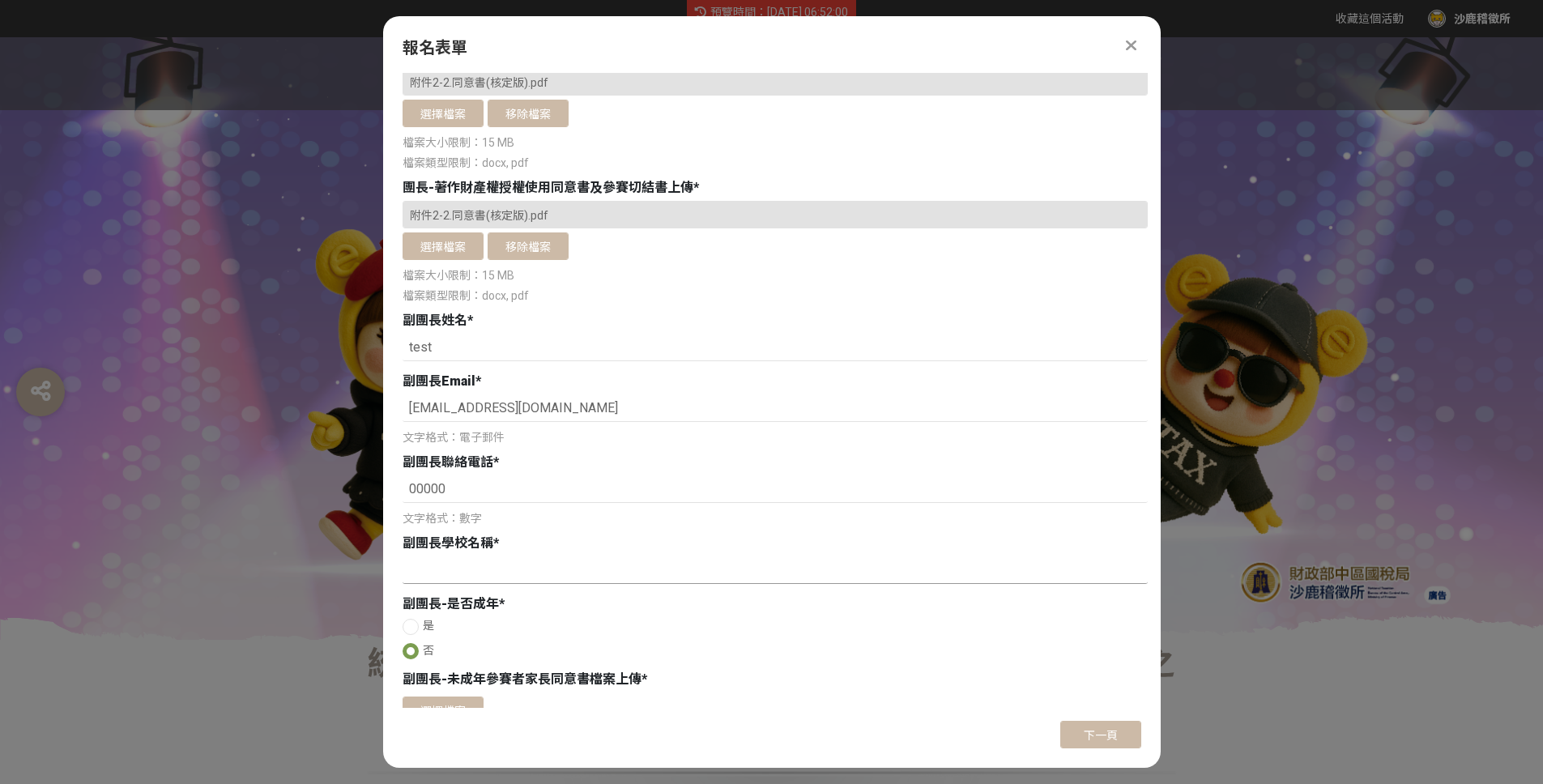 click at bounding box center [775, 570] 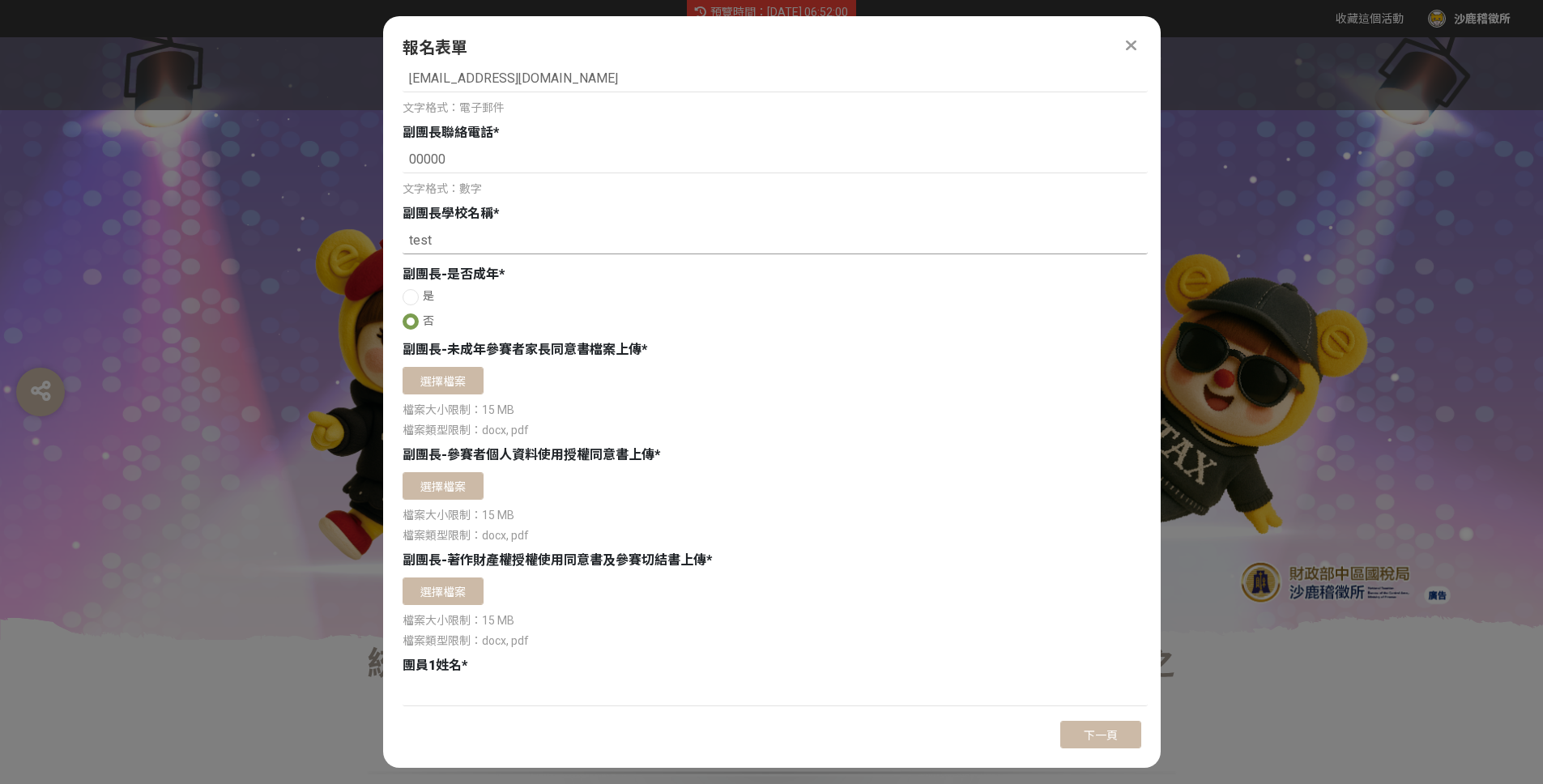 scroll, scrollTop: 1195, scrollLeft: 0, axis: vertical 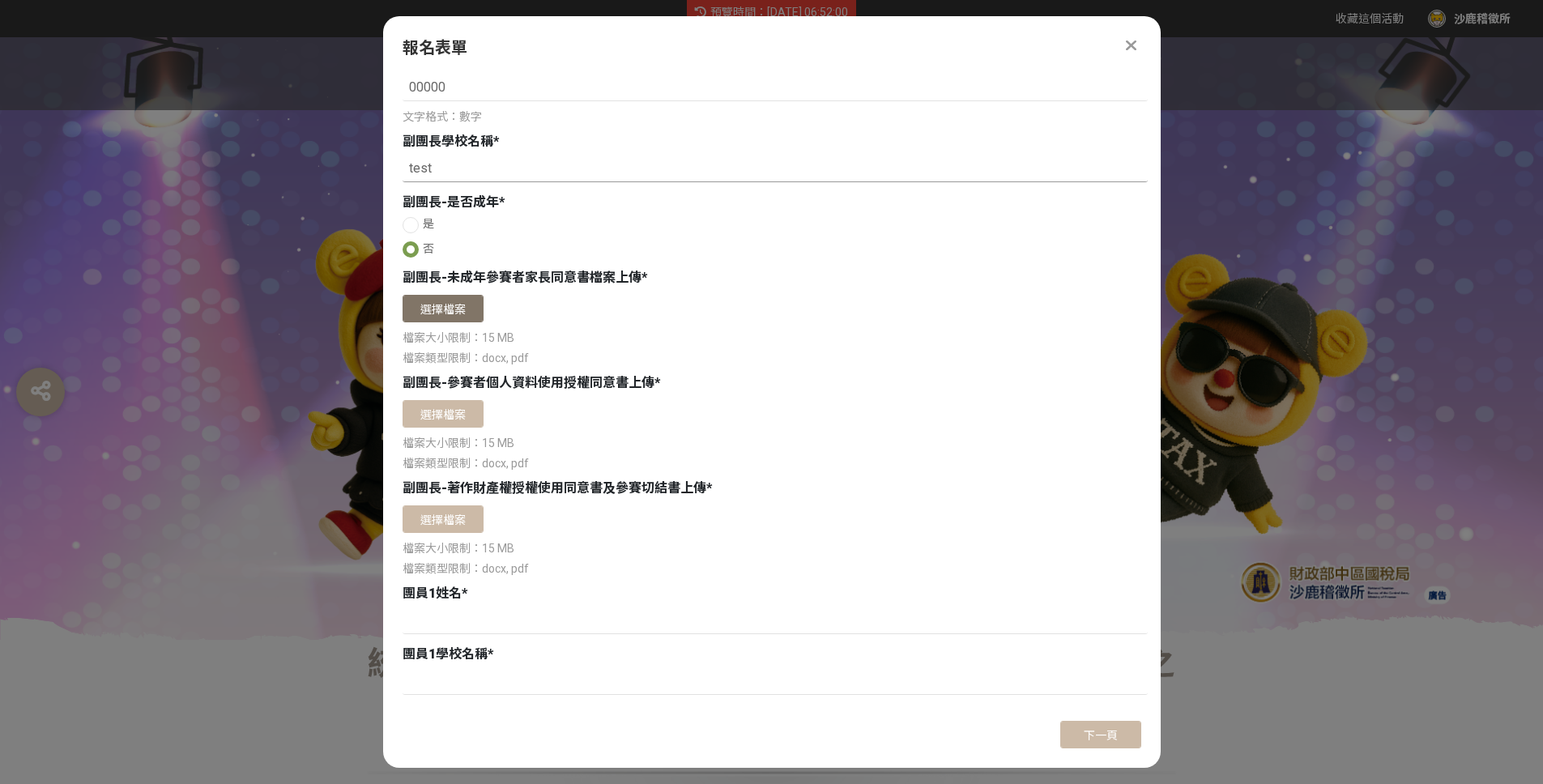 type on "test" 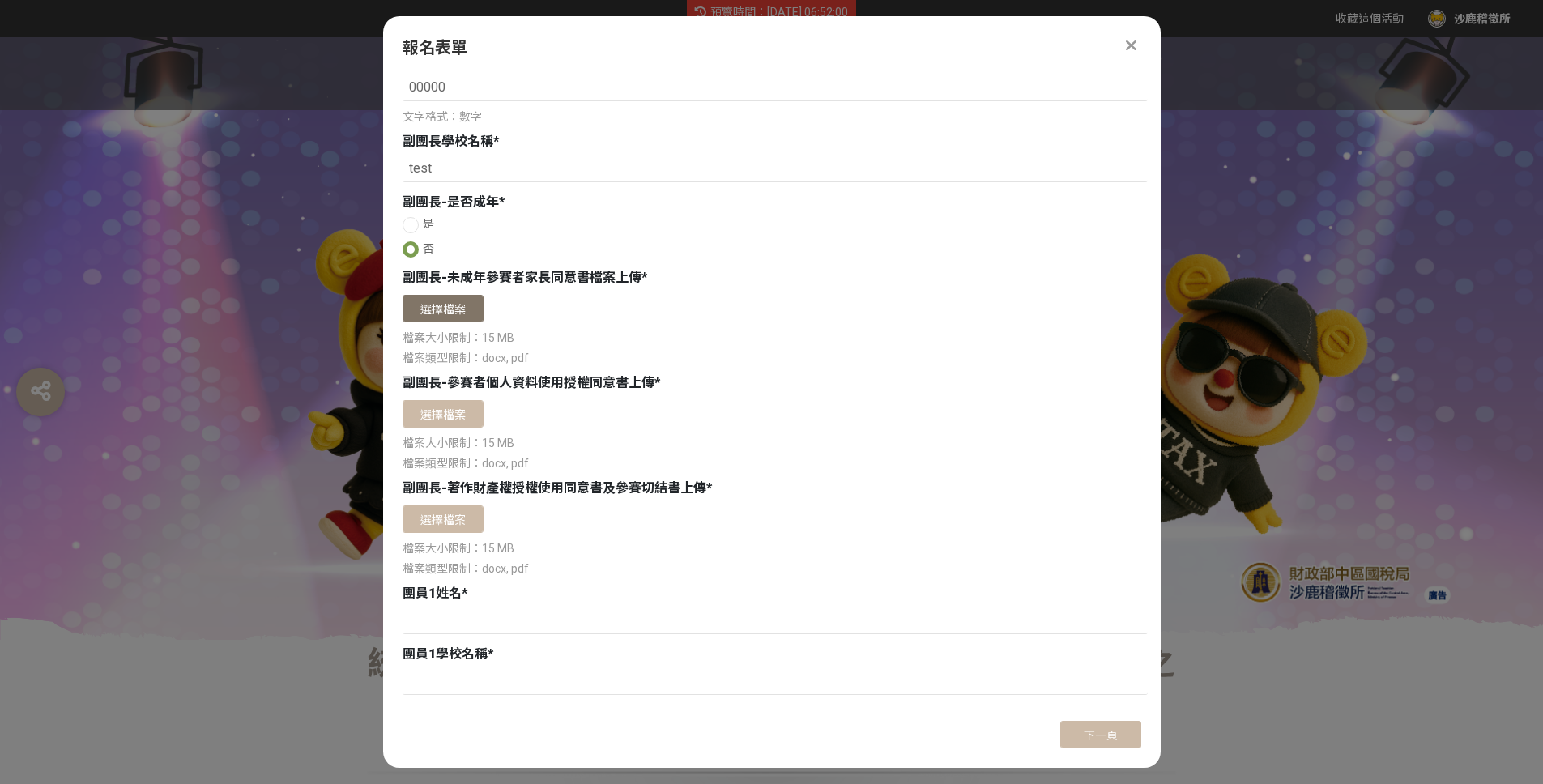click on "選擇檔案" at bounding box center (443, 309) 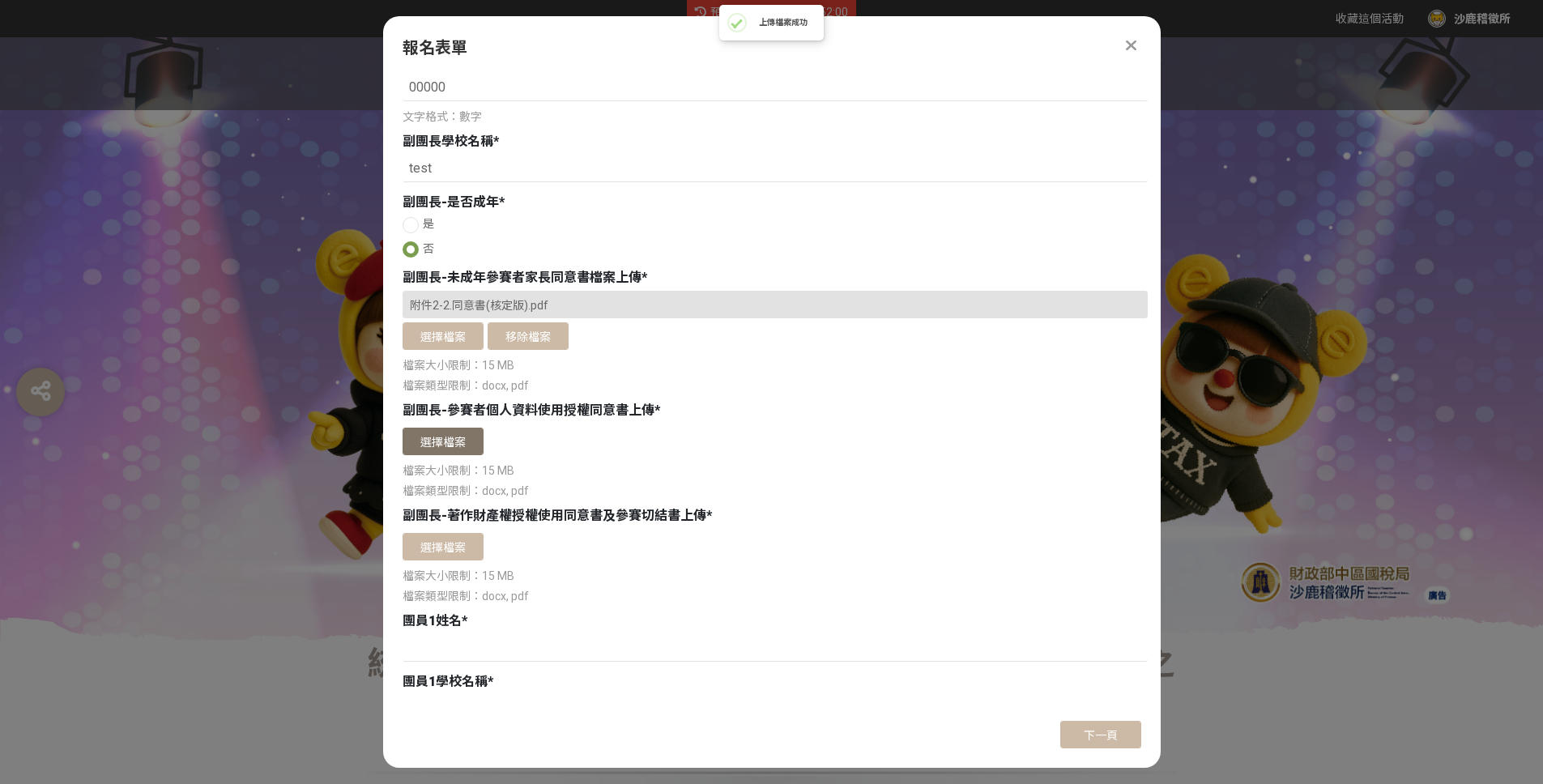 click on "選擇檔案" at bounding box center [443, 441] 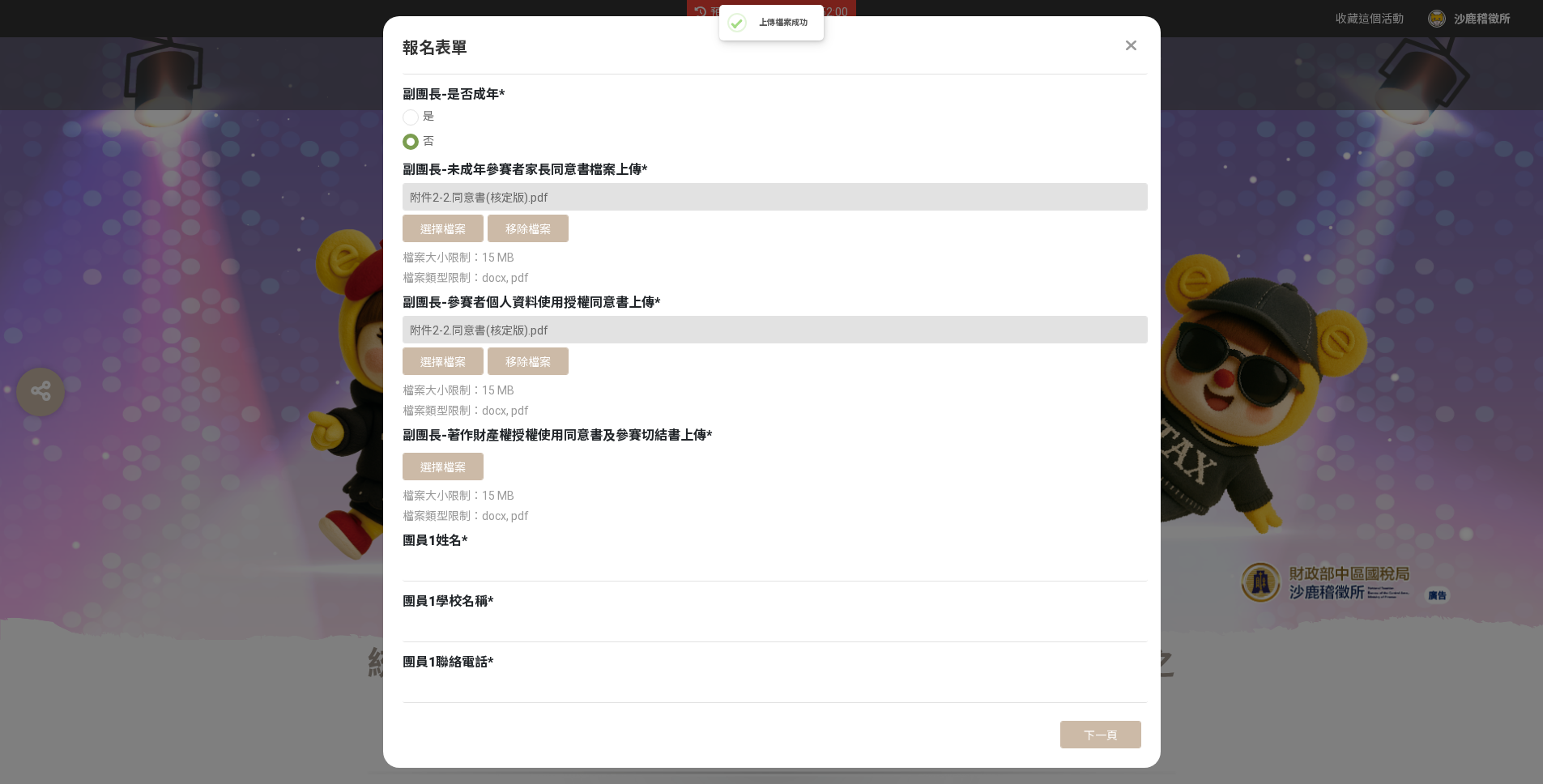 scroll, scrollTop: 1363, scrollLeft: 0, axis: vertical 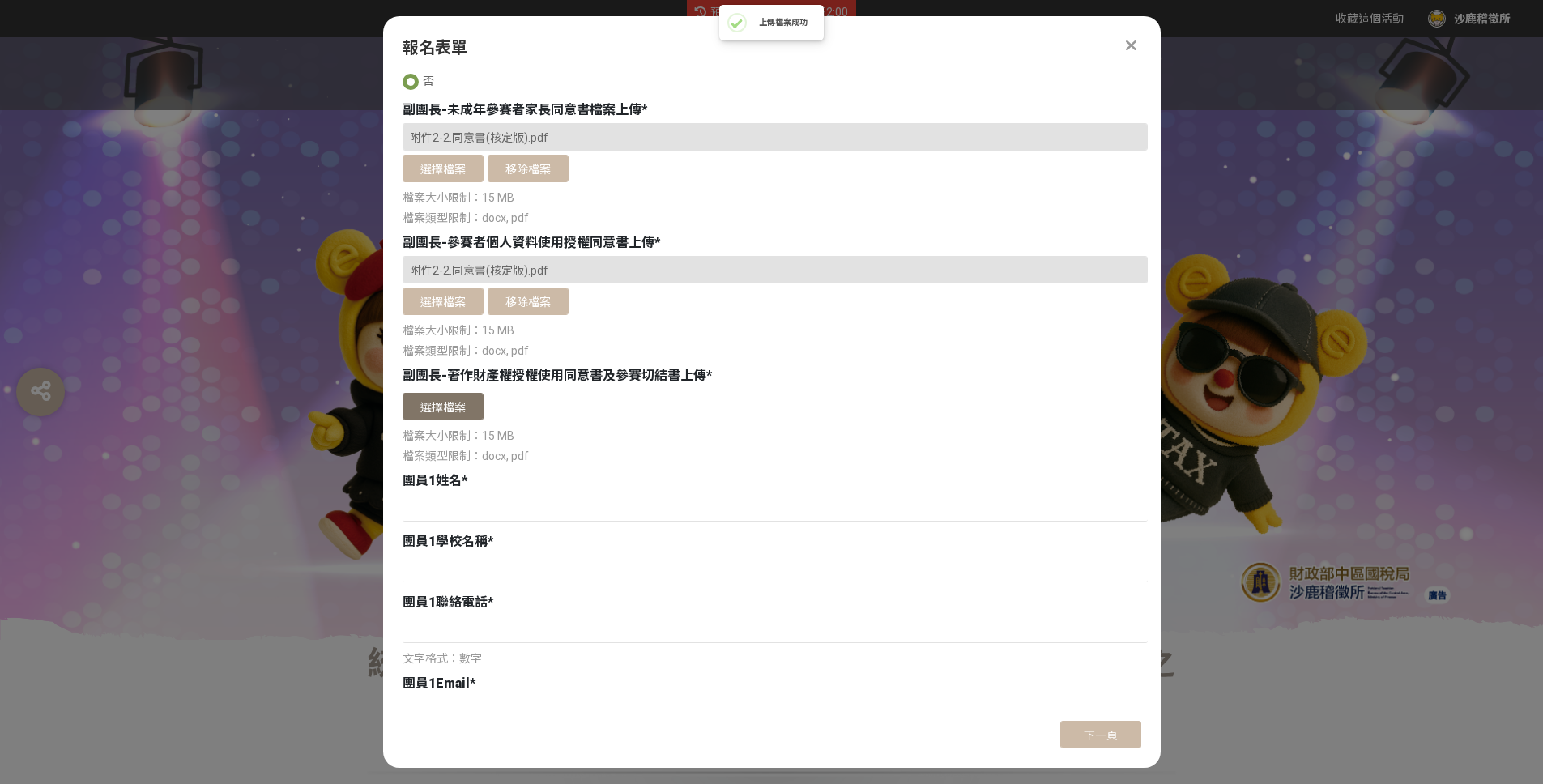 click on "選擇檔案" at bounding box center (443, 407) 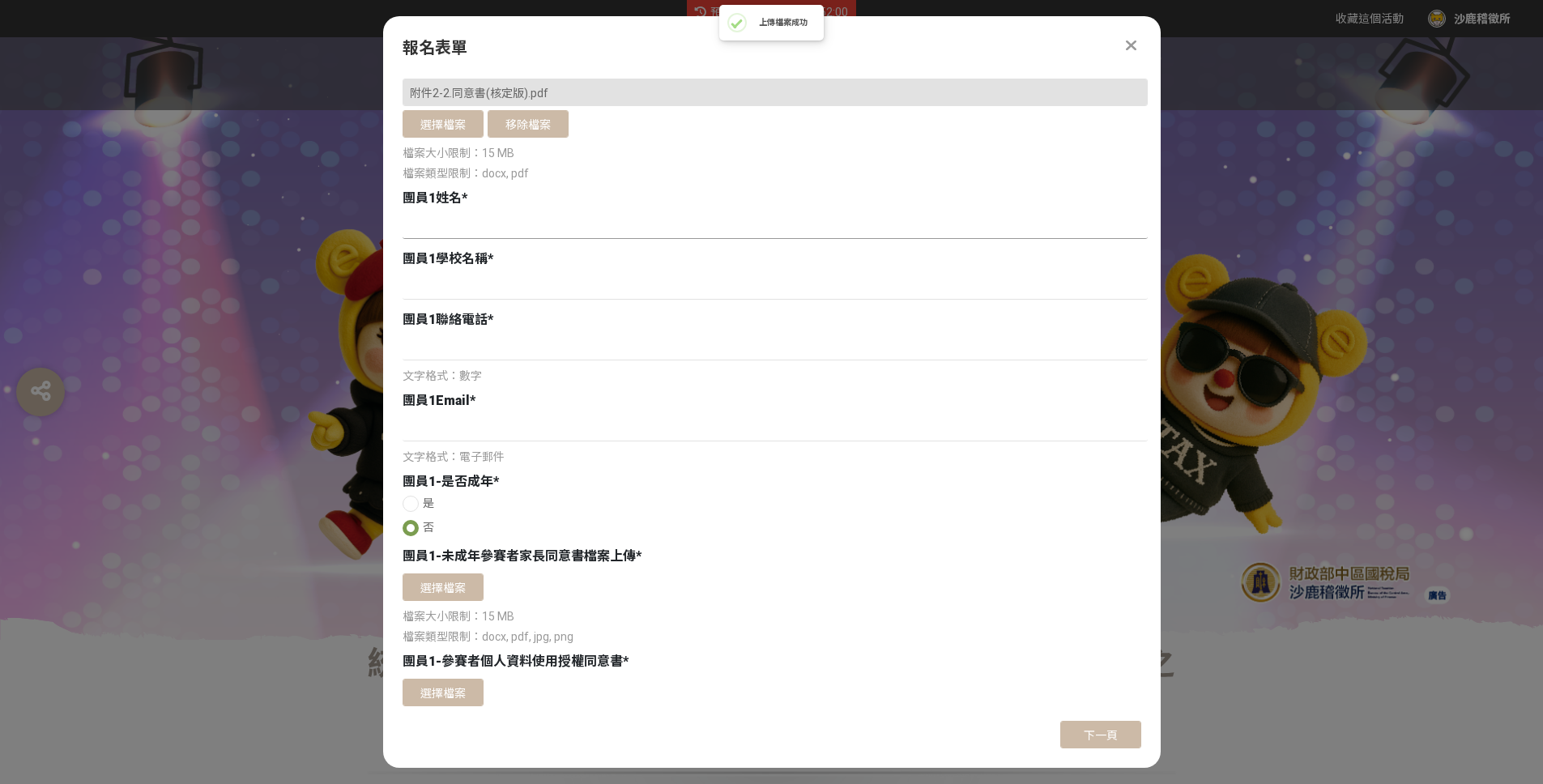 scroll, scrollTop: 1707, scrollLeft: 0, axis: vertical 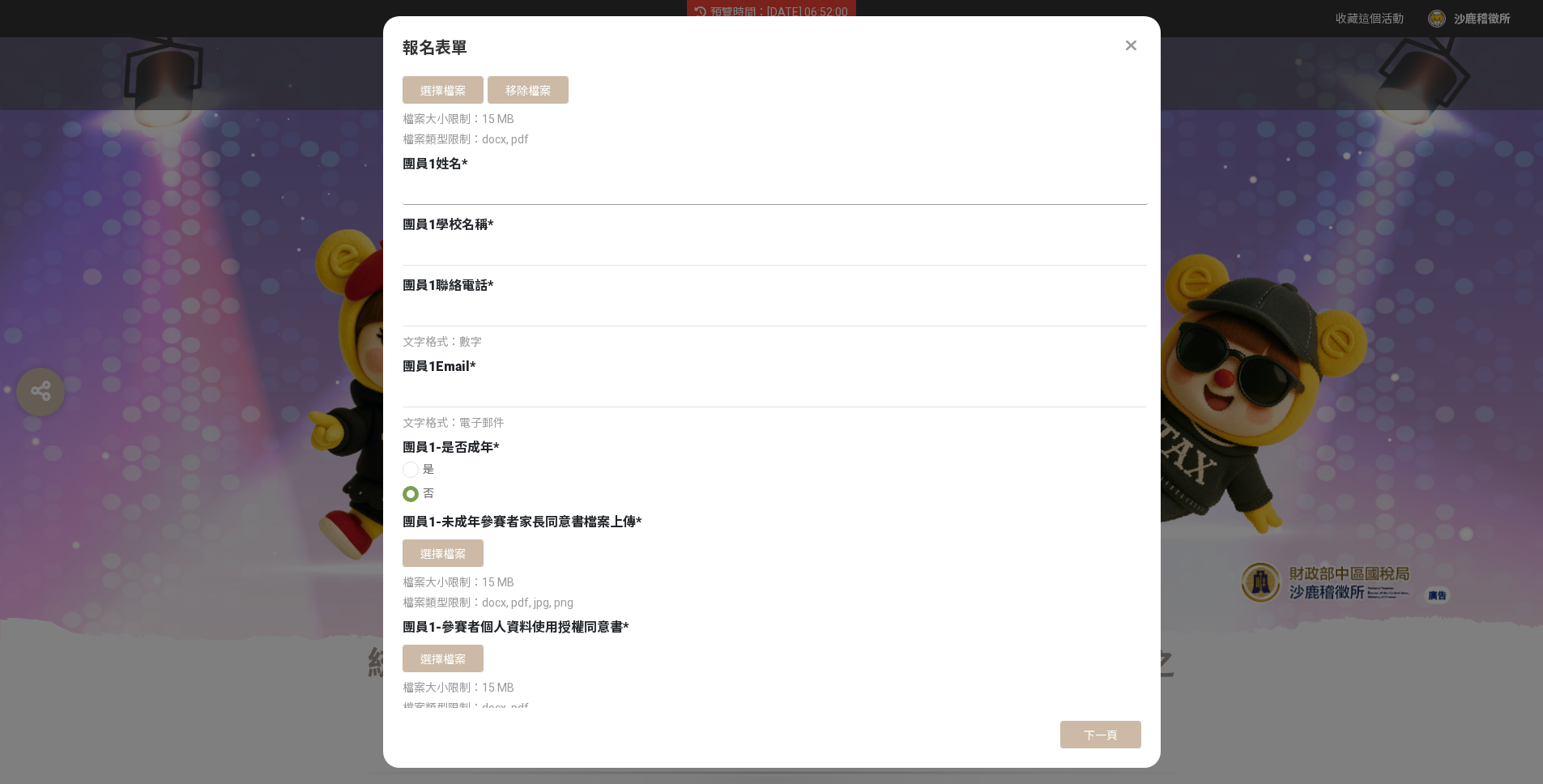 click at bounding box center [775, 191] 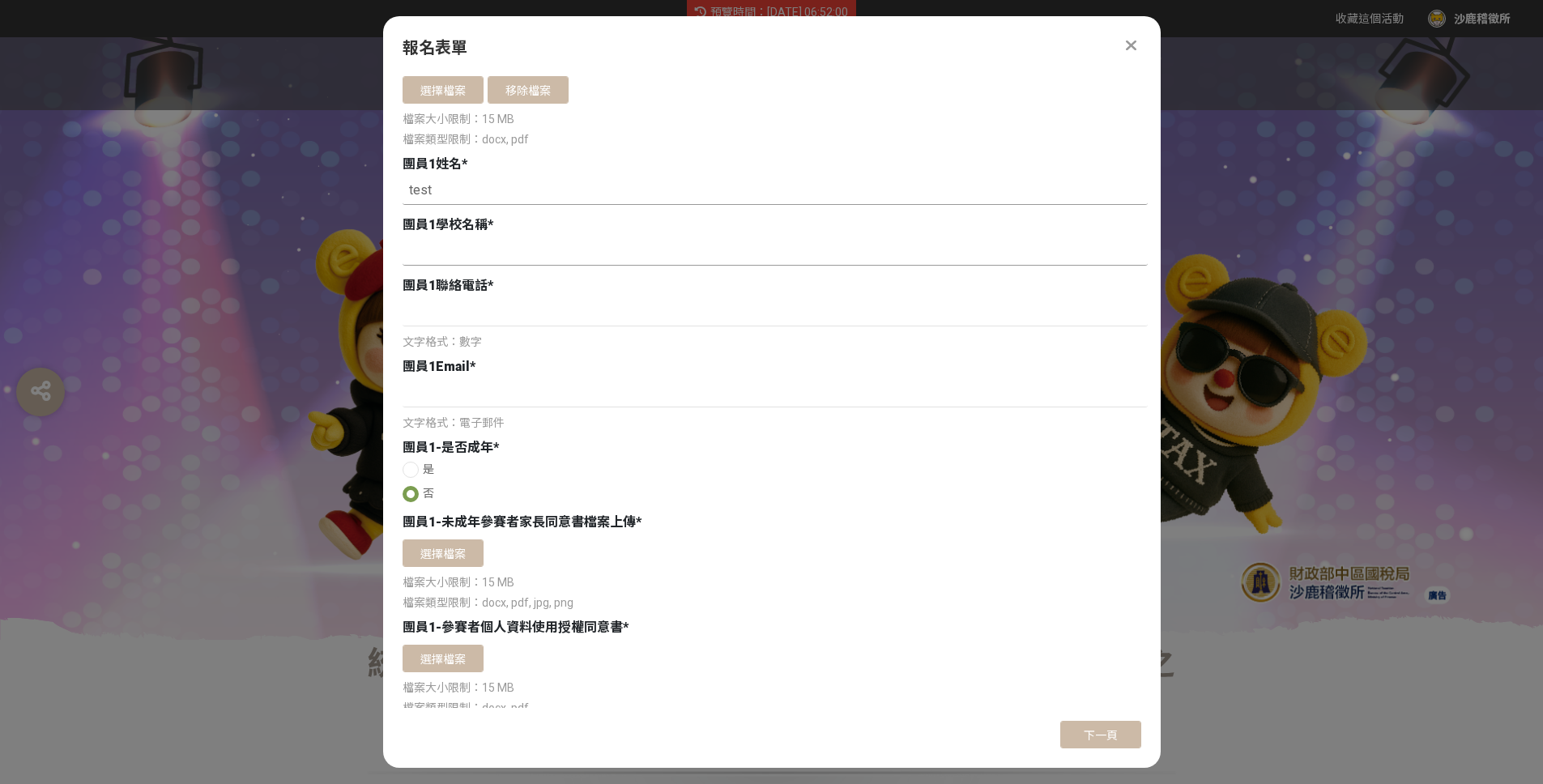 type on "test" 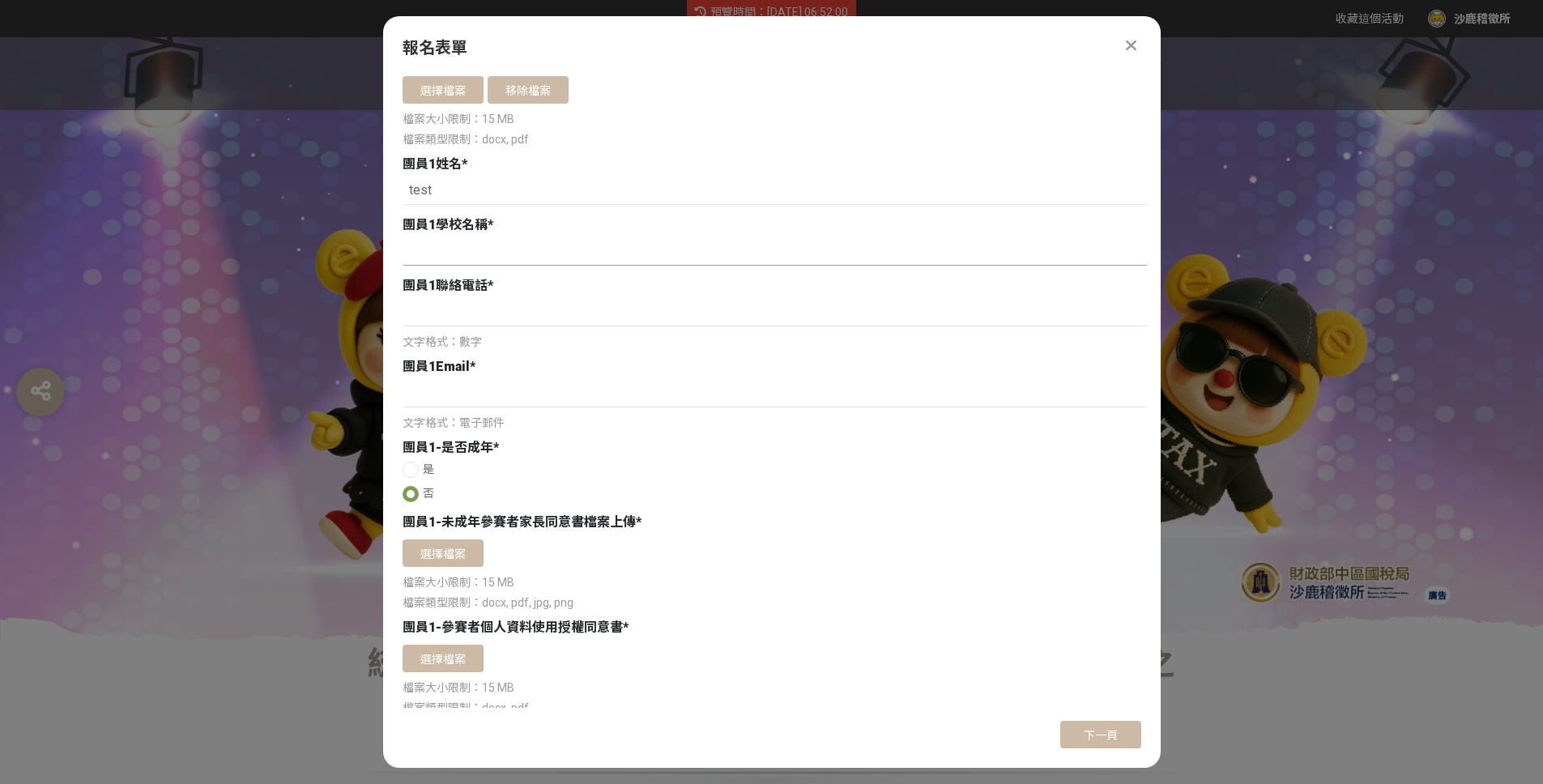 click at bounding box center (775, 252) 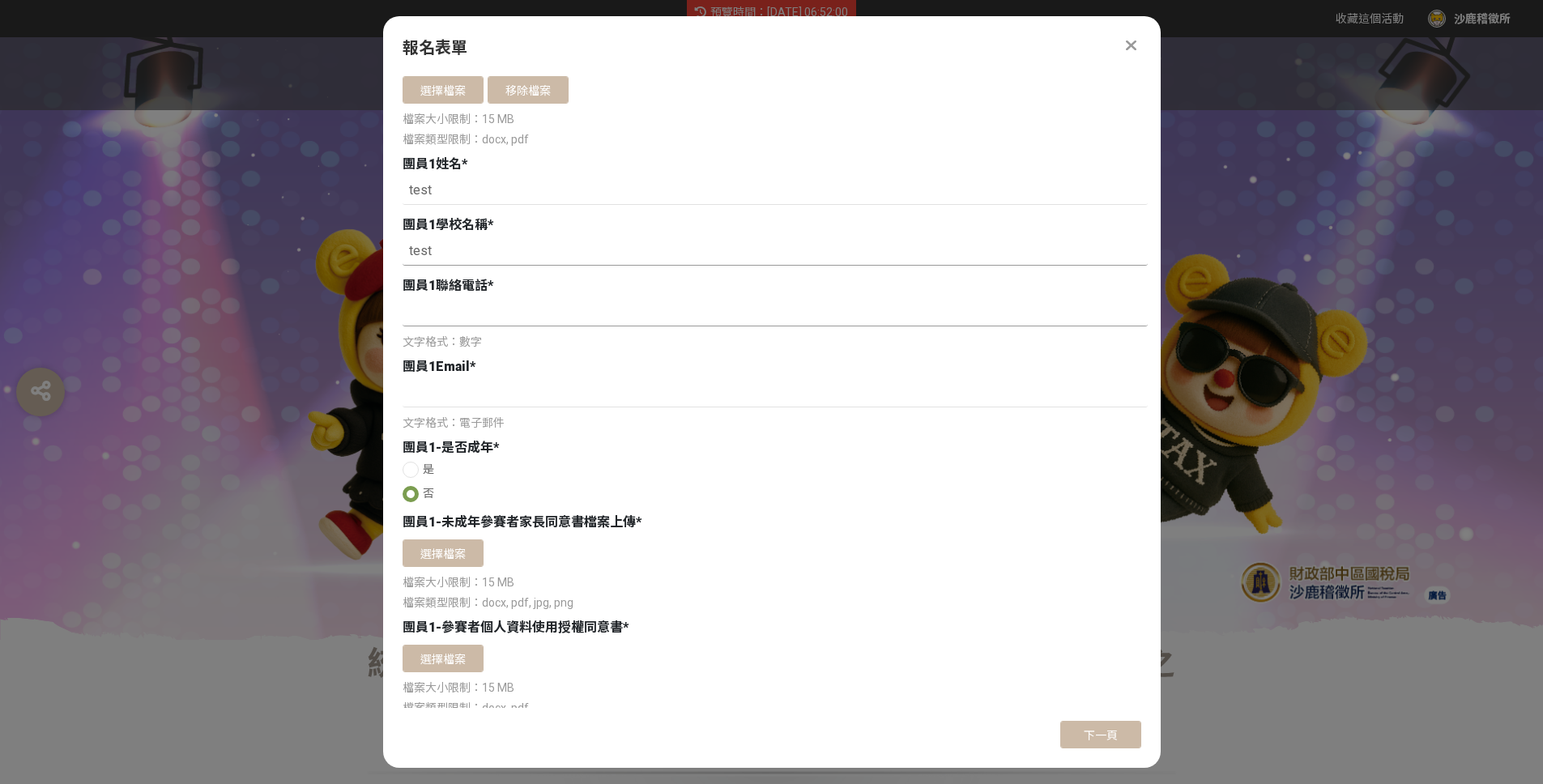 type on "test" 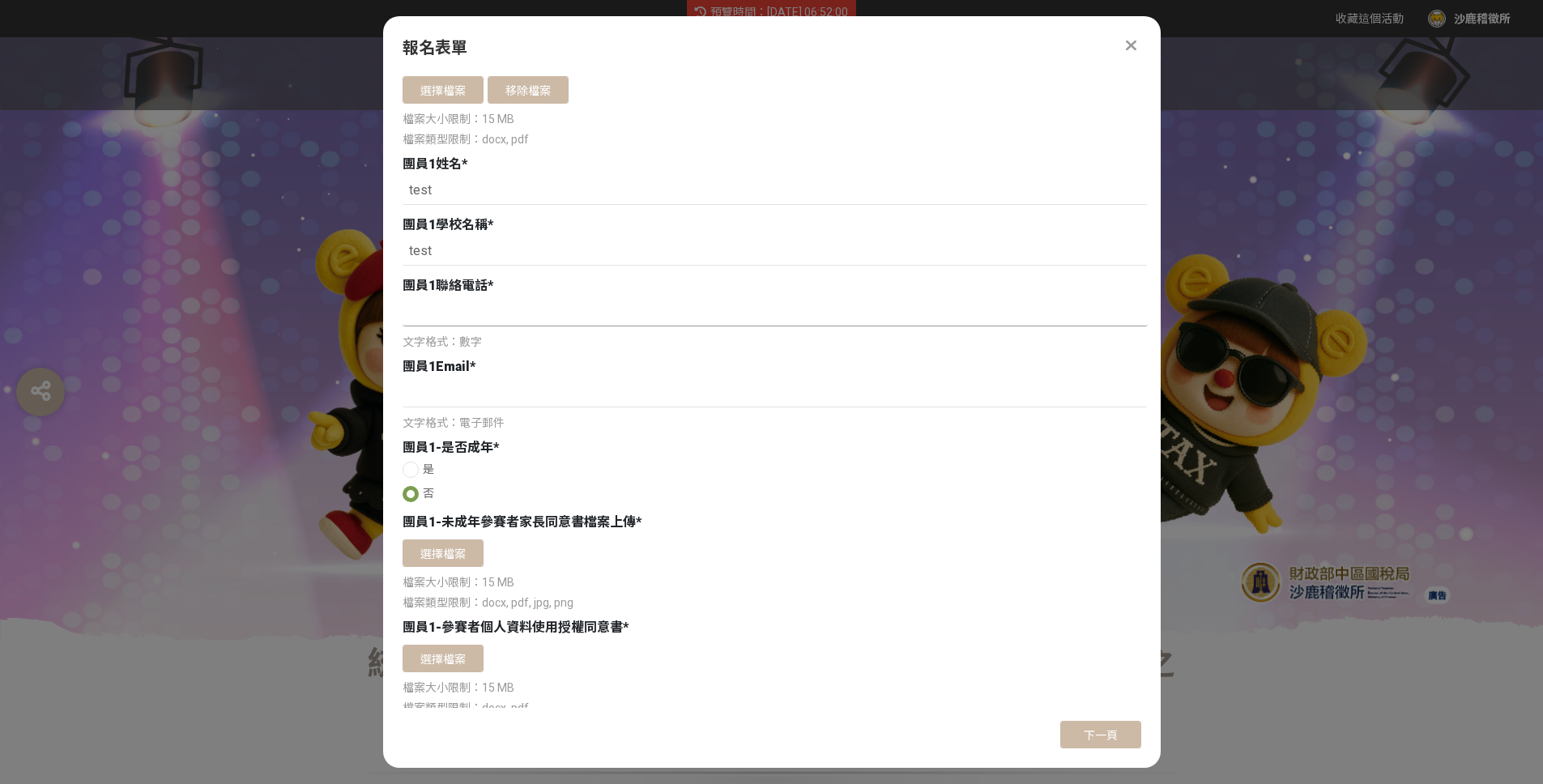 click at bounding box center (775, 313) 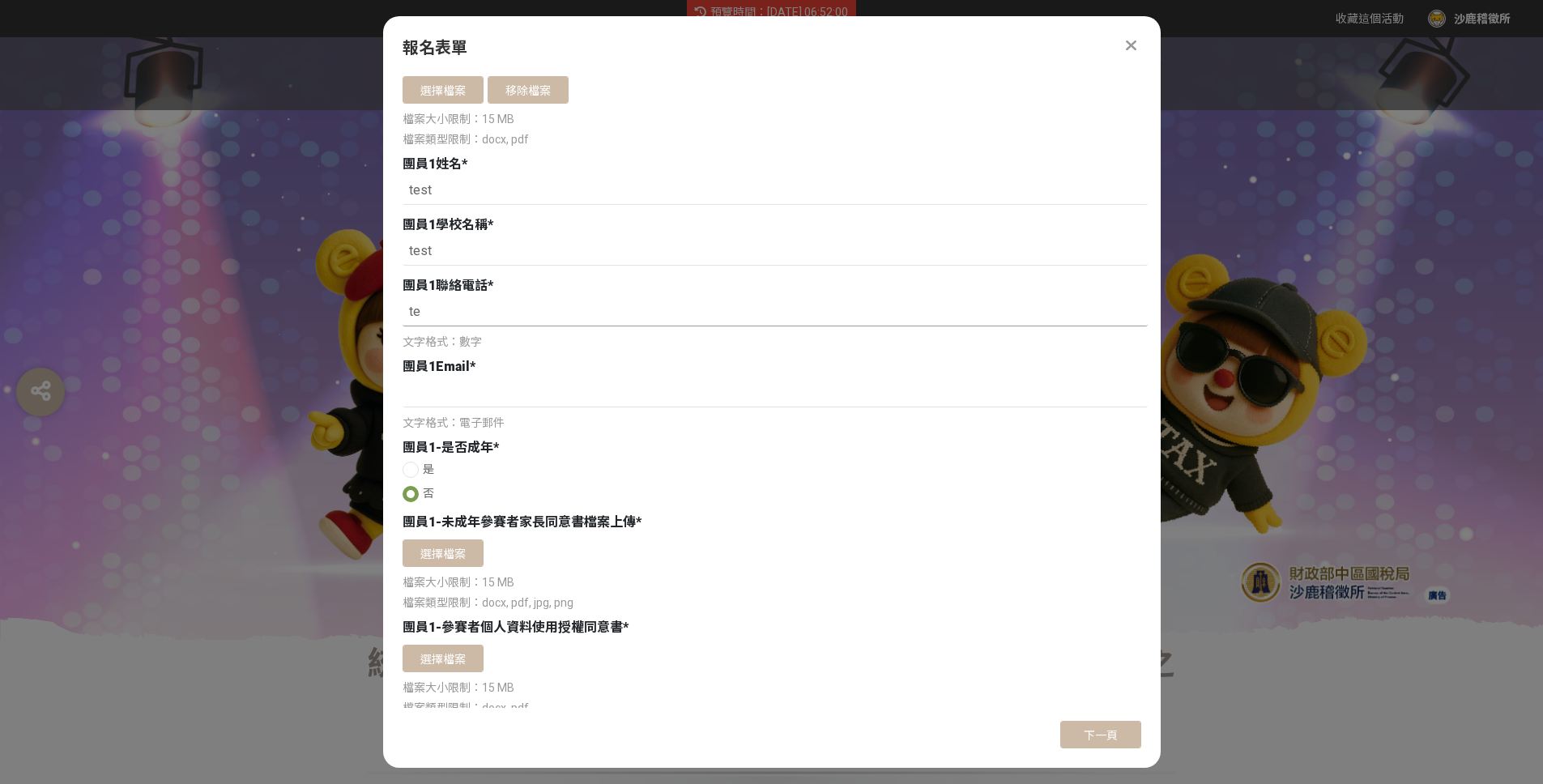 type on "t" 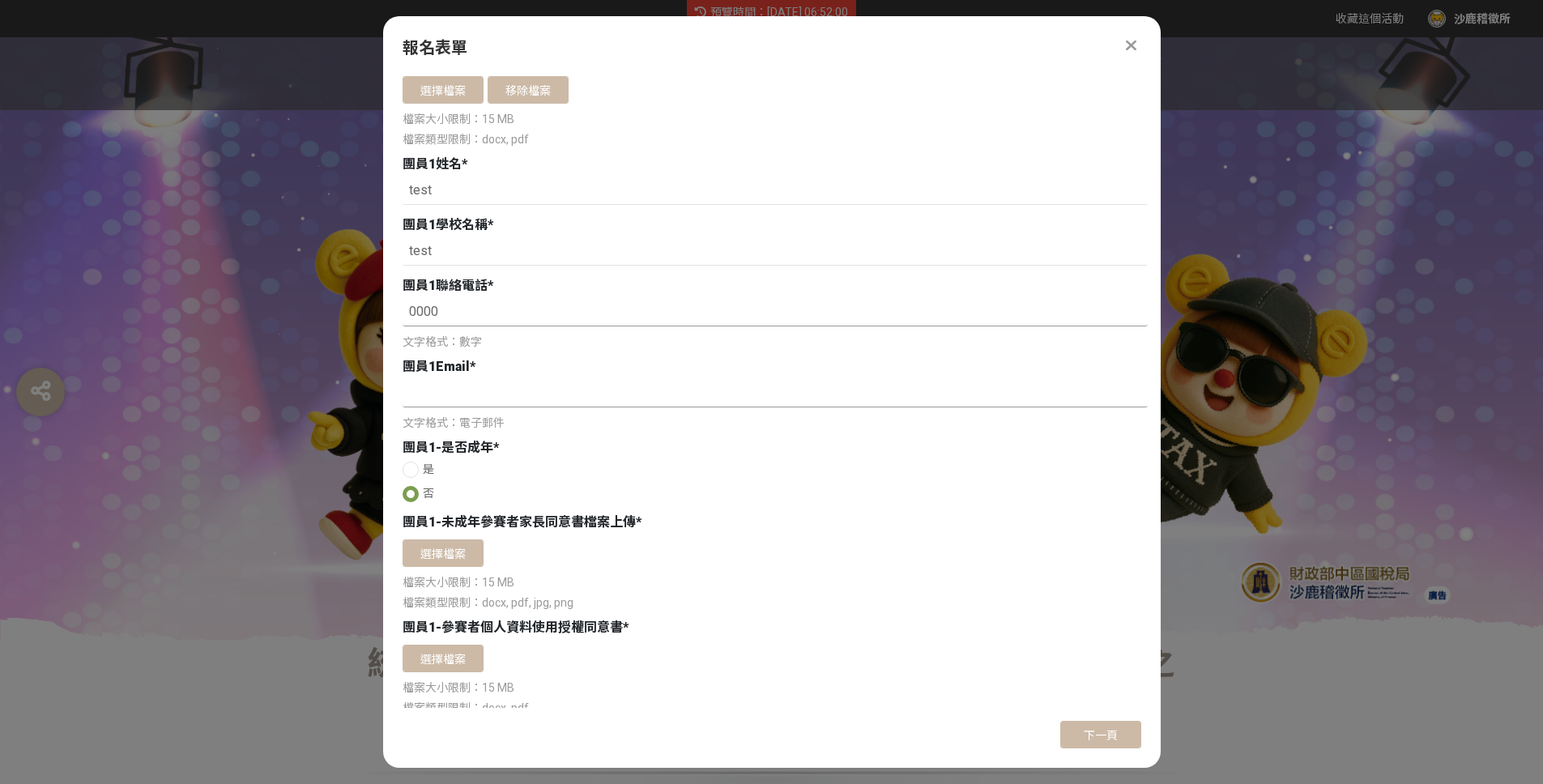 type on "0000" 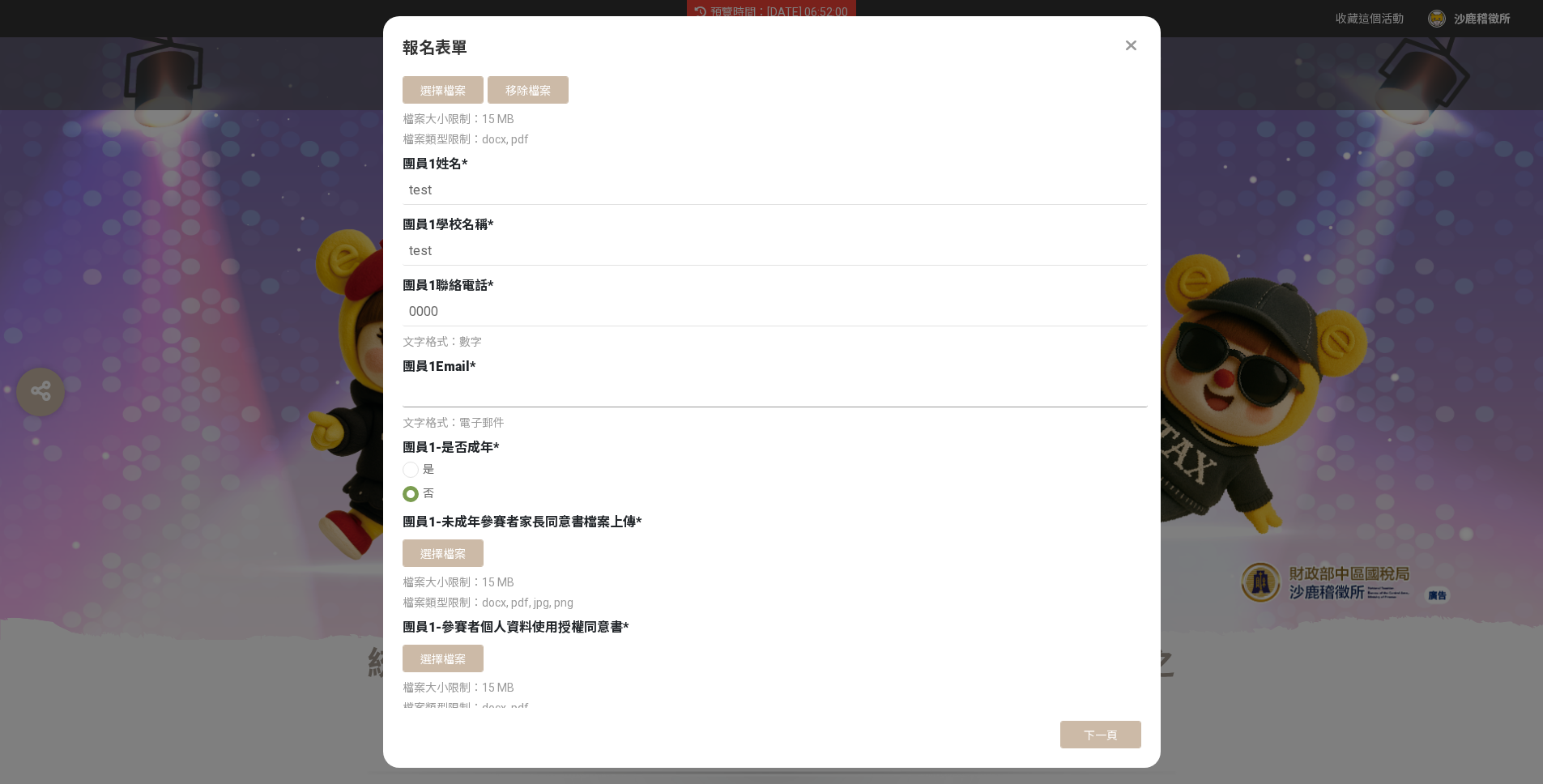 click at bounding box center (775, 394) 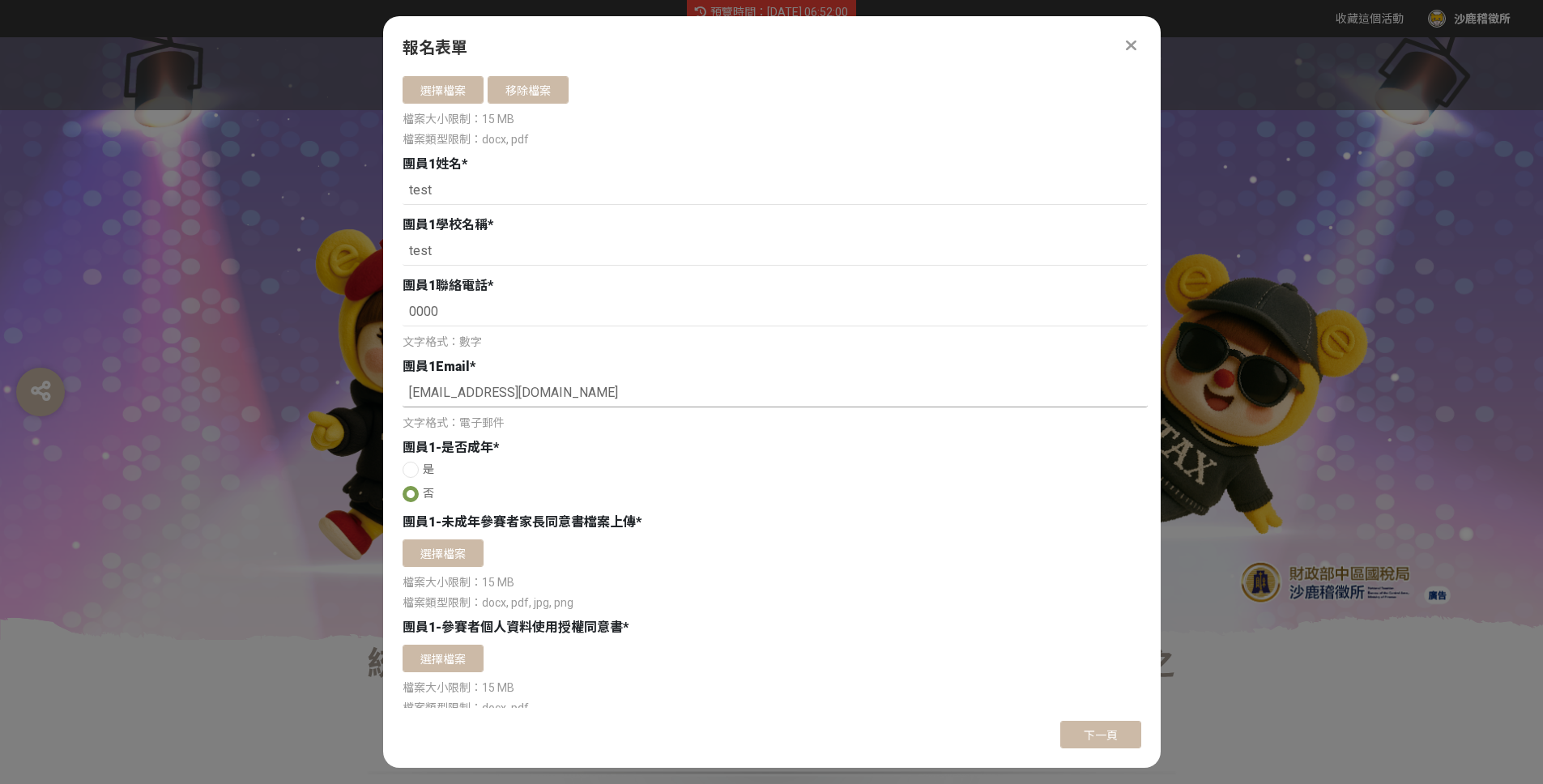 click on "yubi@bhuntr.com" at bounding box center [775, 394] 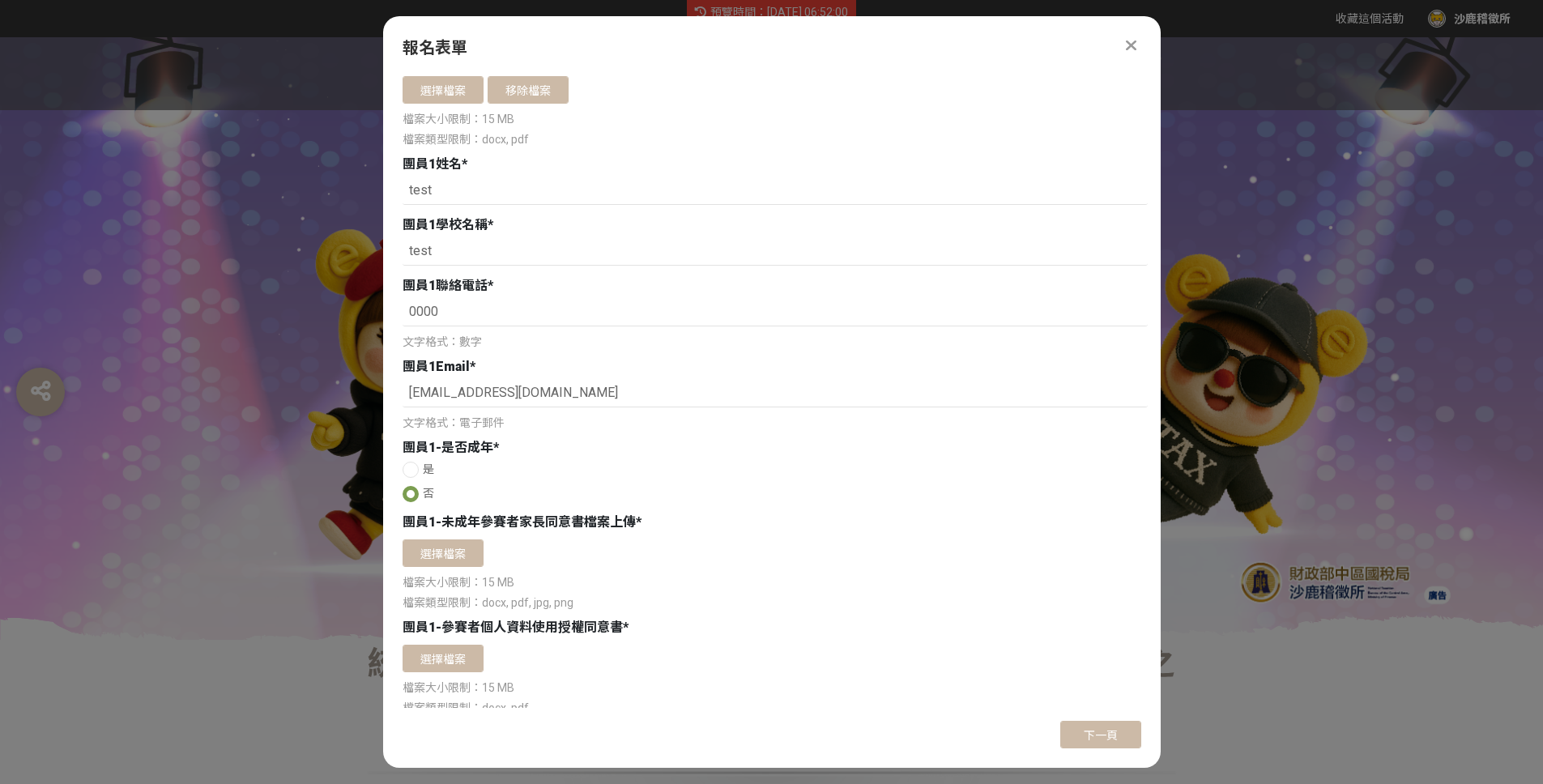 click at bounding box center (411, 470) 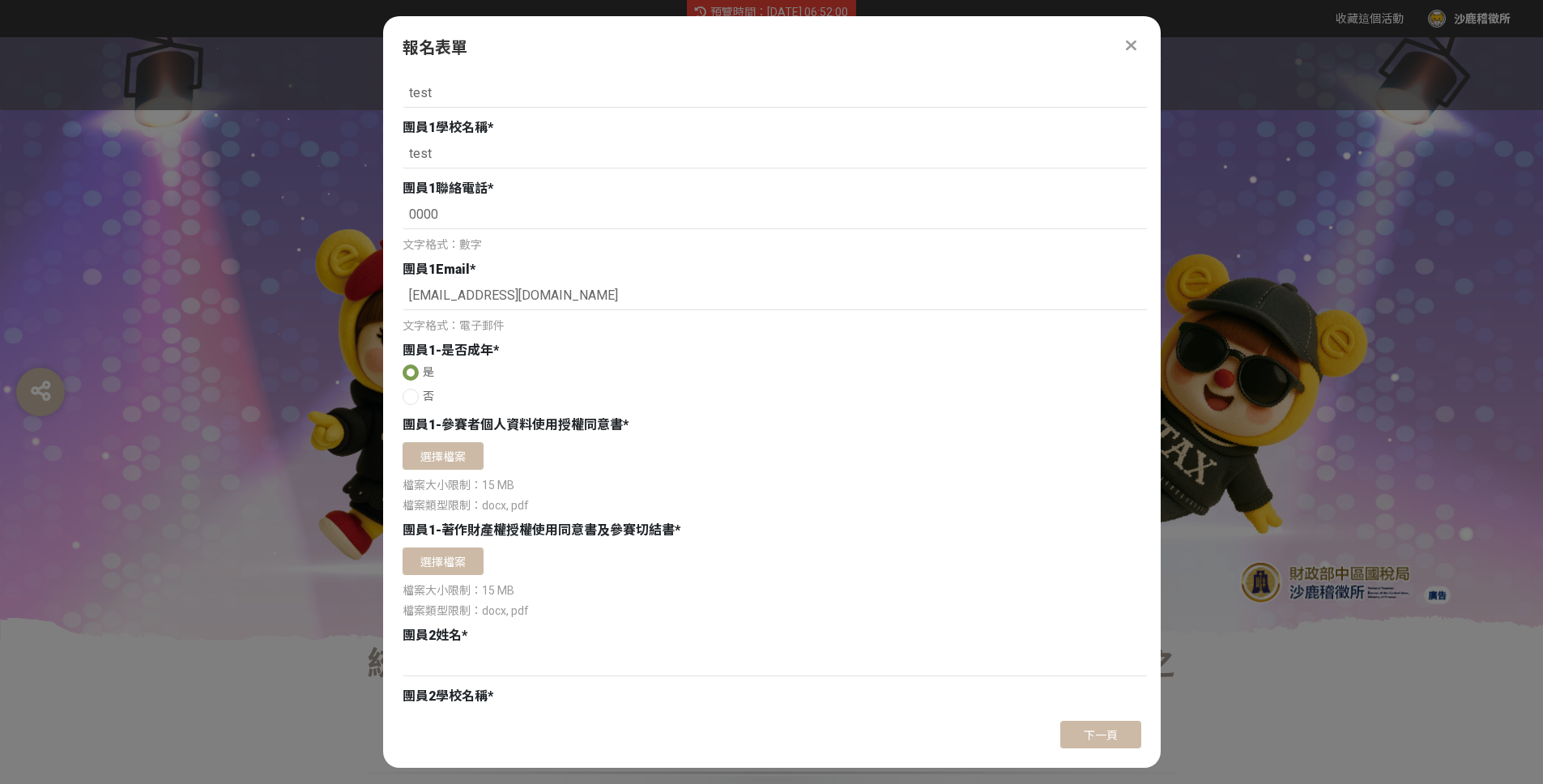 scroll, scrollTop: 1866, scrollLeft: 0, axis: vertical 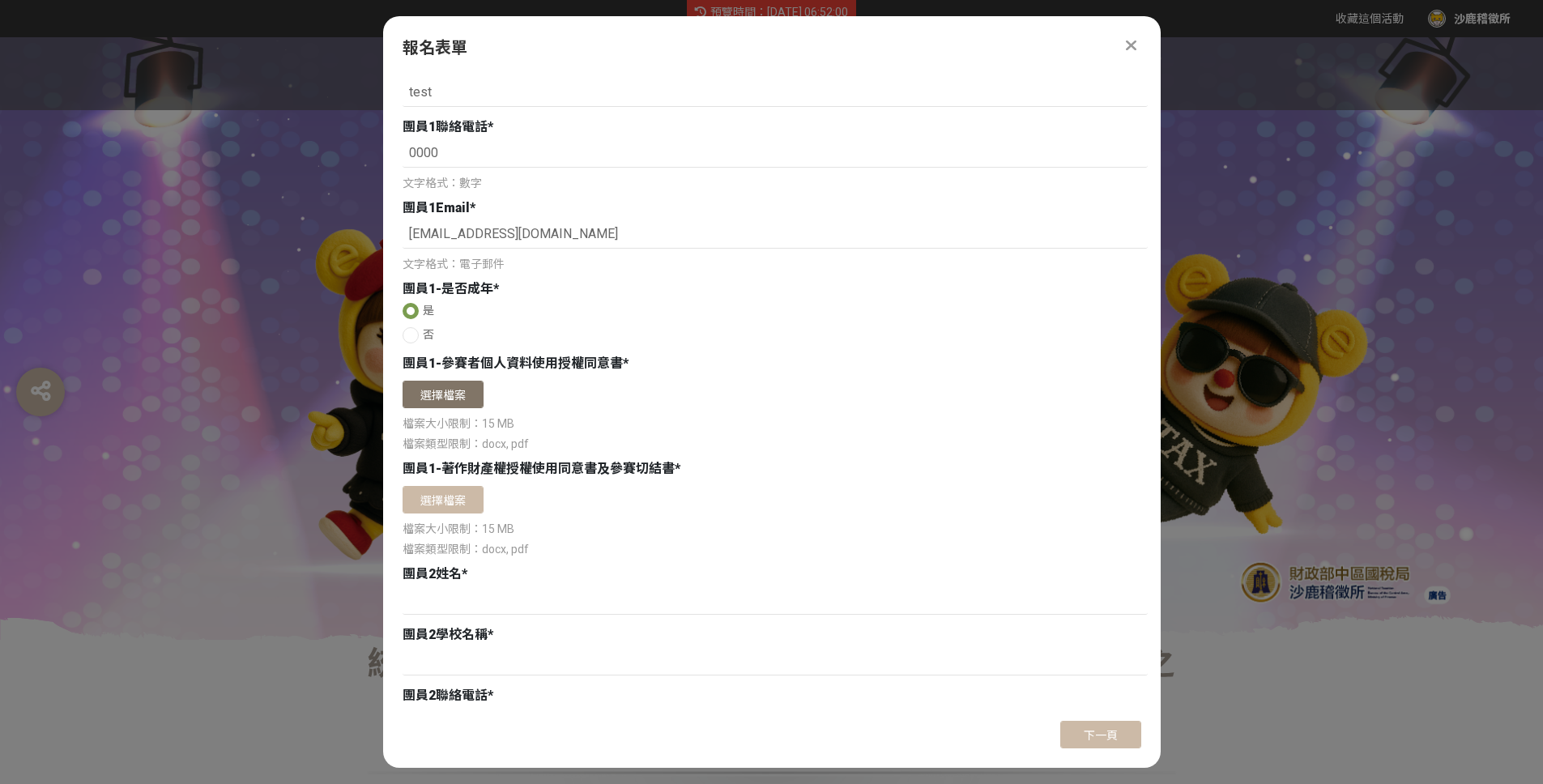 click on "選擇檔案" at bounding box center (443, 394) 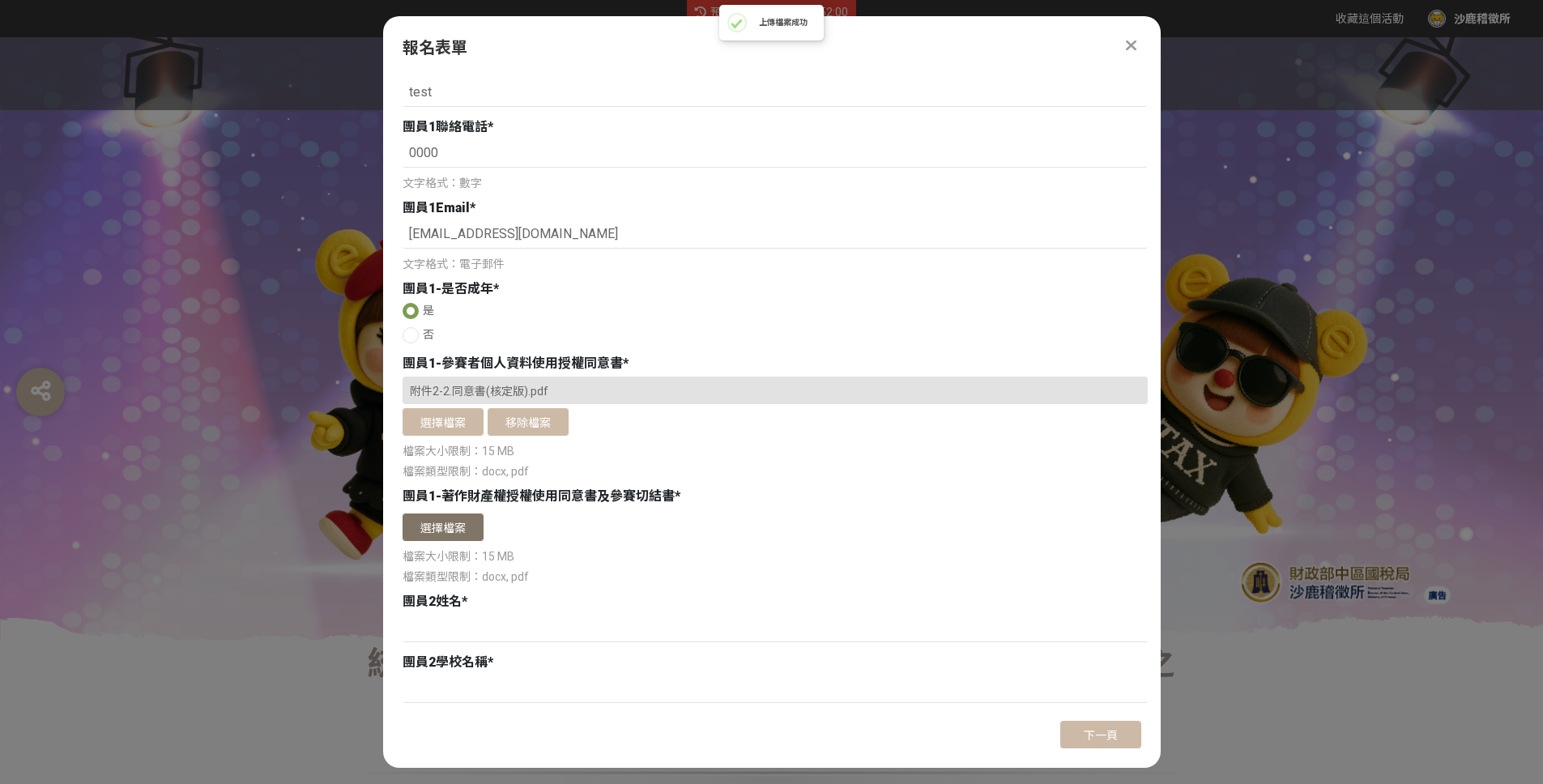 click on "選擇檔案" at bounding box center (443, 527) 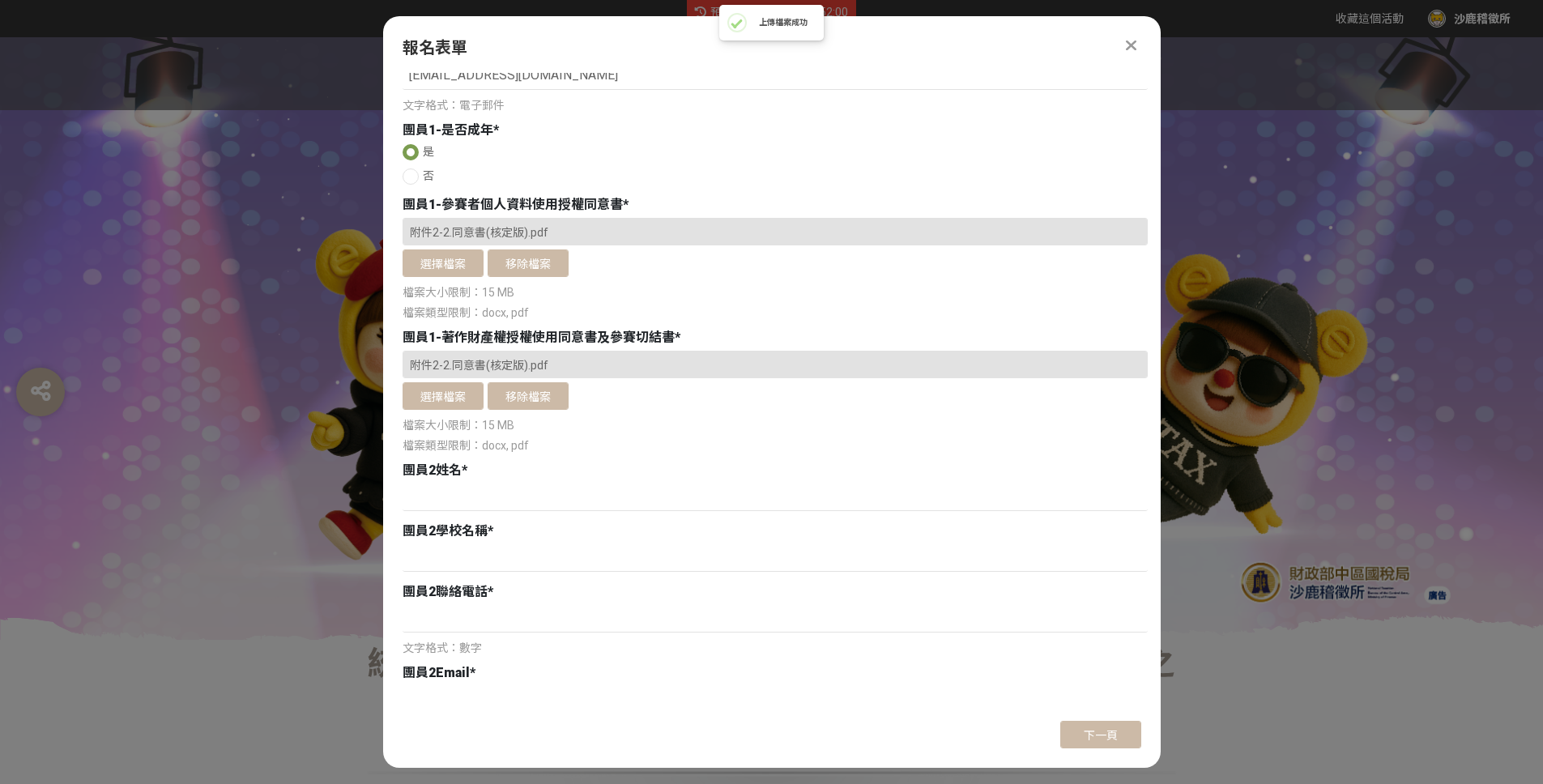 scroll, scrollTop: 2134, scrollLeft: 0, axis: vertical 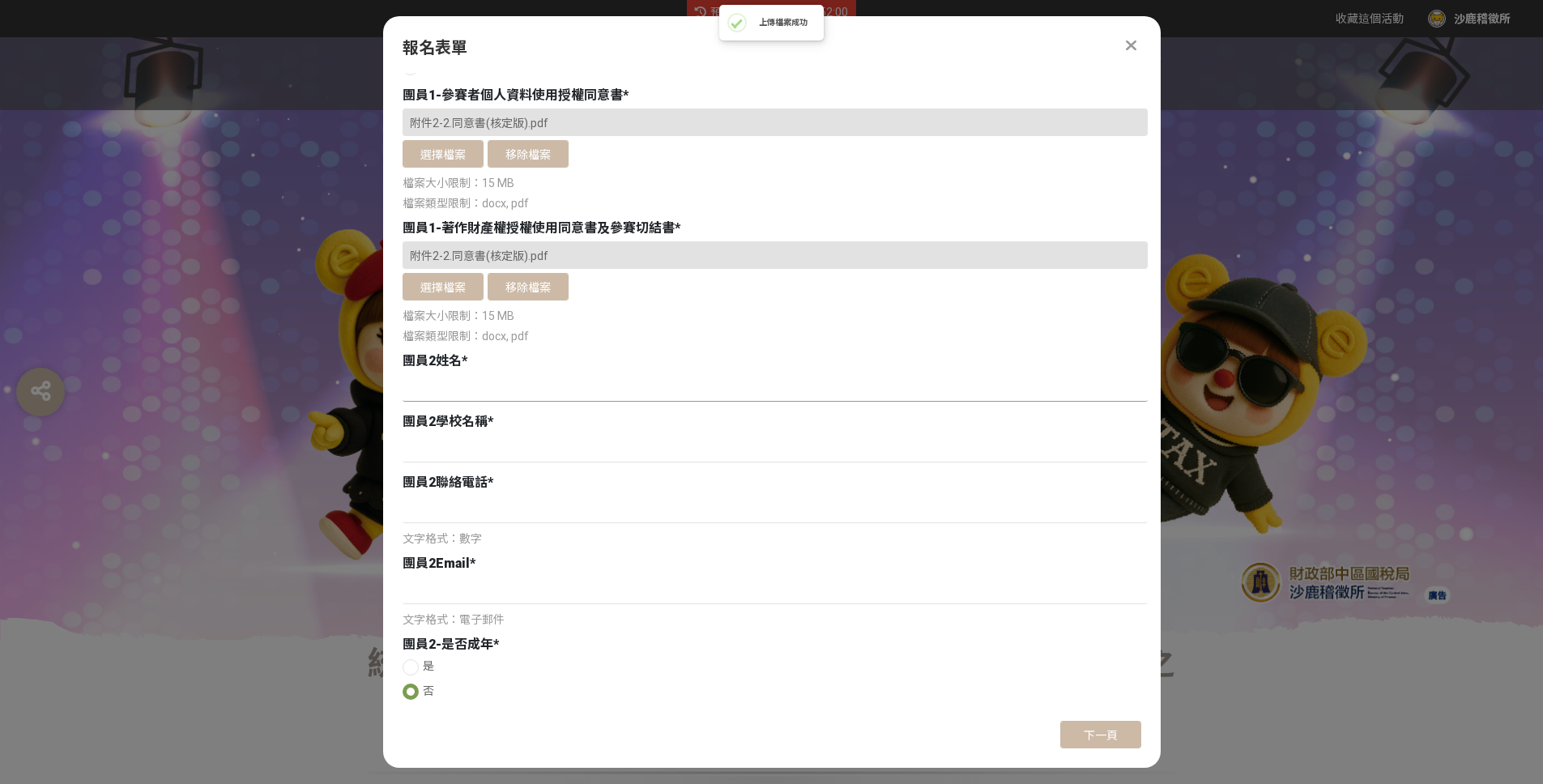 click at bounding box center (775, 388) 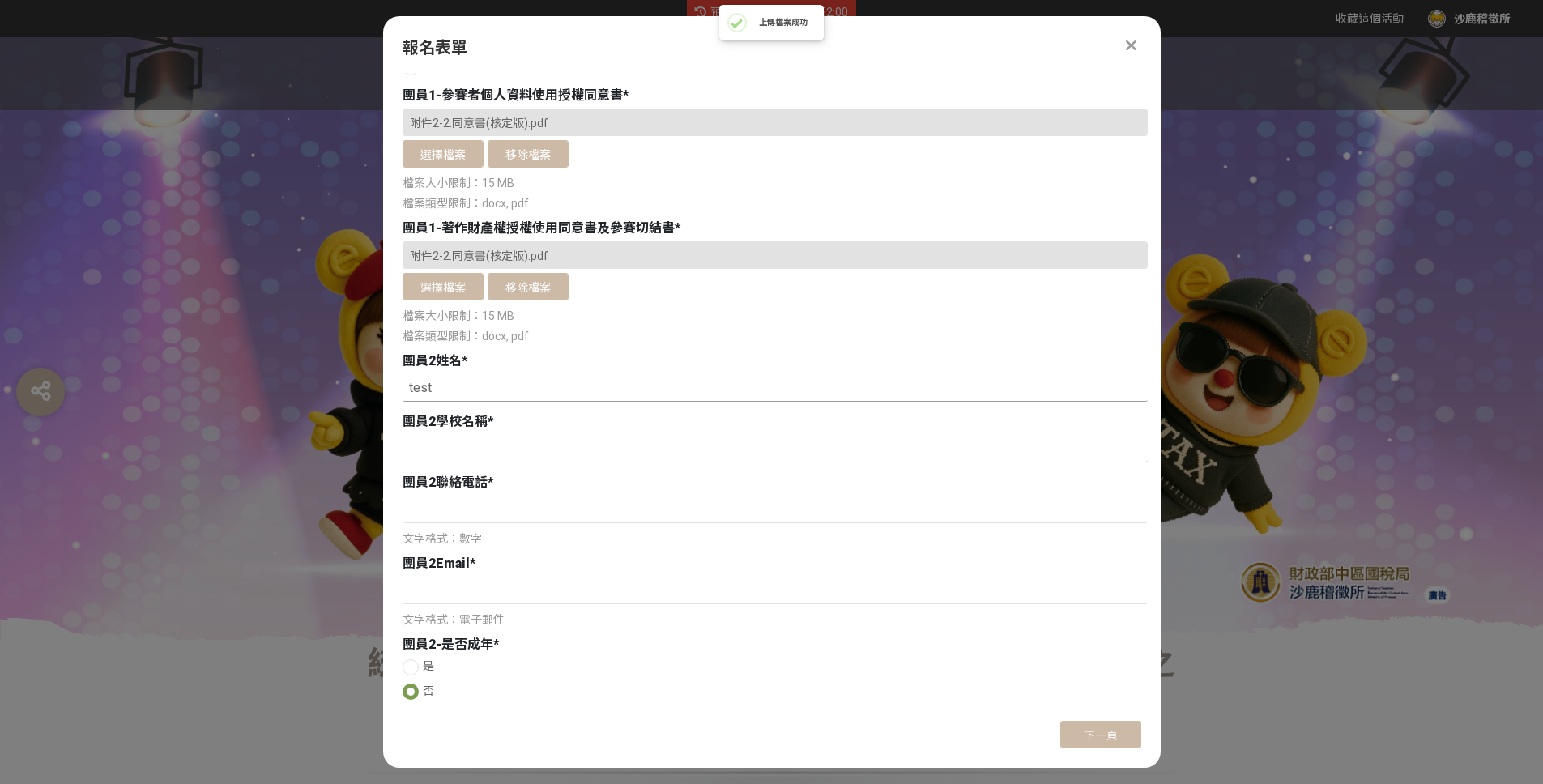 type on "test" 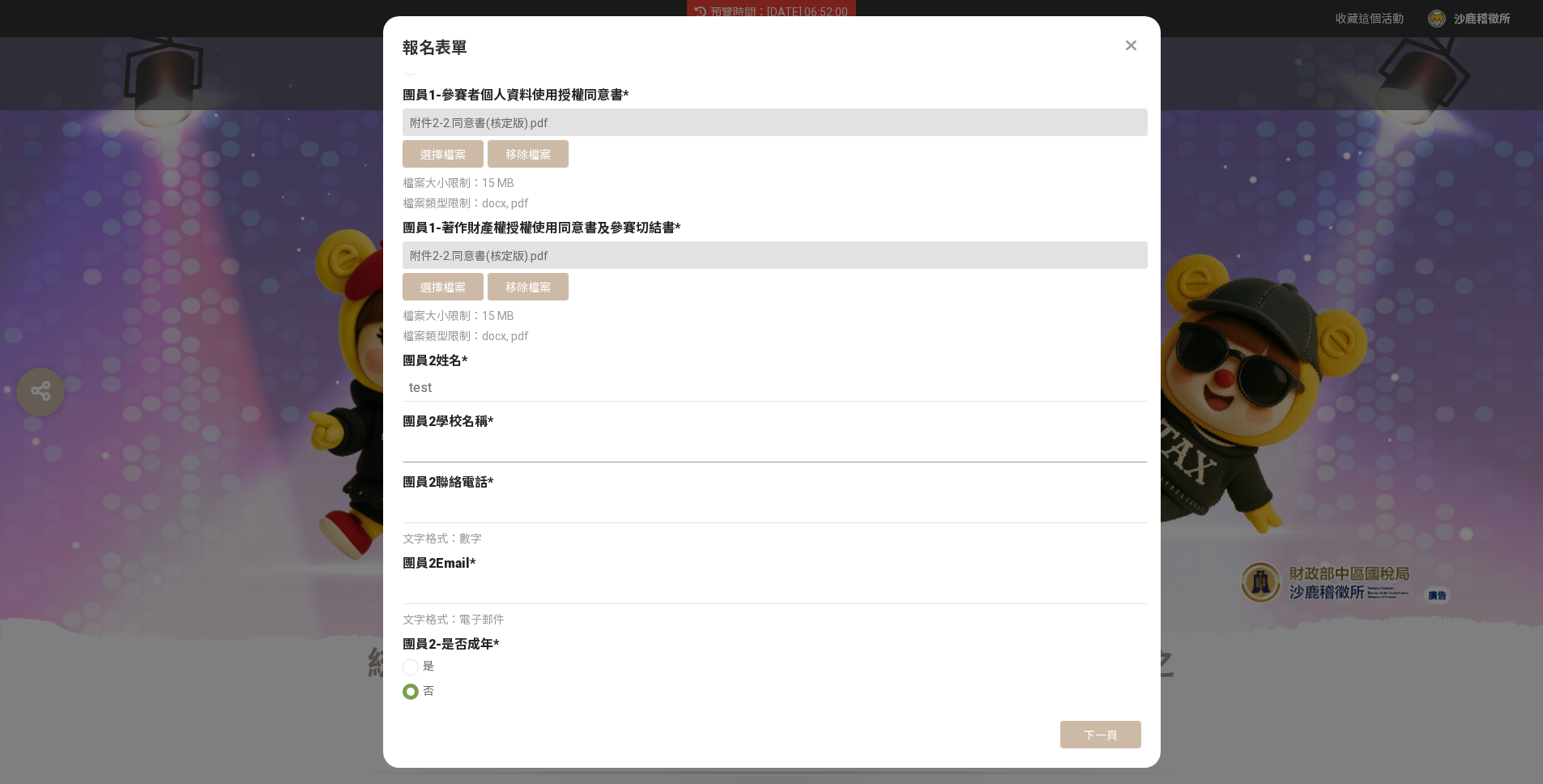 click at bounding box center (775, 449) 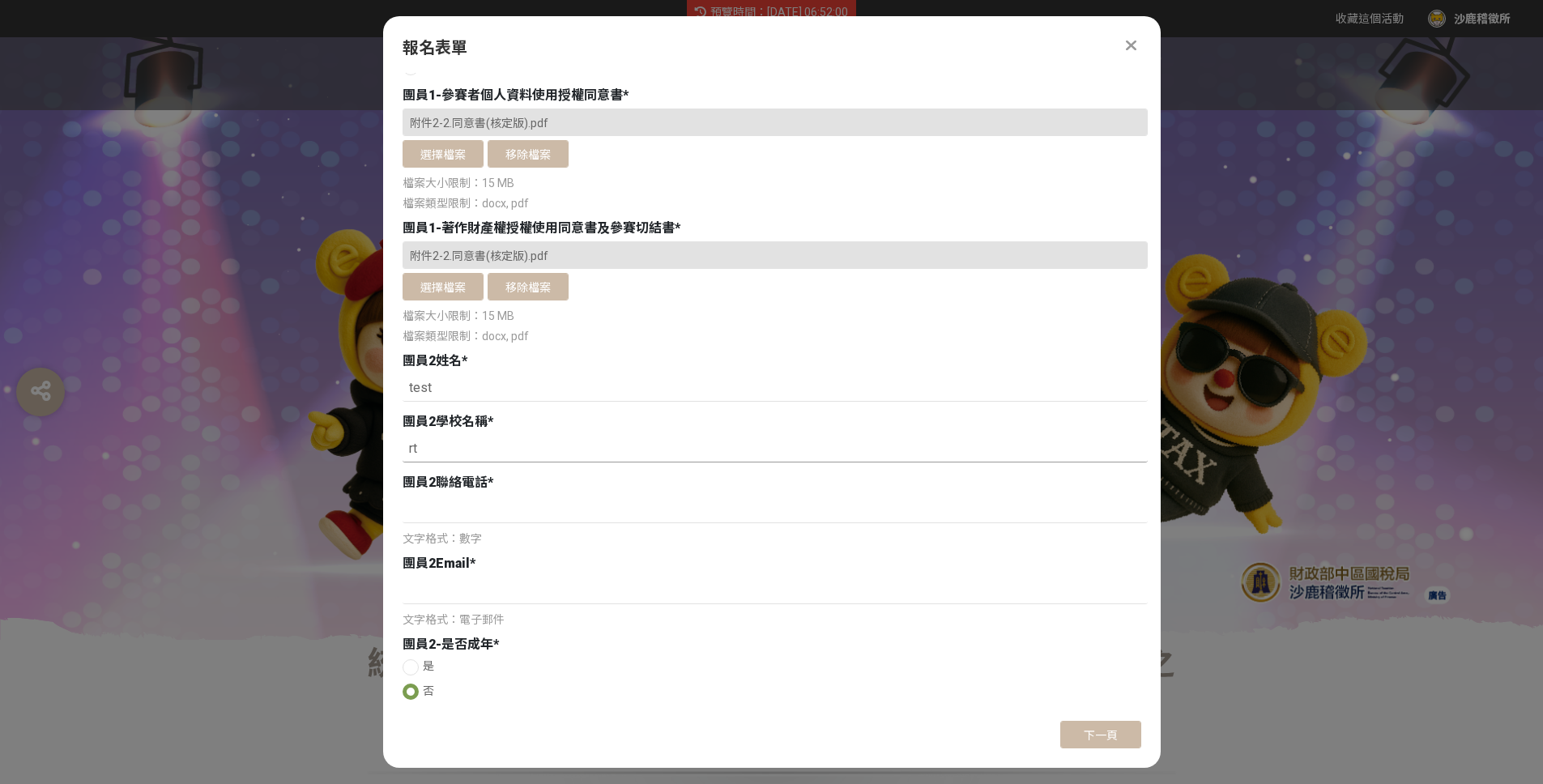 type on "r" 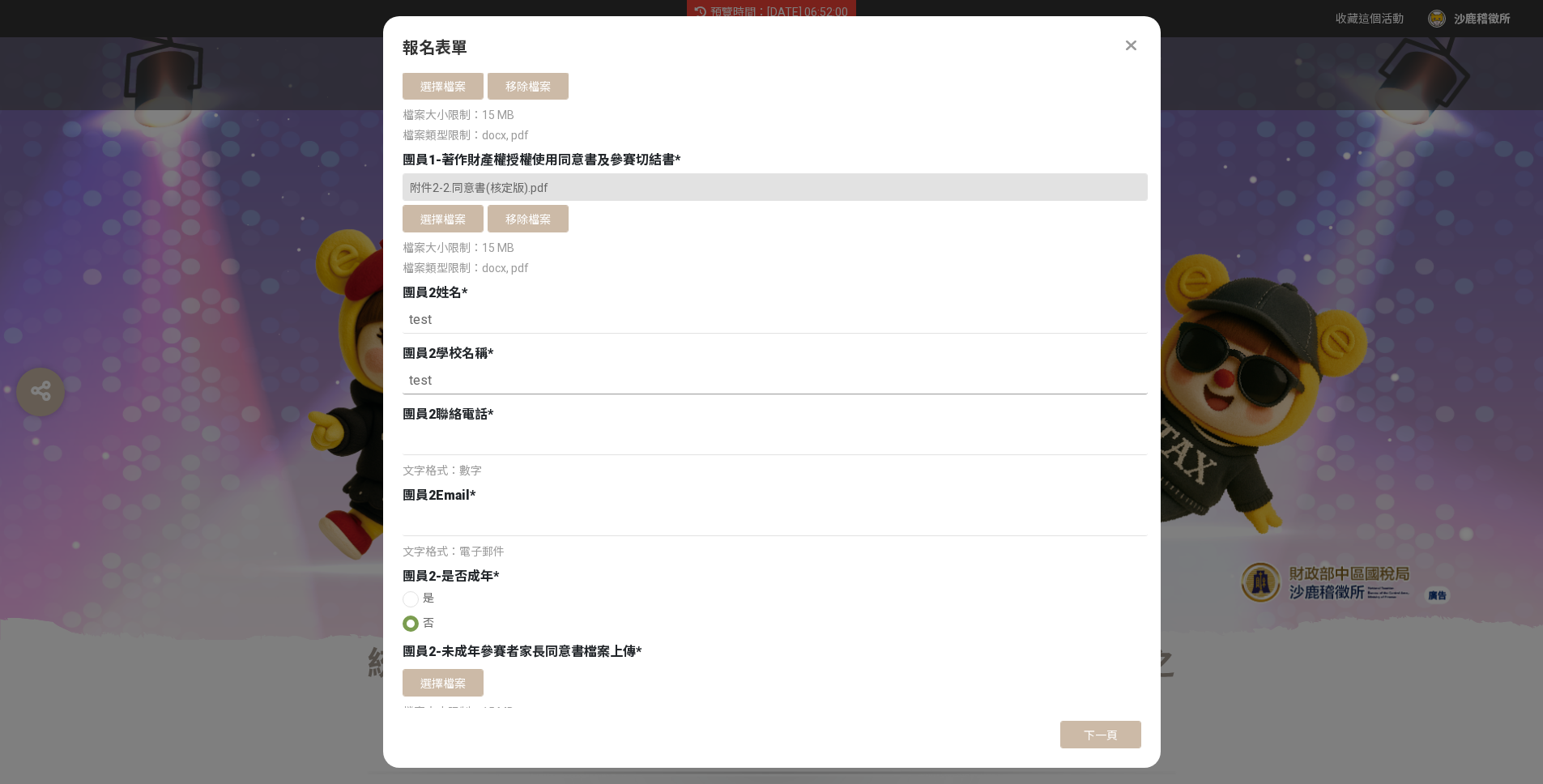 scroll, scrollTop: 2231, scrollLeft: 0, axis: vertical 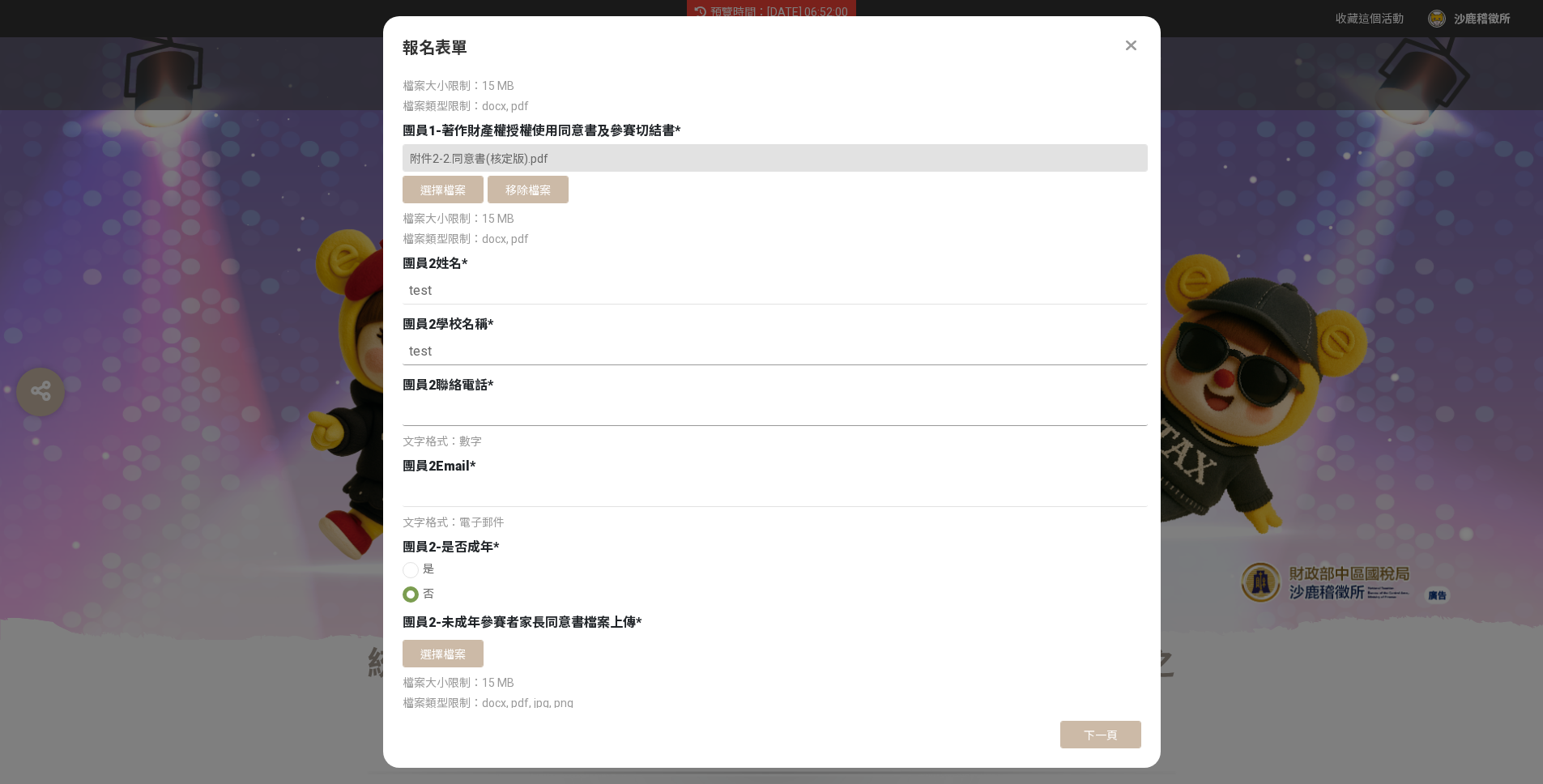 type on "test" 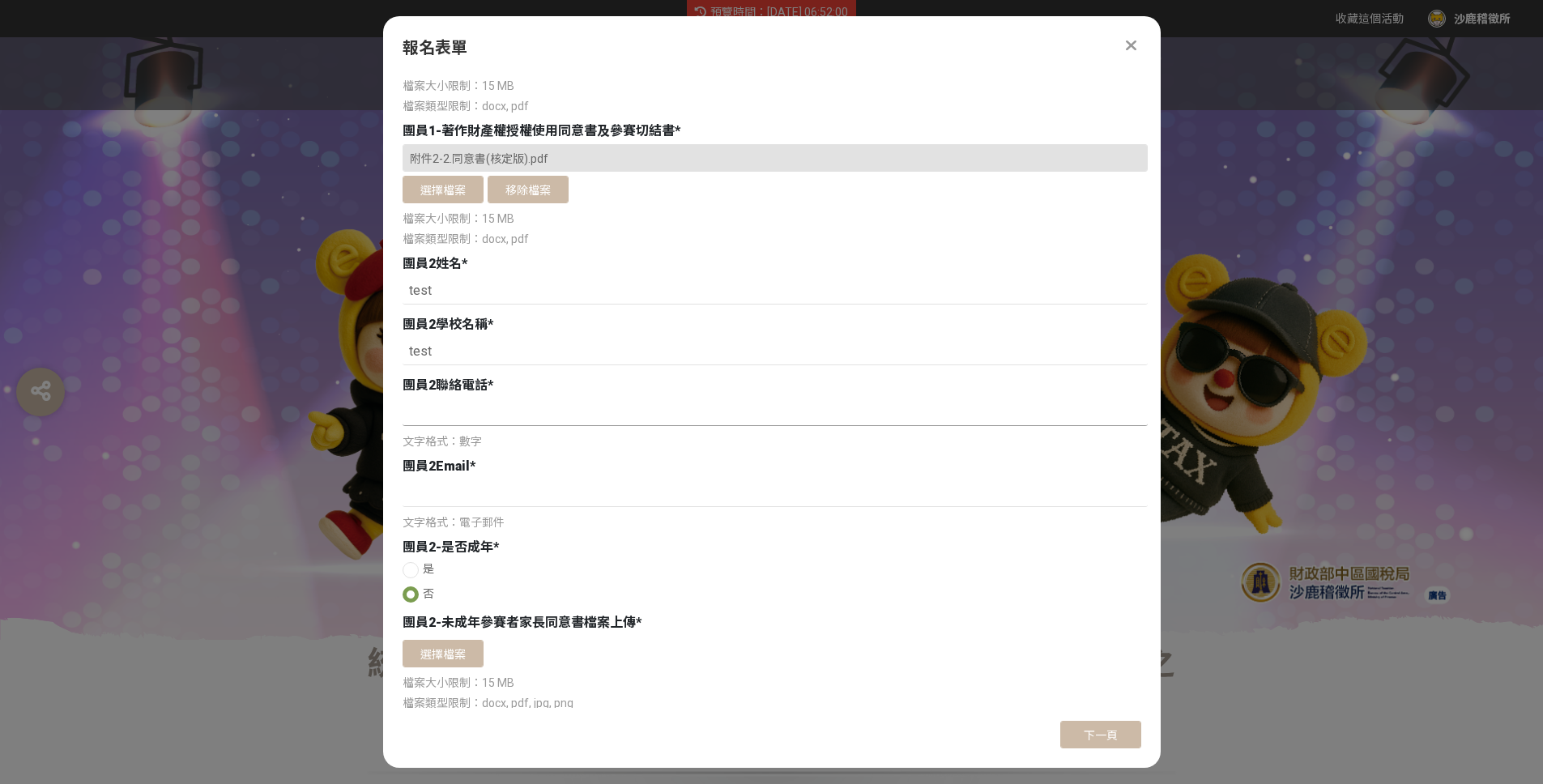 click at bounding box center [775, 412] 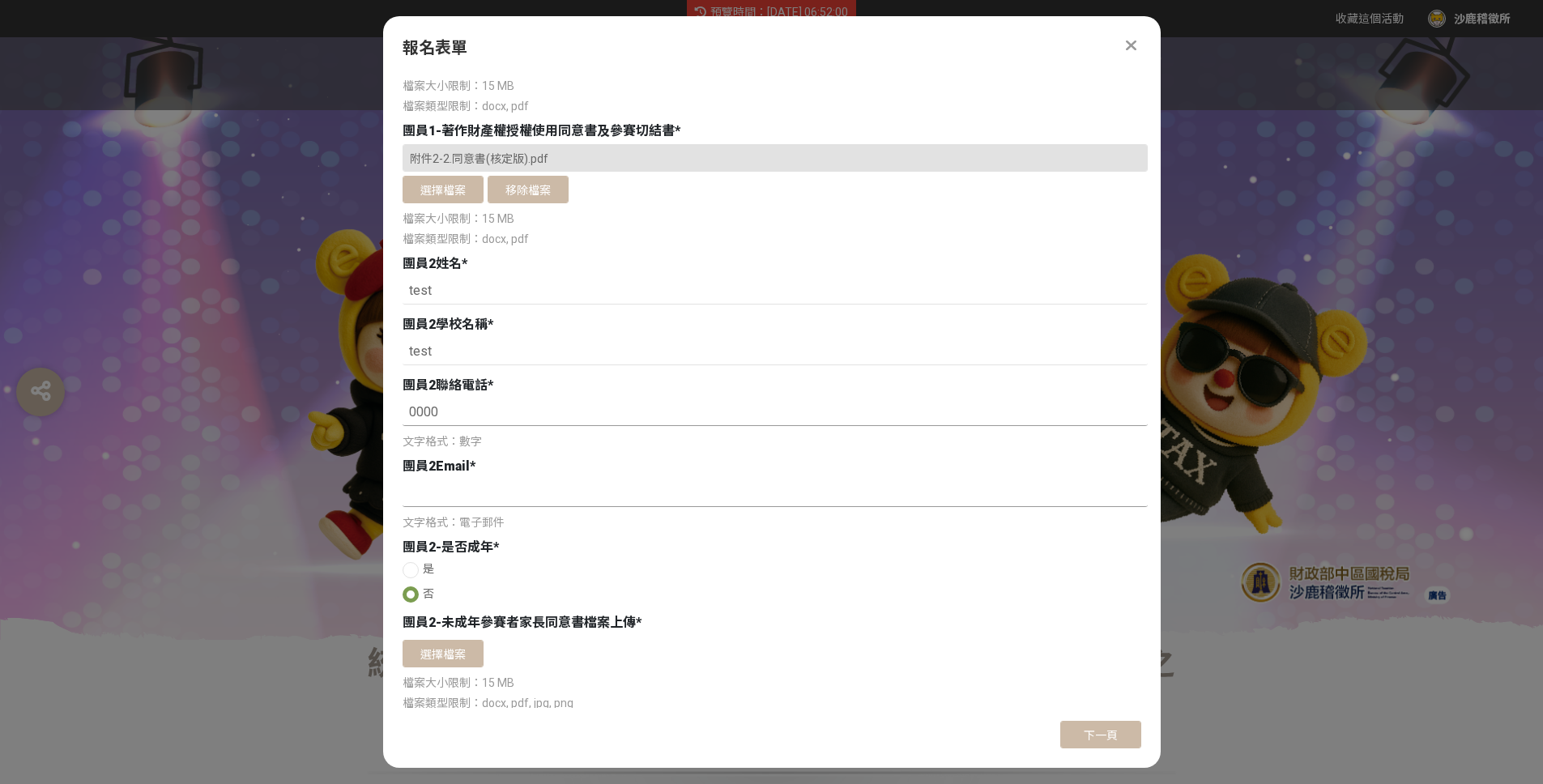 type on "0000" 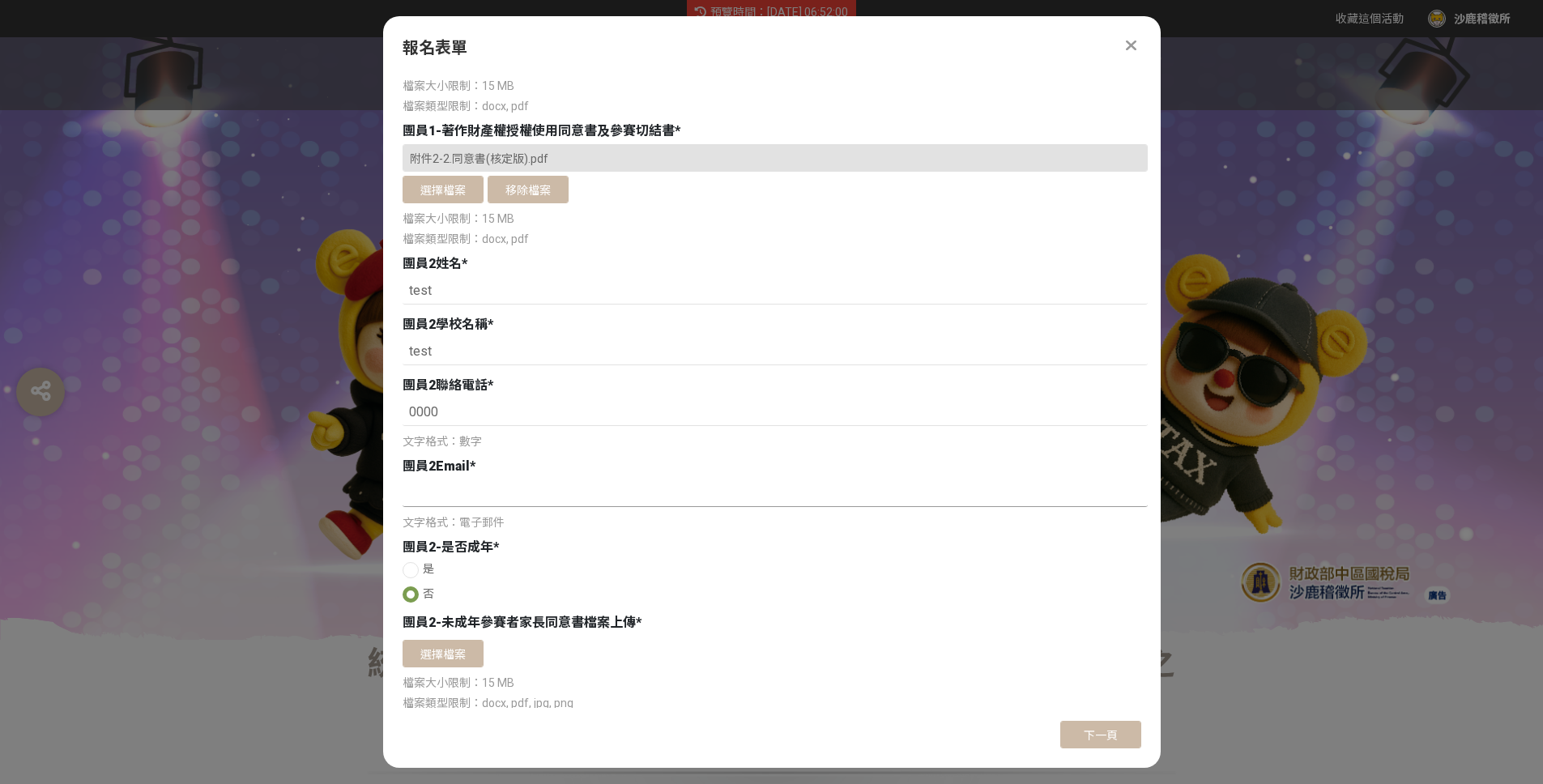 click at bounding box center [775, 493] 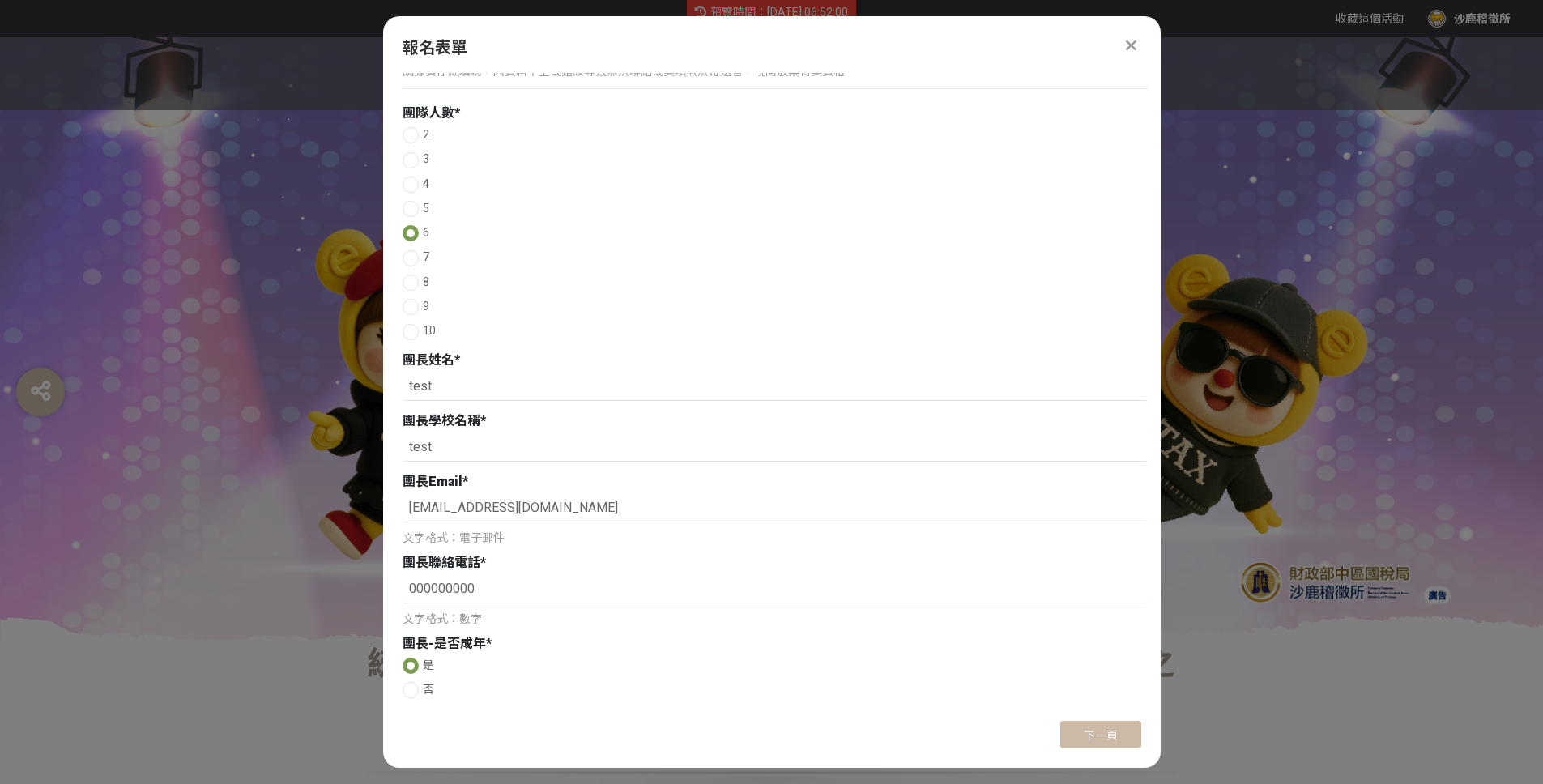 scroll, scrollTop: 130, scrollLeft: 0, axis: vertical 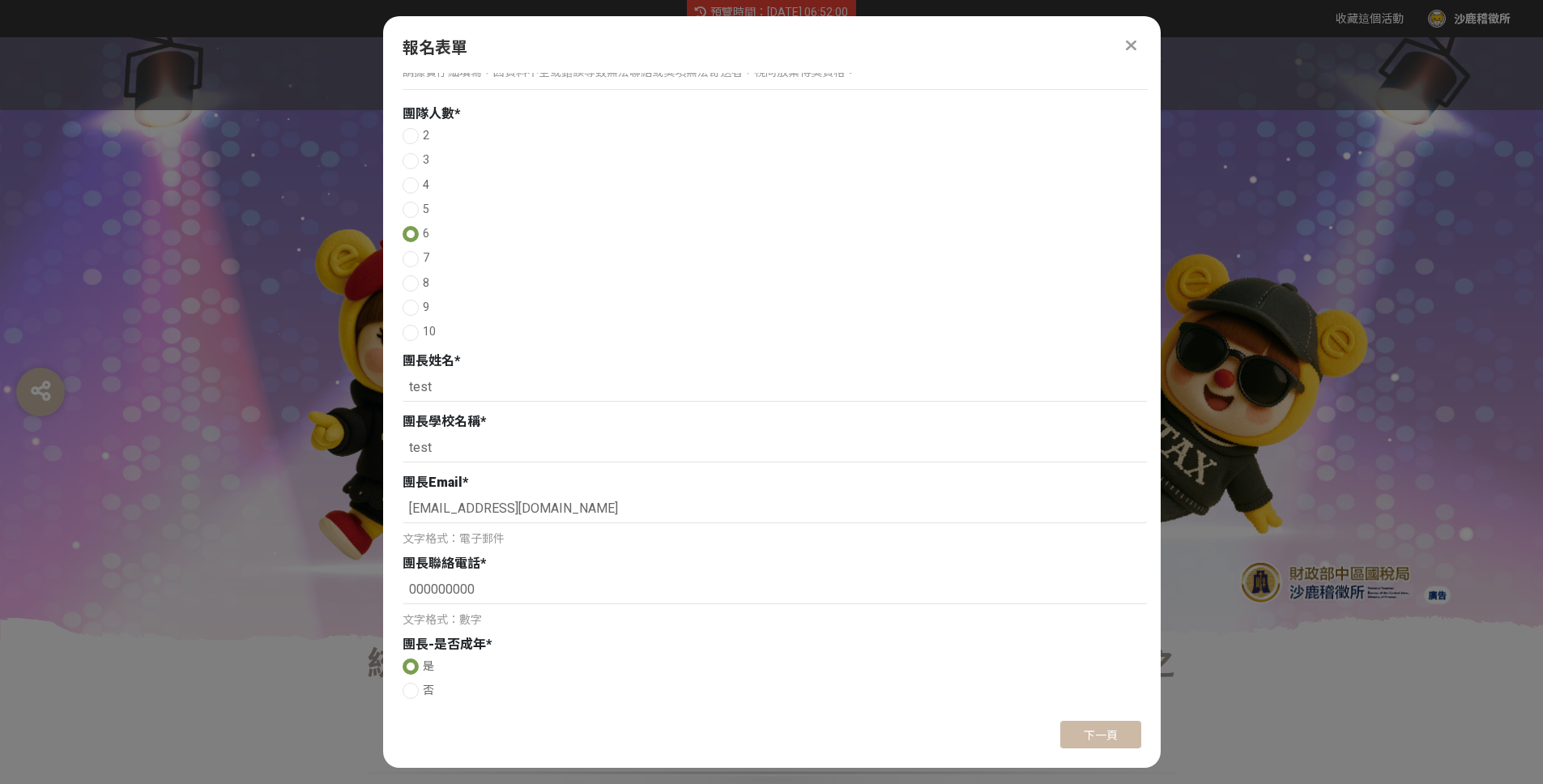 type on "yubi@bhuntr.com" 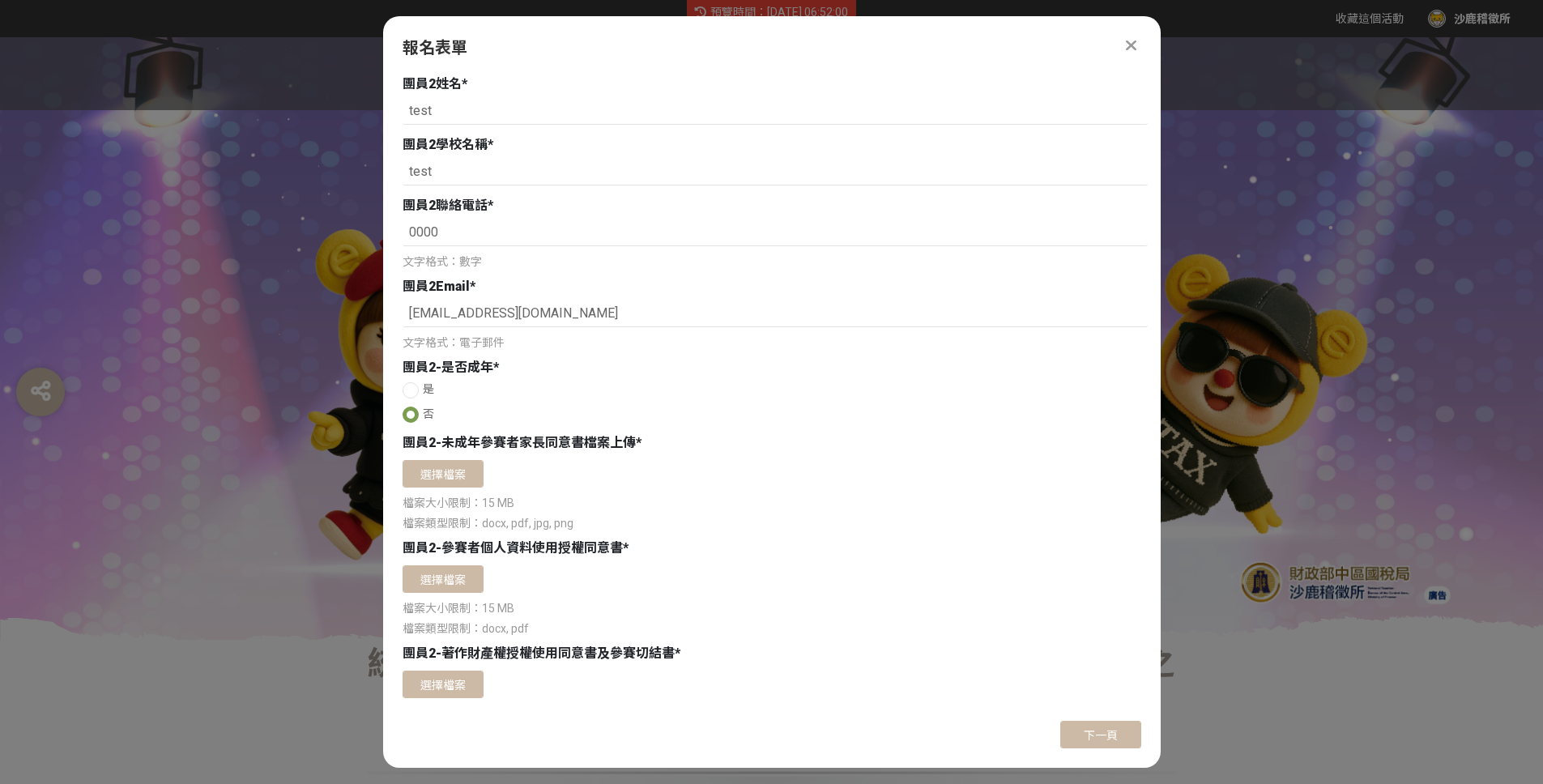 scroll, scrollTop: 2446, scrollLeft: 0, axis: vertical 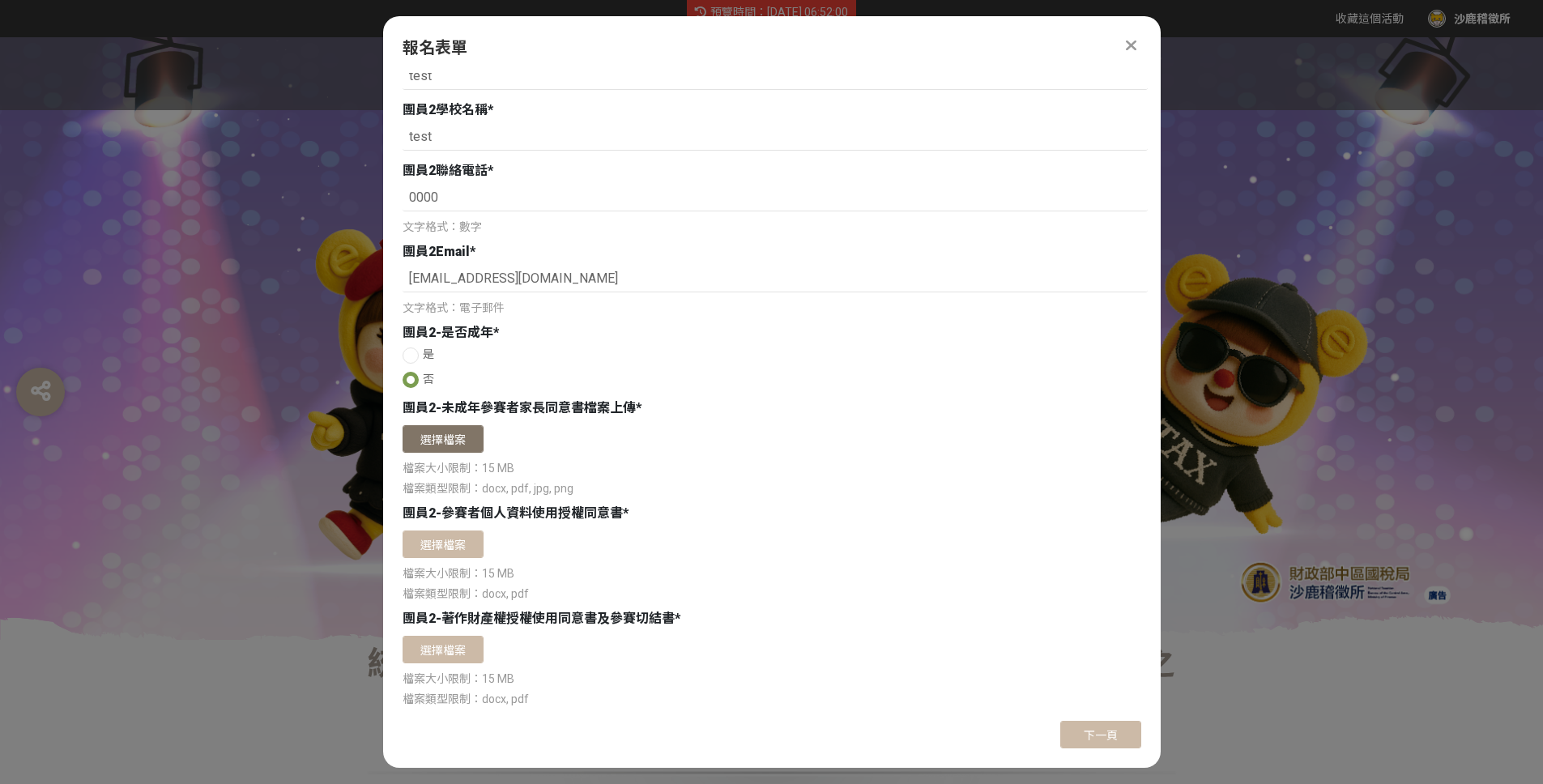 click on "選擇檔案" at bounding box center [443, 439] 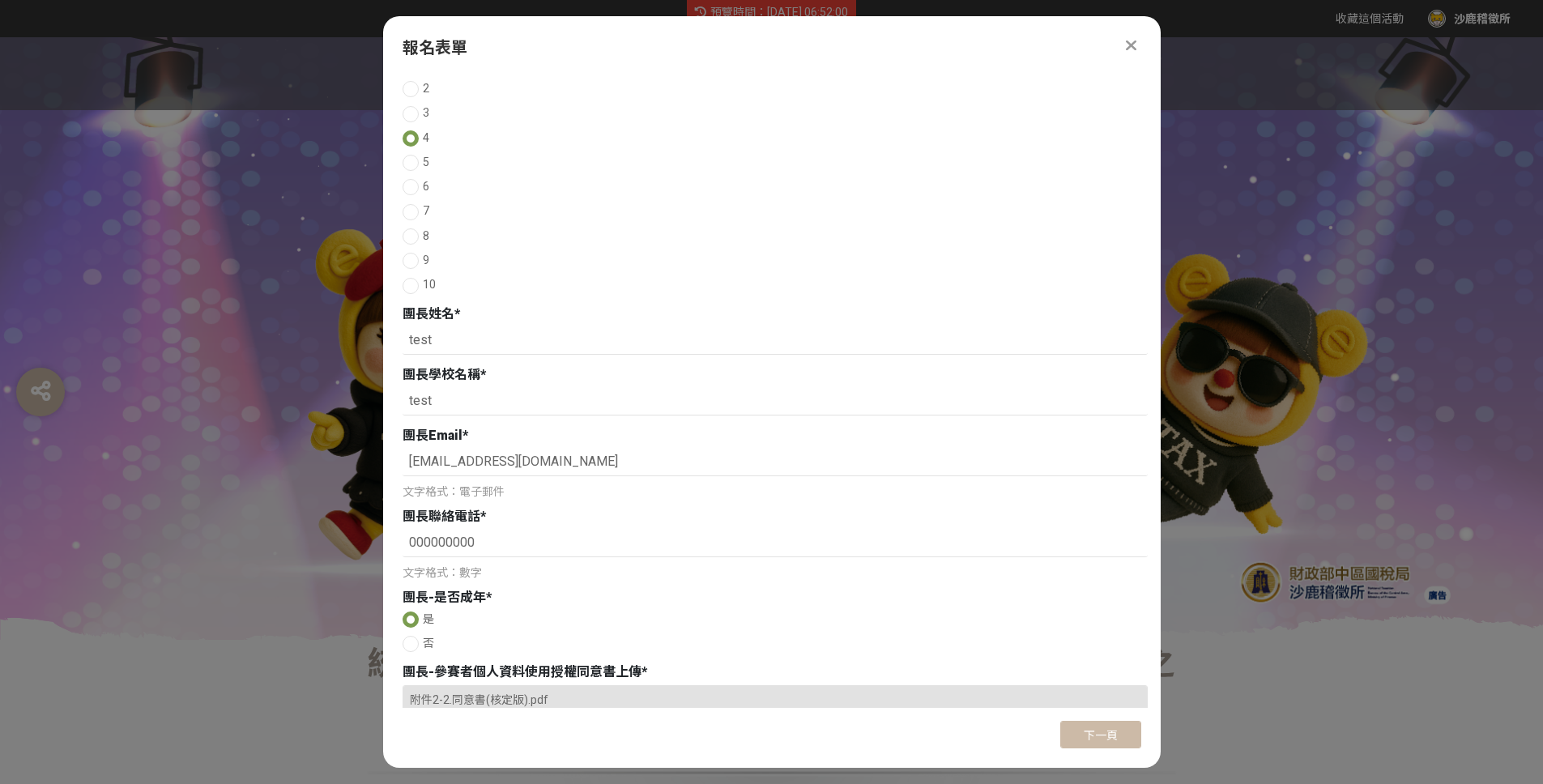 scroll, scrollTop: 179, scrollLeft: 0, axis: vertical 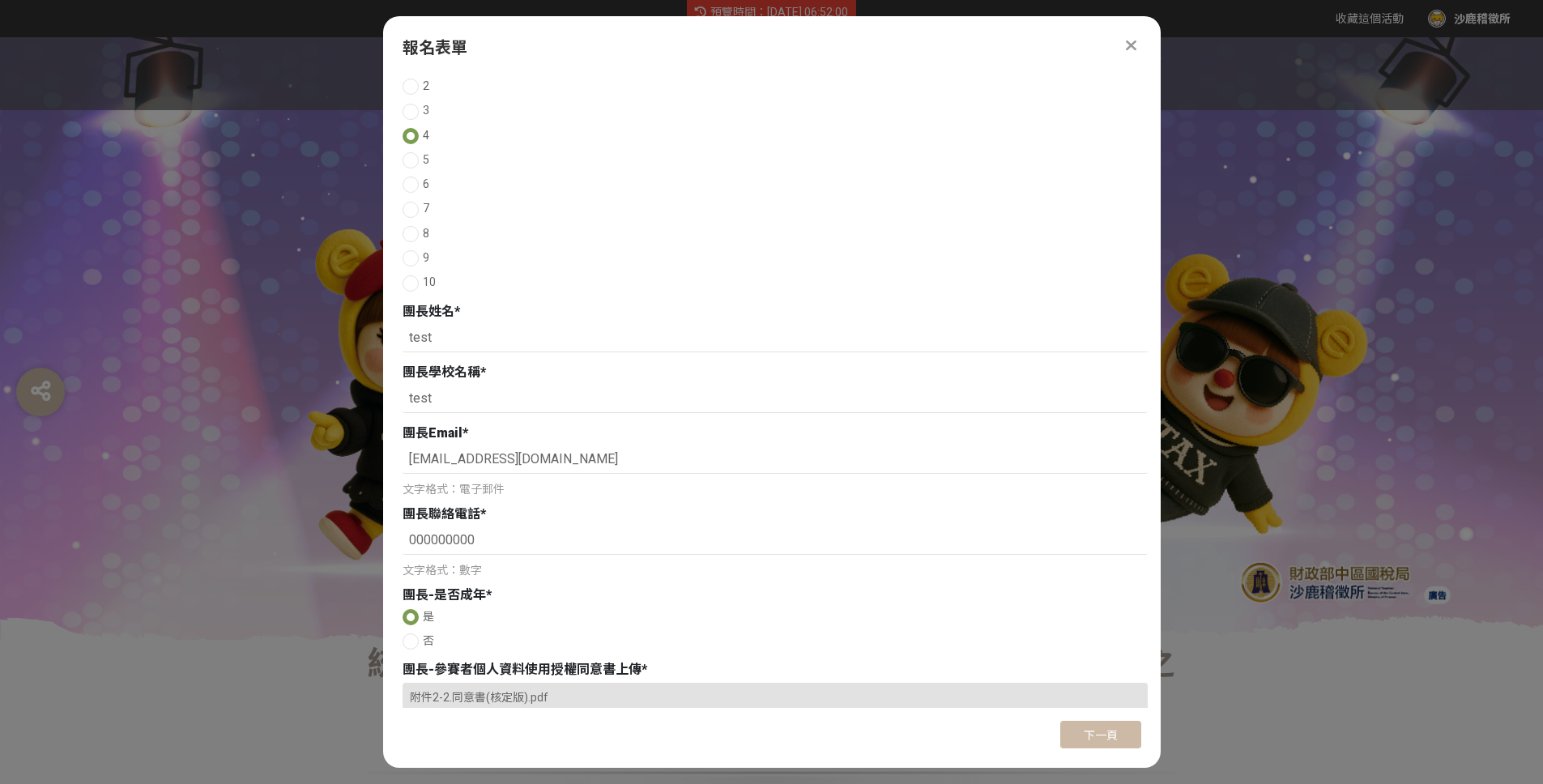 click at bounding box center (411, 185) 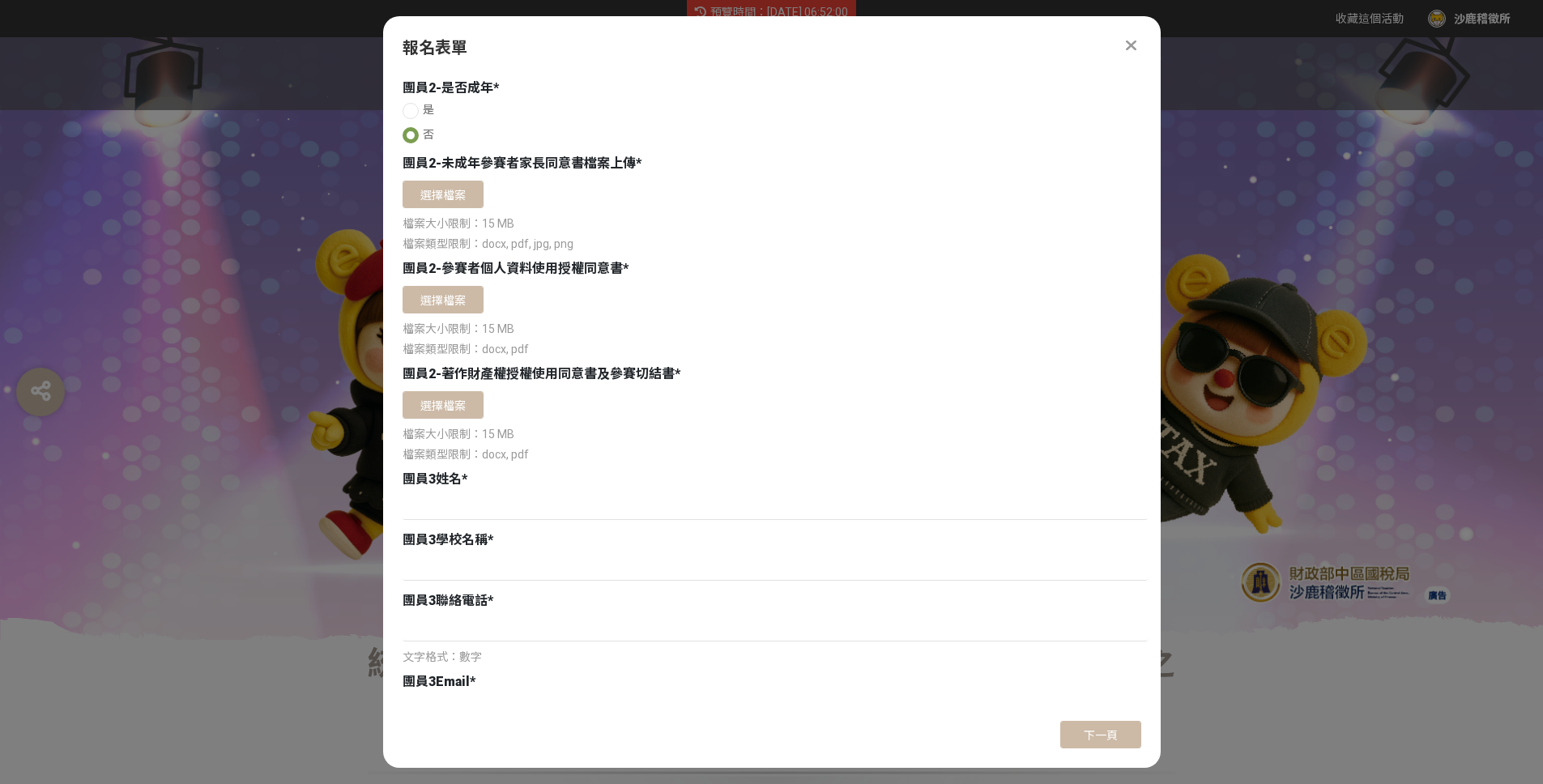 scroll, scrollTop: 2648, scrollLeft: 0, axis: vertical 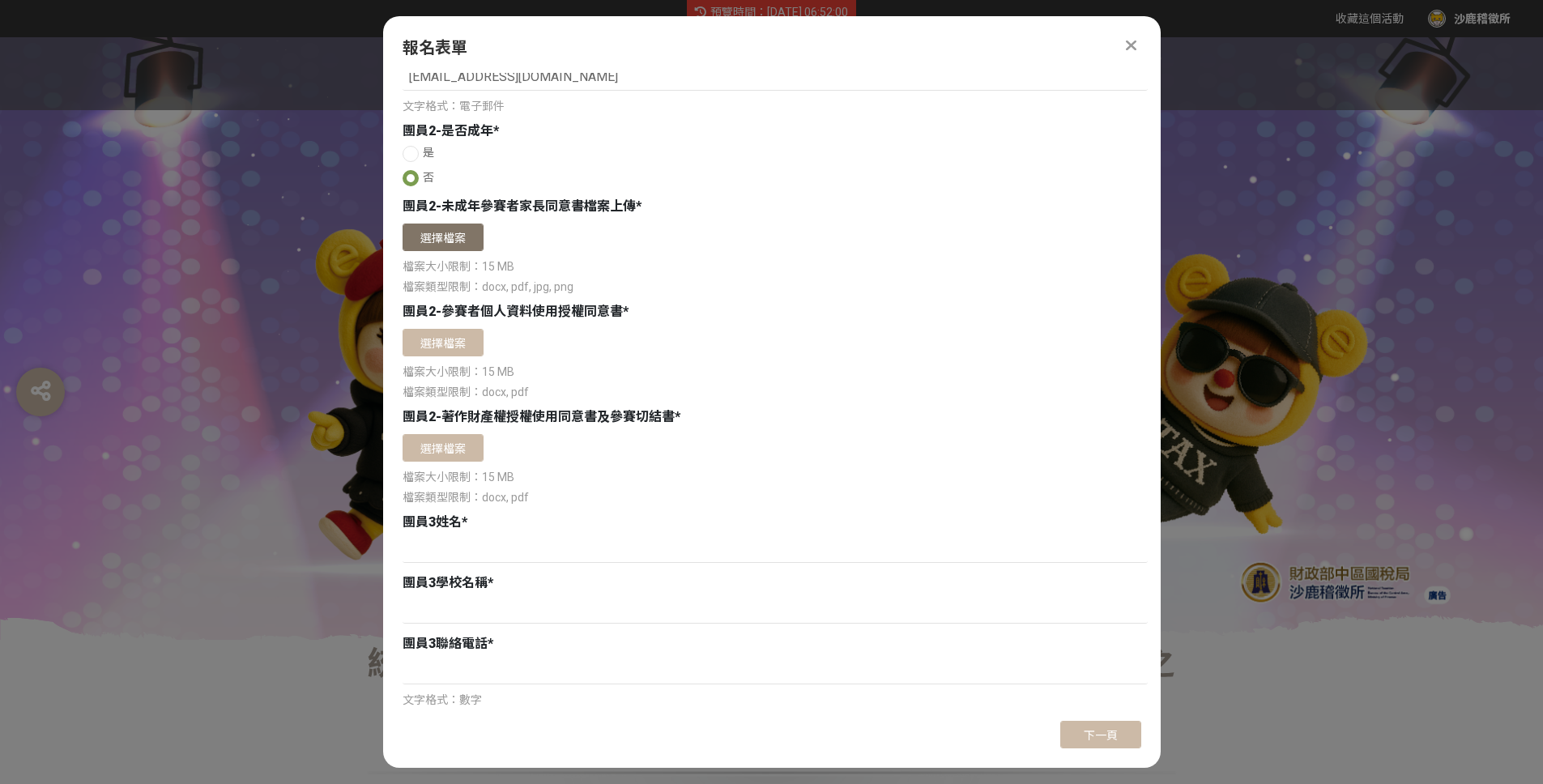click on "選擇檔案" at bounding box center (443, 237) 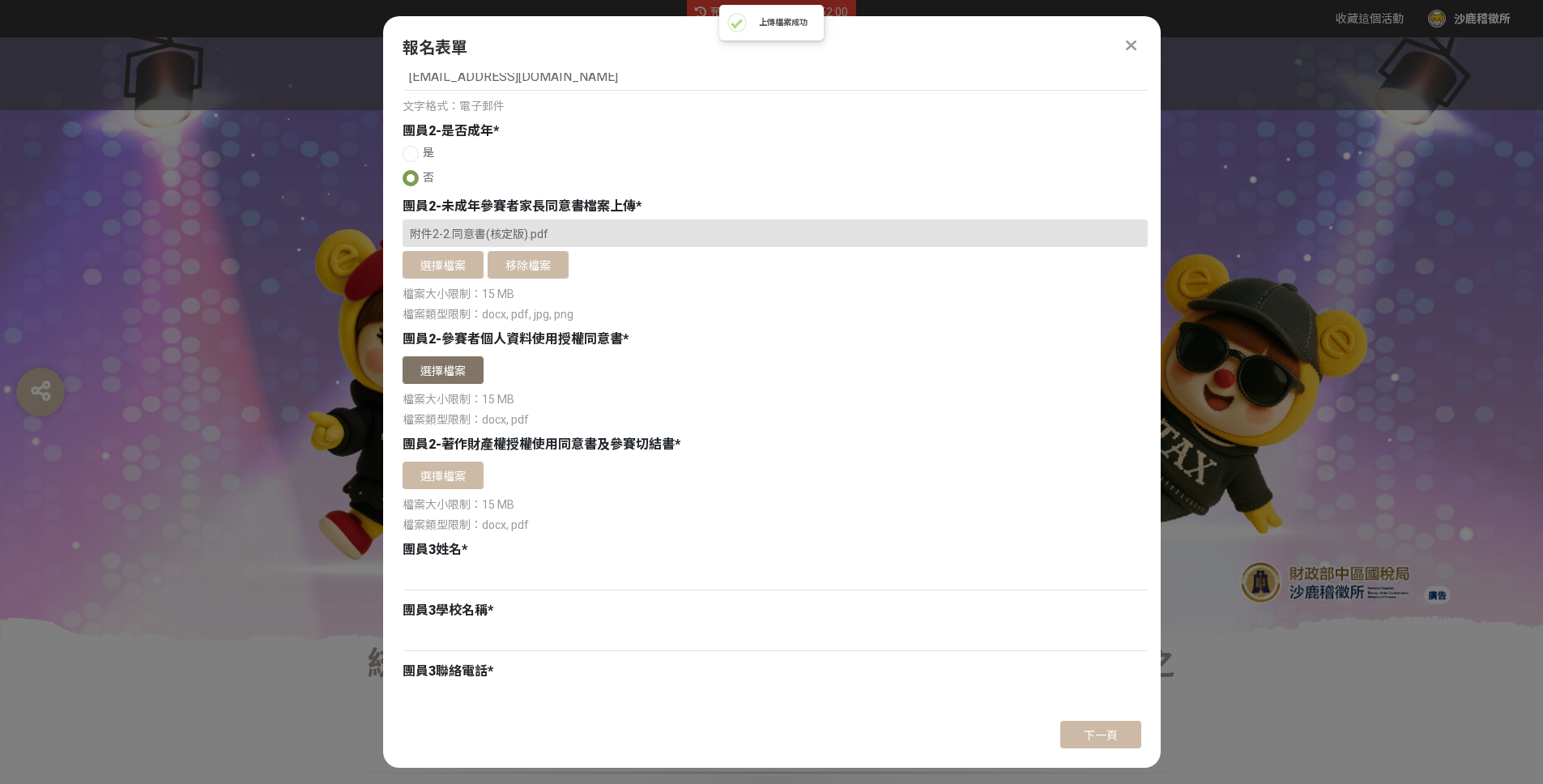 click on "選擇檔案" at bounding box center [443, 370] 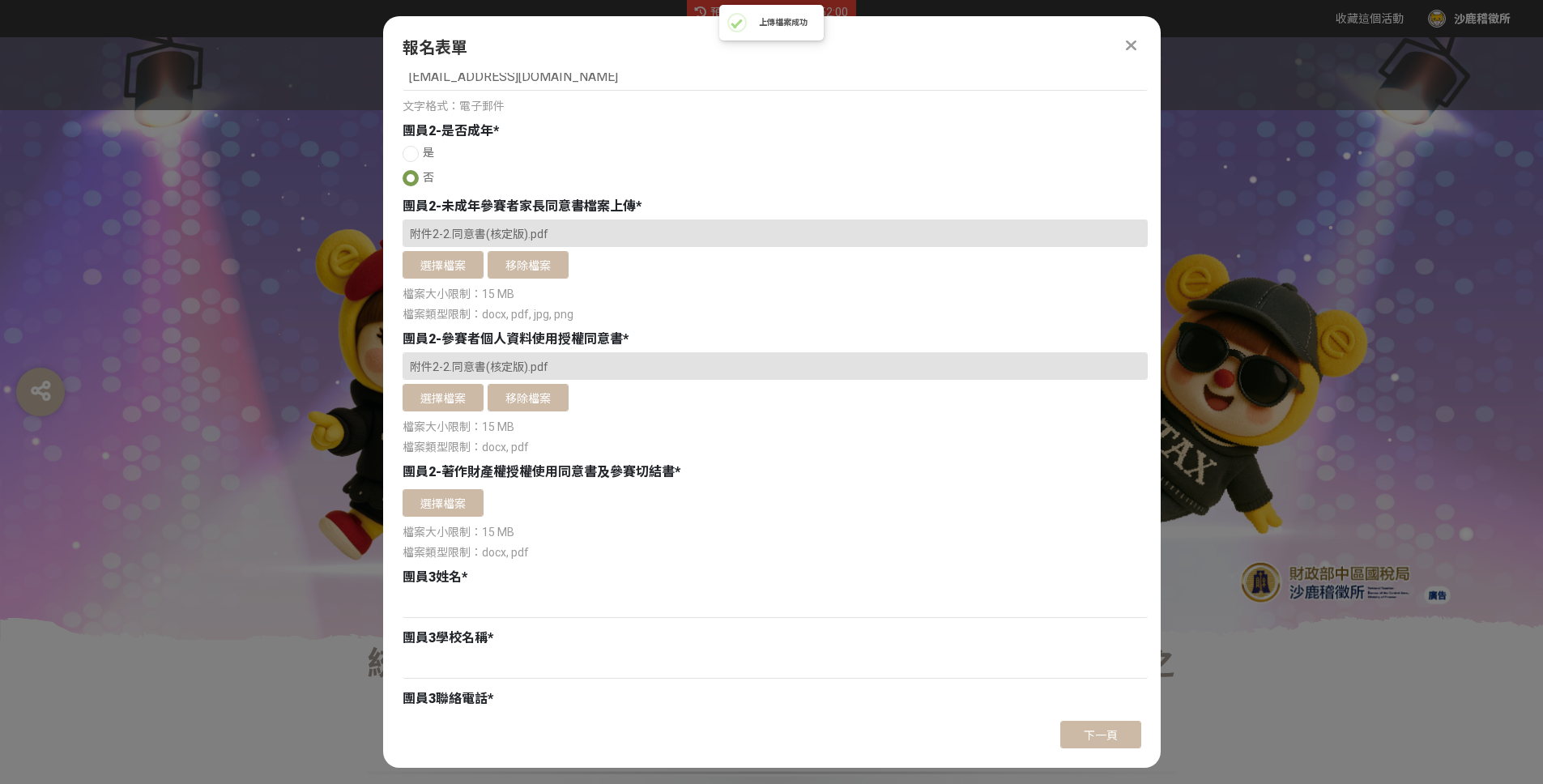 click on "團員2-著作財產權授權使用同意書及參賽切結書 * 確認上傳 取消 旋轉圖片 選擇檔案 檔案大小限制：15 MB 檔案類型限制：docx, pdf" at bounding box center [775, 512] 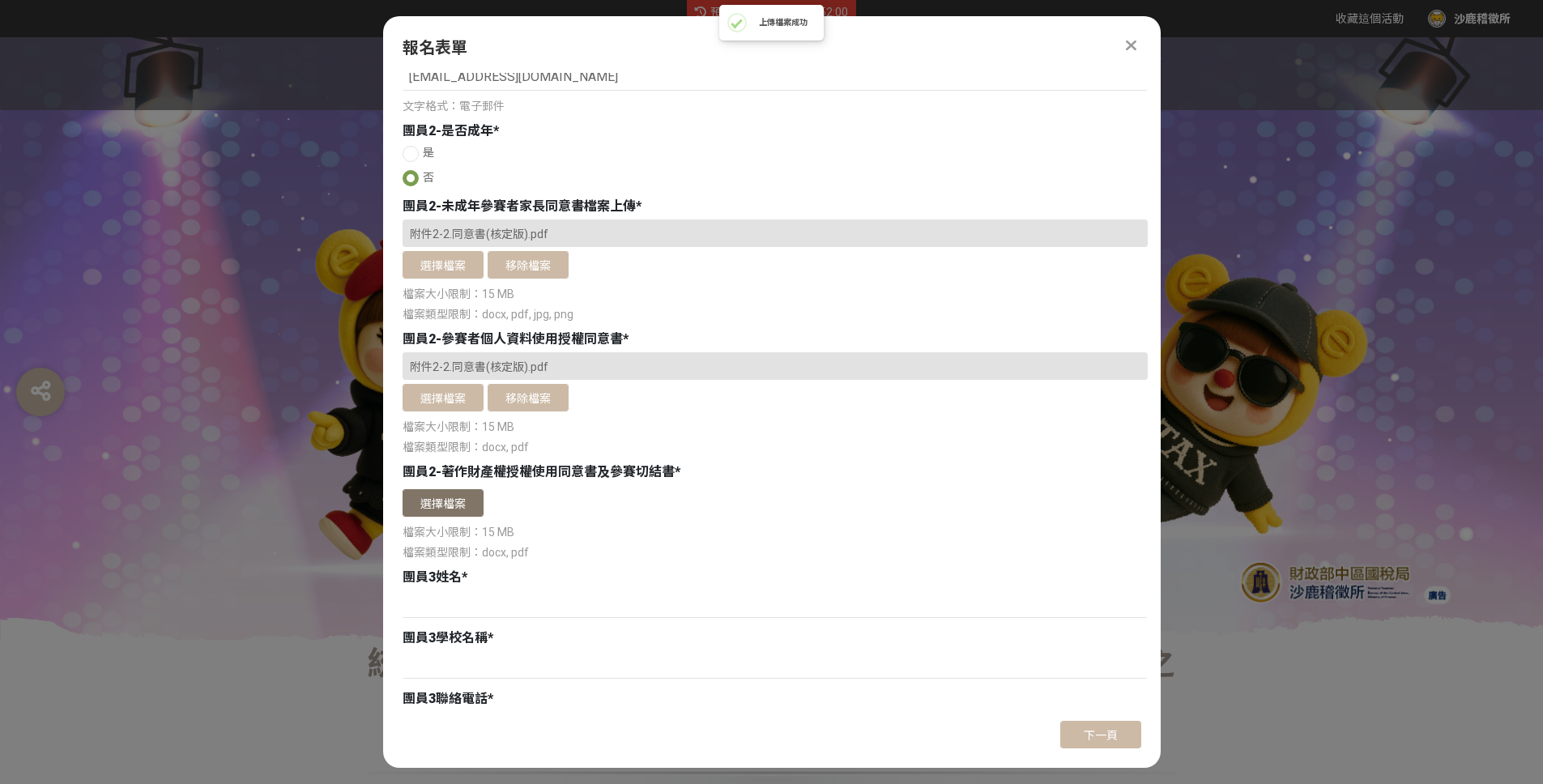 click on "選擇檔案" at bounding box center [443, 503] 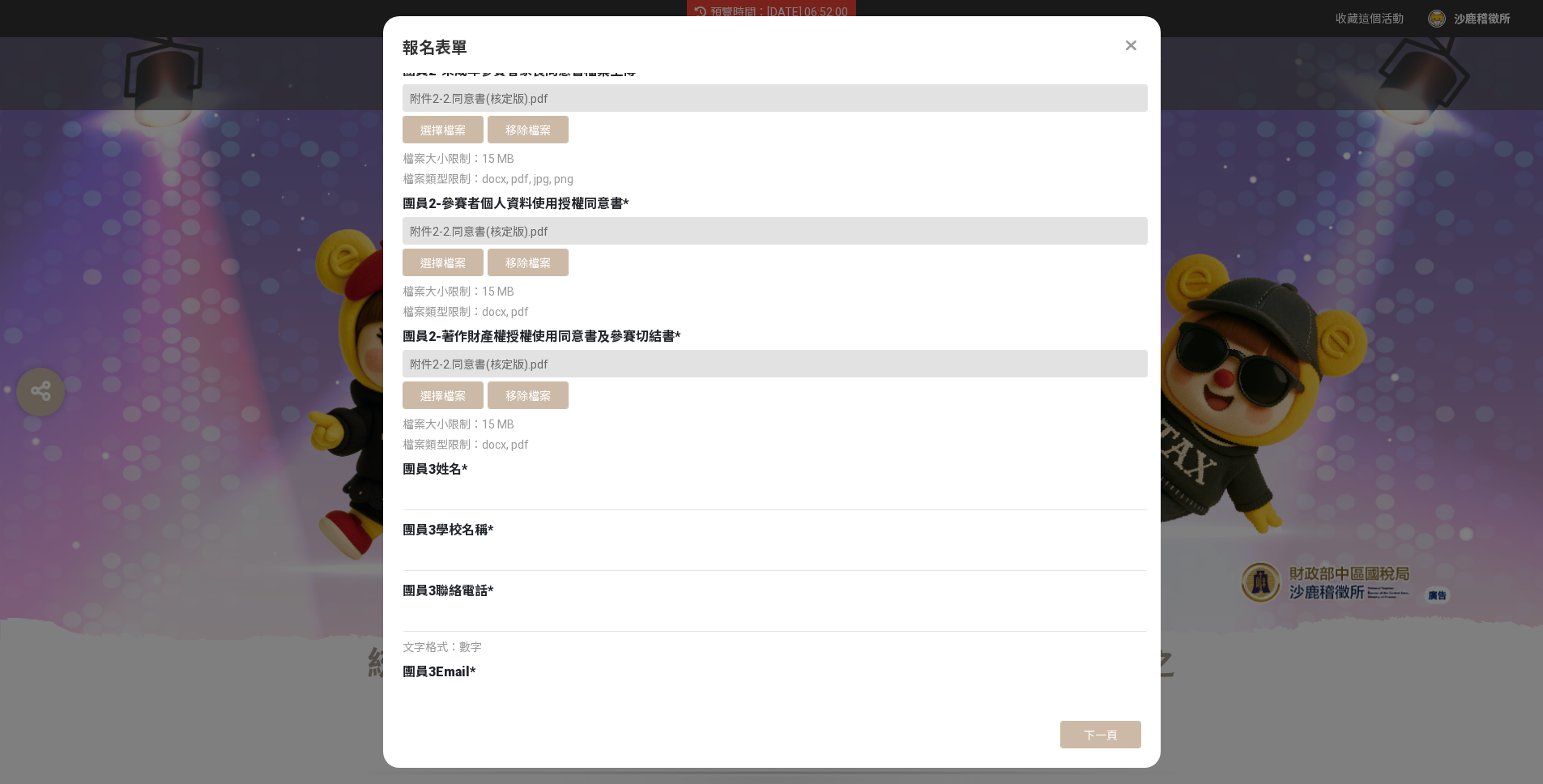 scroll, scrollTop: 2893, scrollLeft: 0, axis: vertical 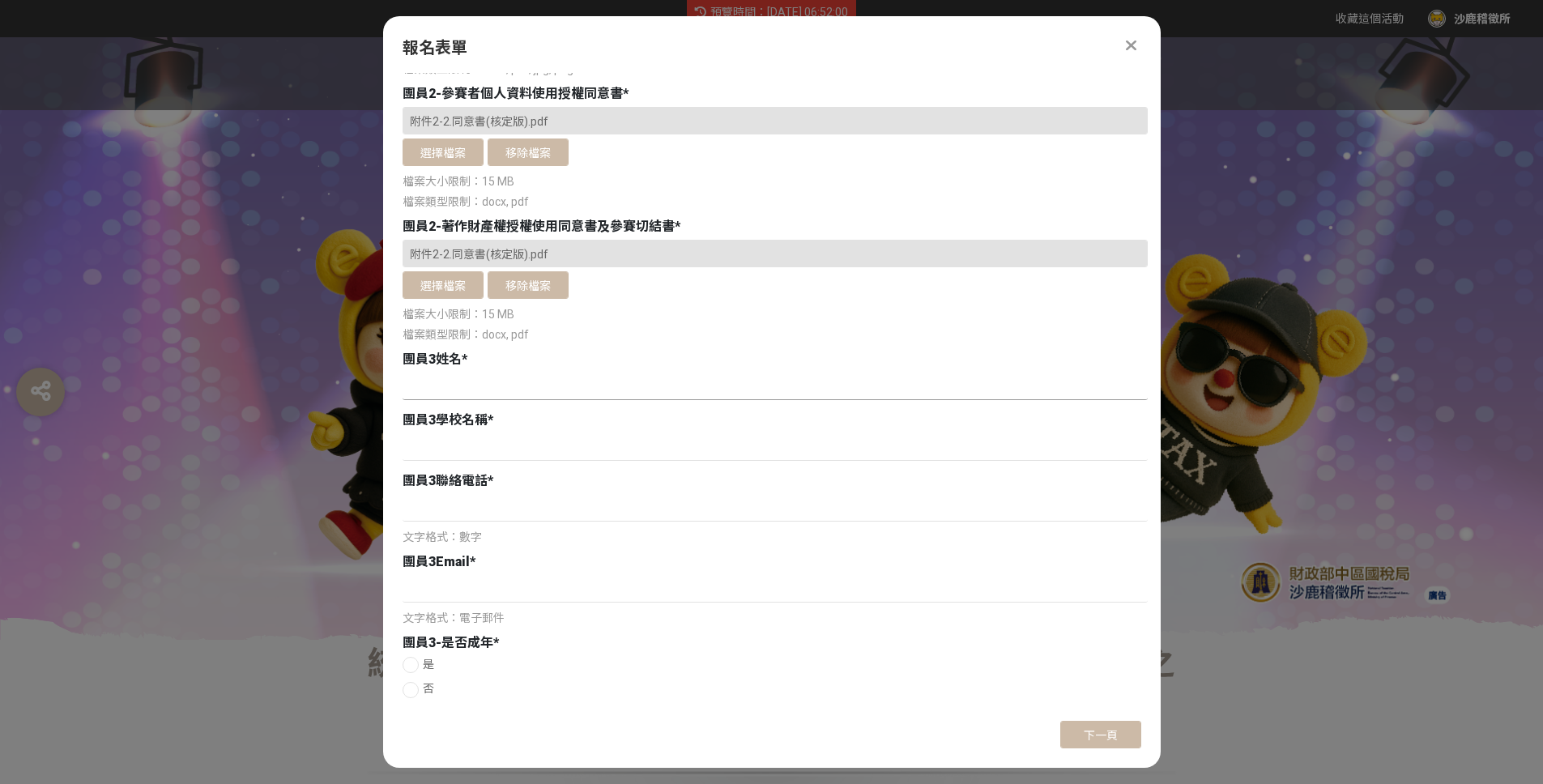 click at bounding box center [775, 386] 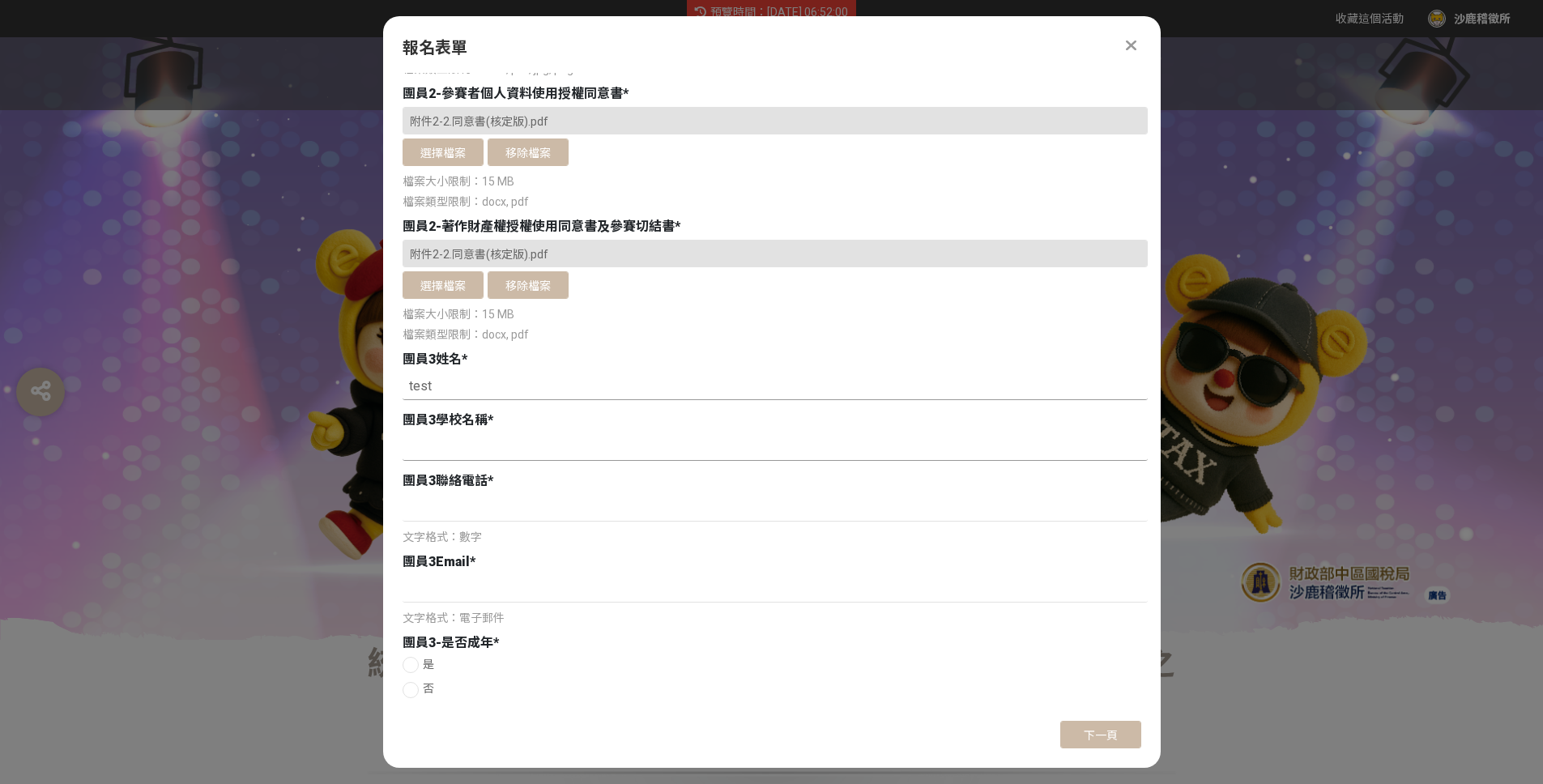 type on "test" 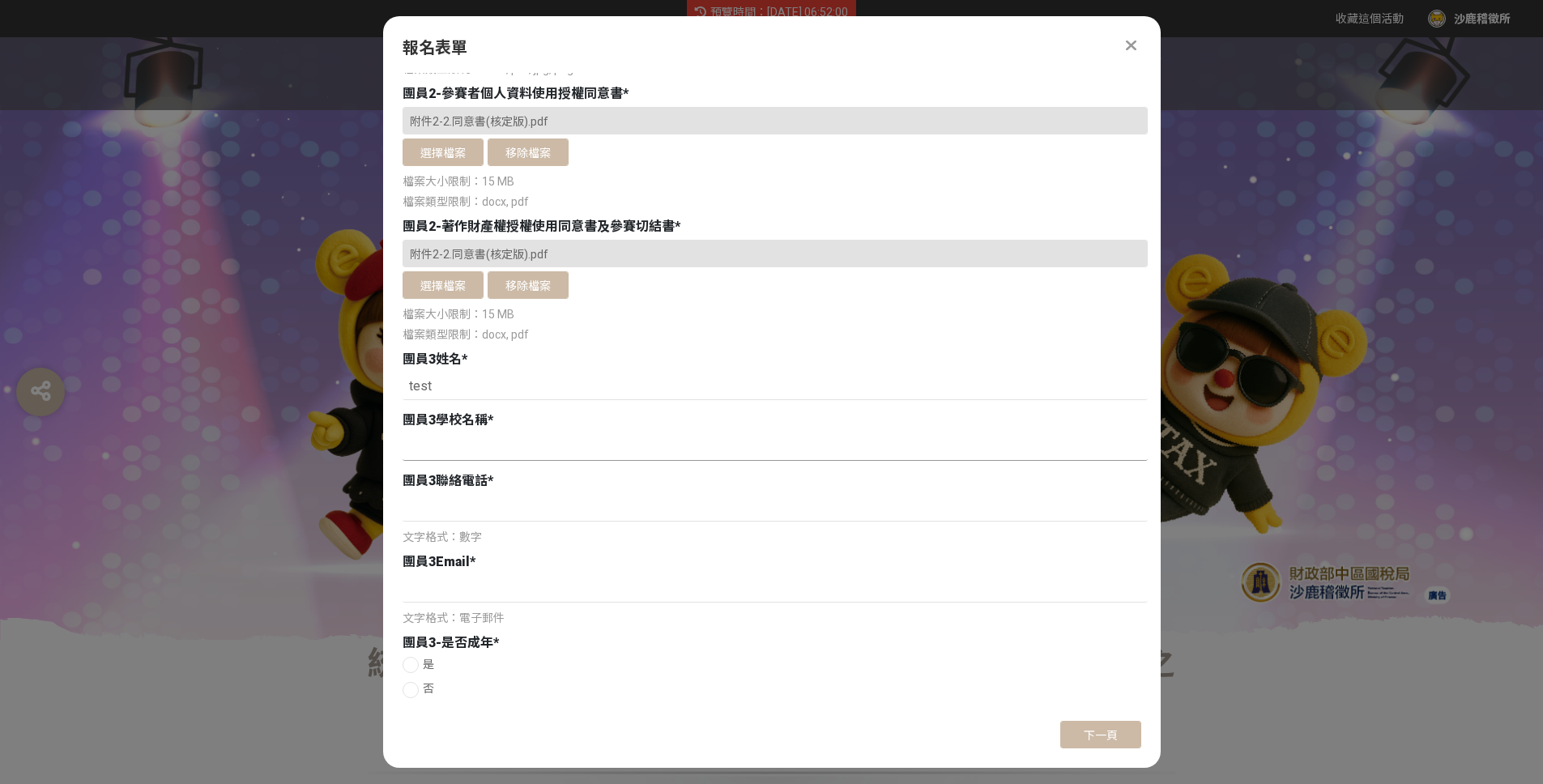 click at bounding box center (775, 447) 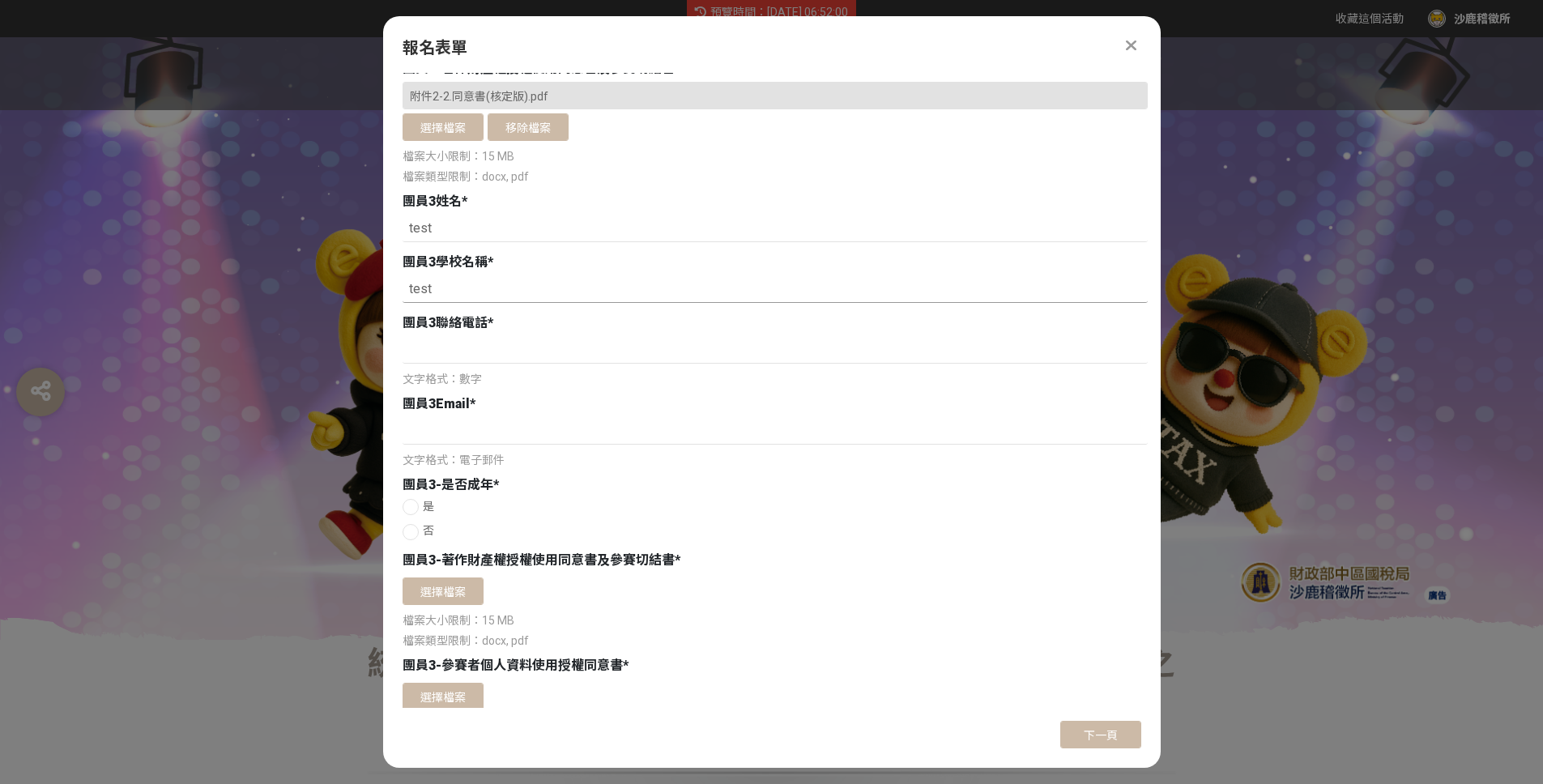 scroll, scrollTop: 3070, scrollLeft: 0, axis: vertical 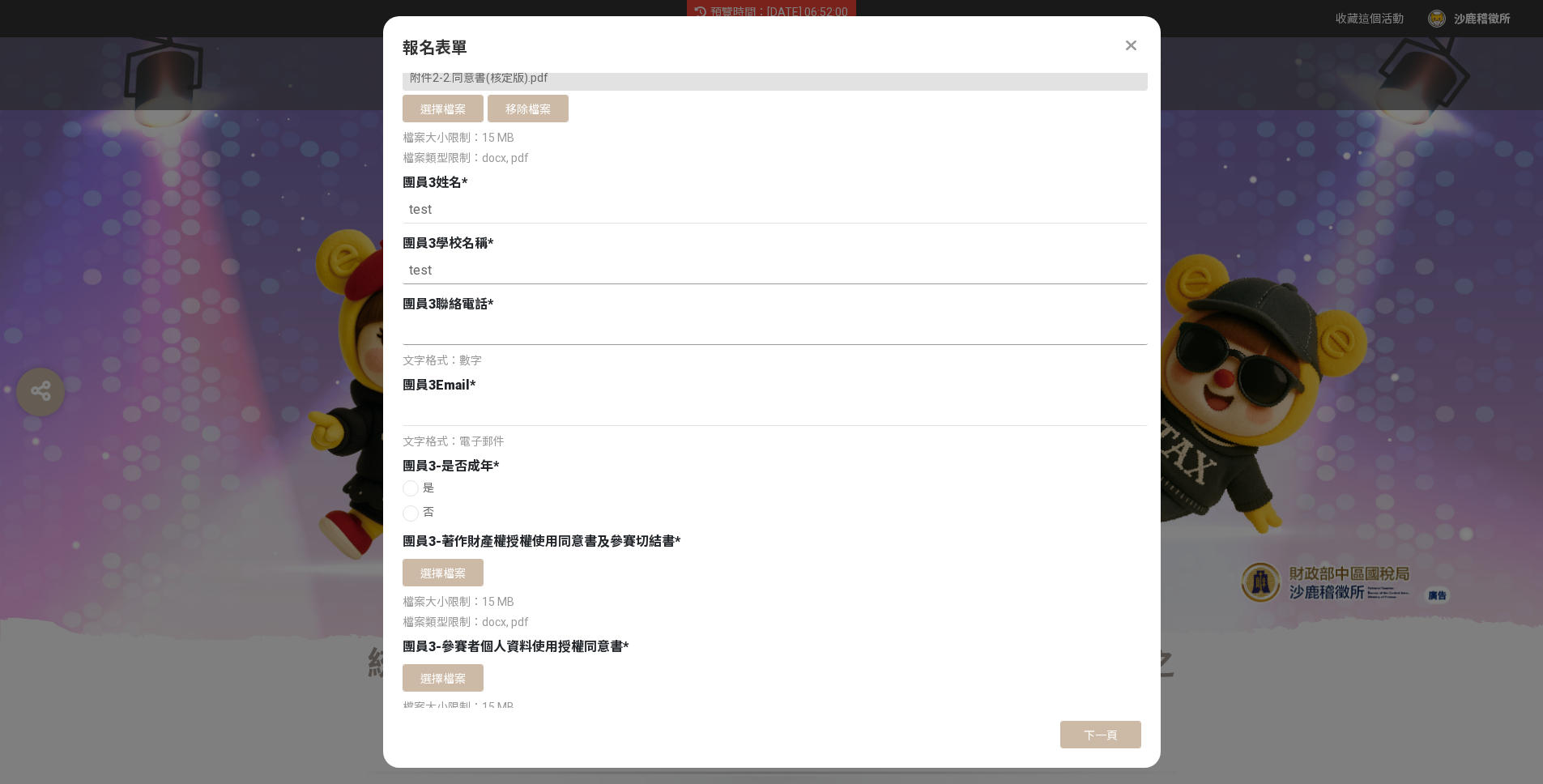 type on "test" 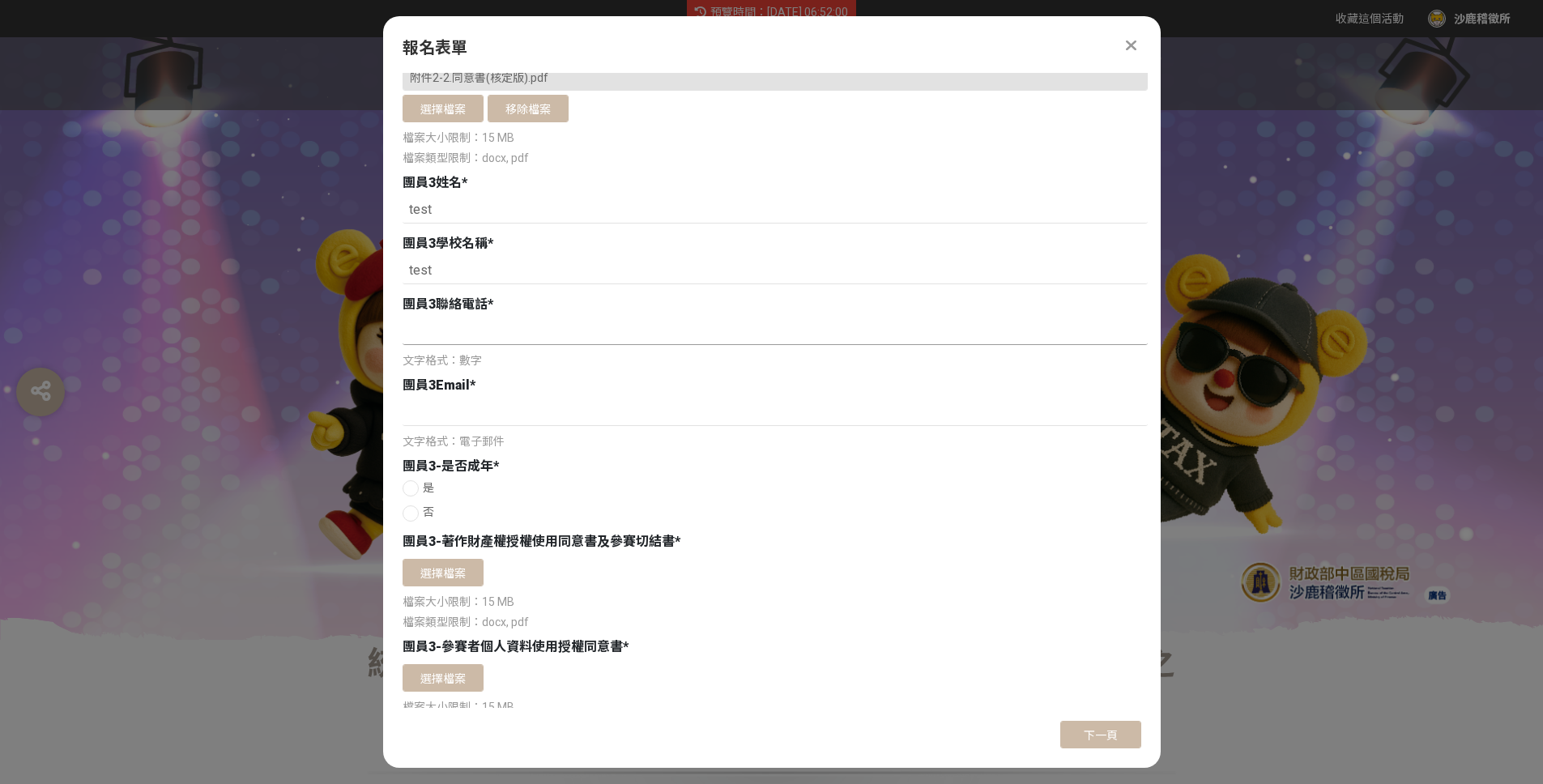 click at bounding box center (775, 331) 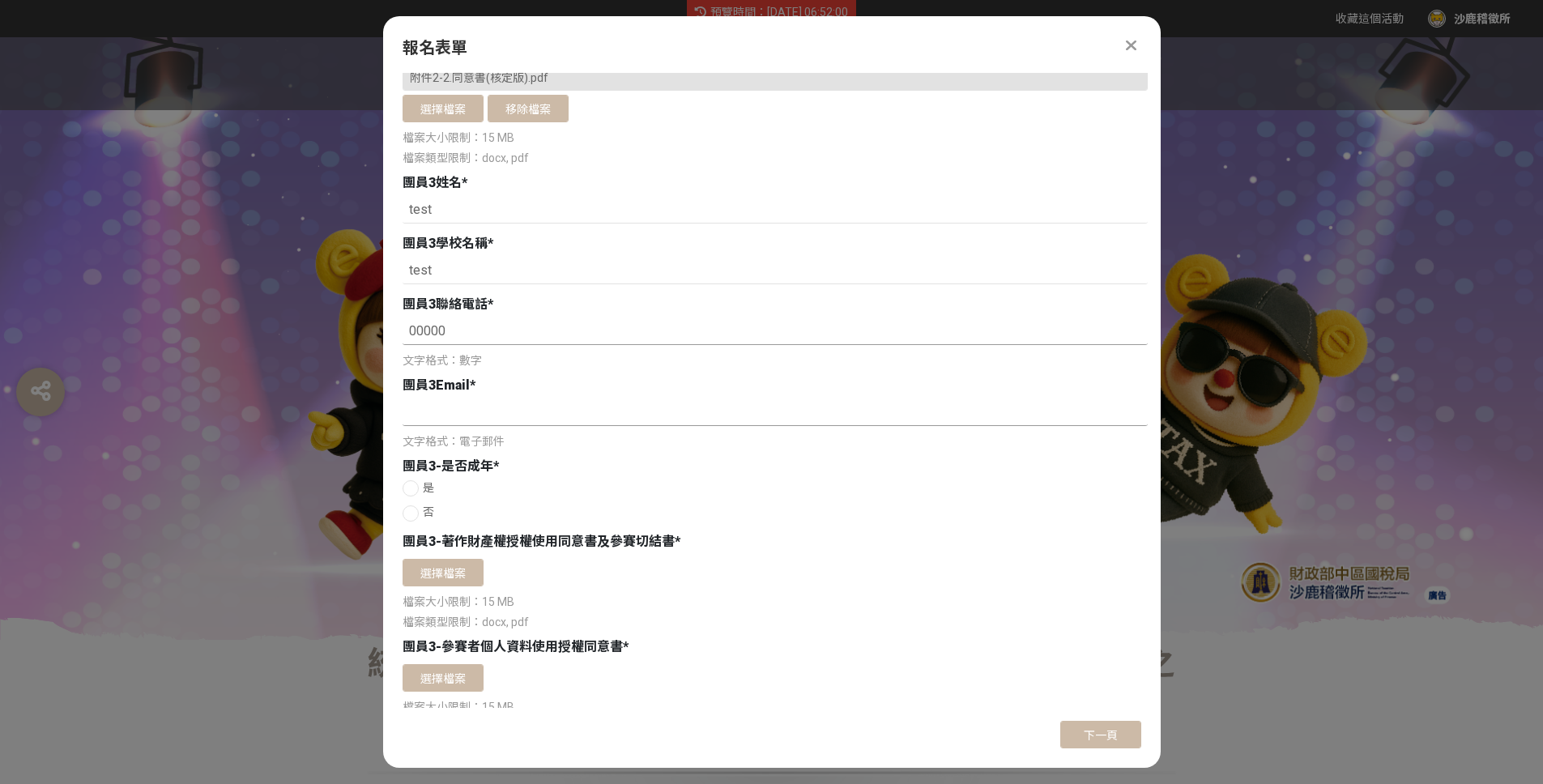 type on "00000" 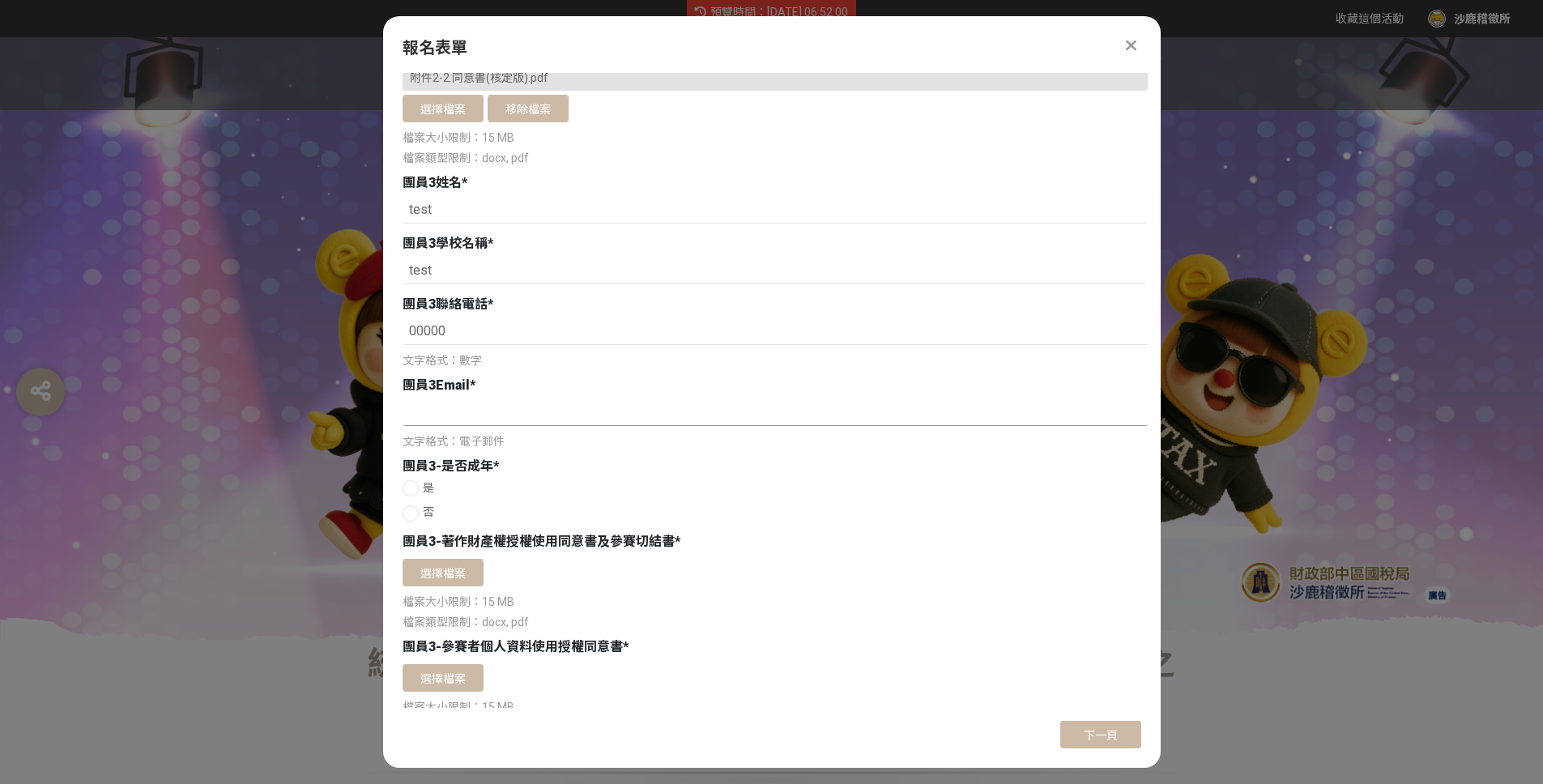 click at bounding box center (775, 412) 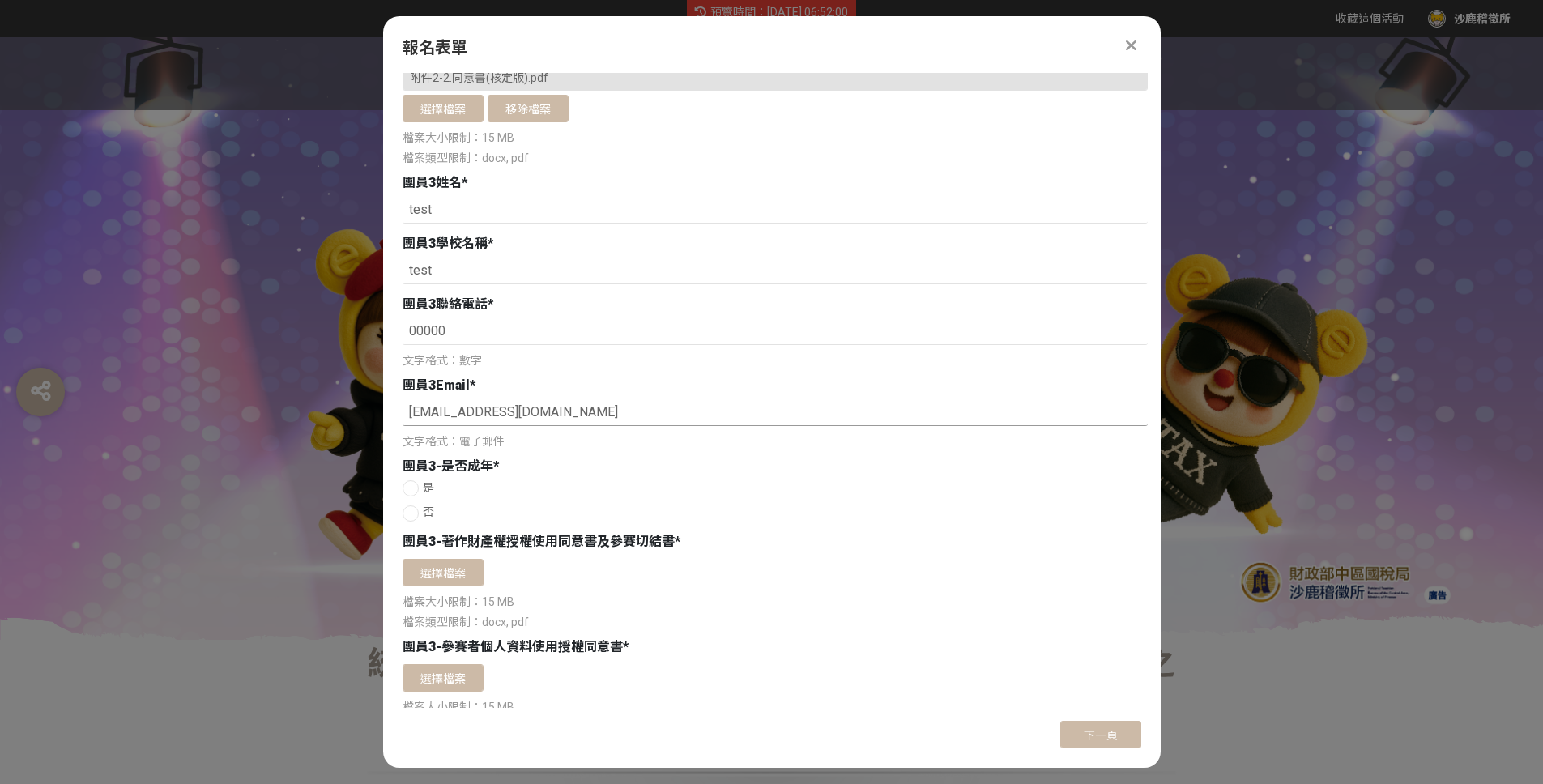 type on "yubi@bhuntr.com" 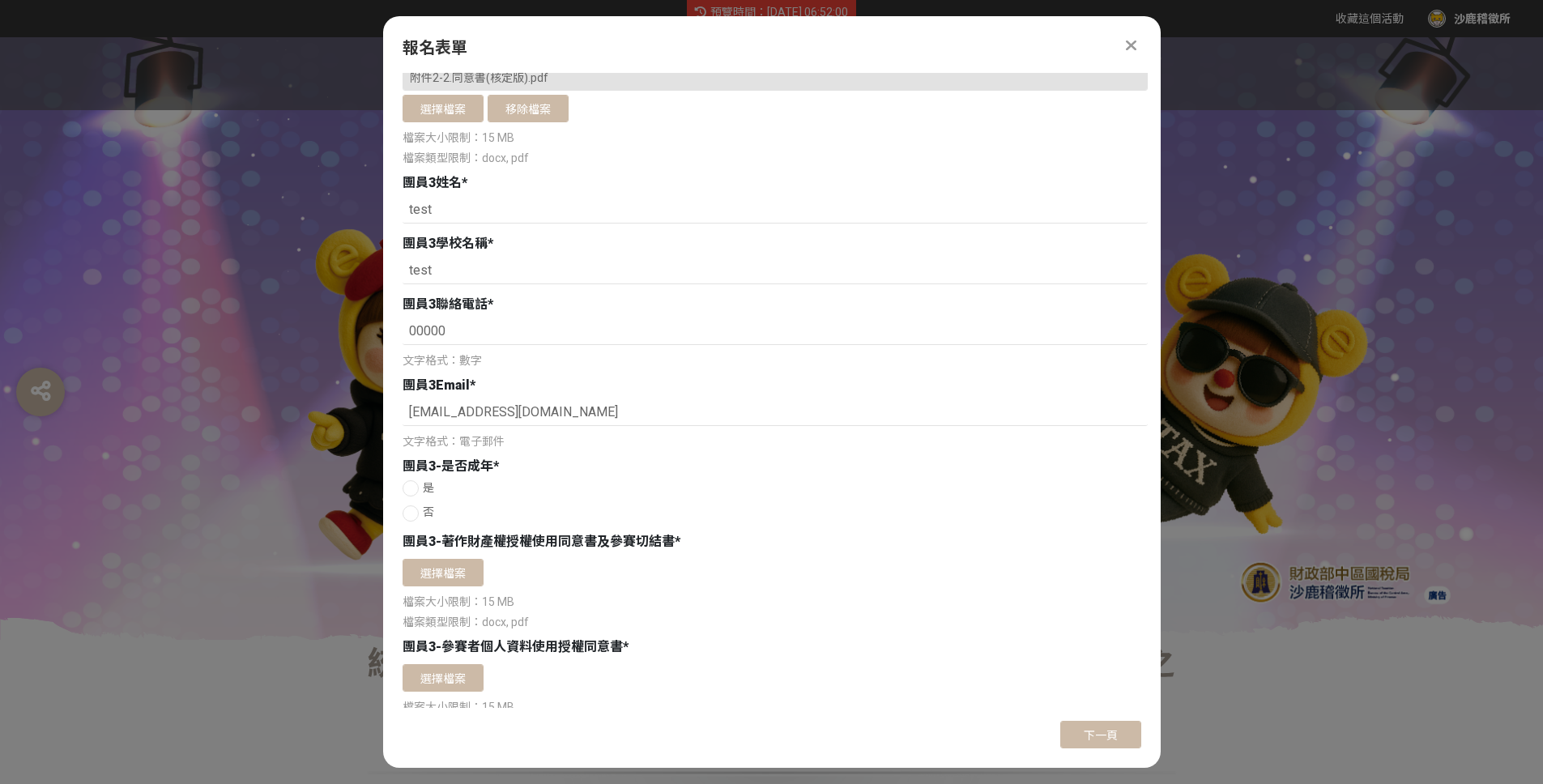 click at bounding box center [411, 513] 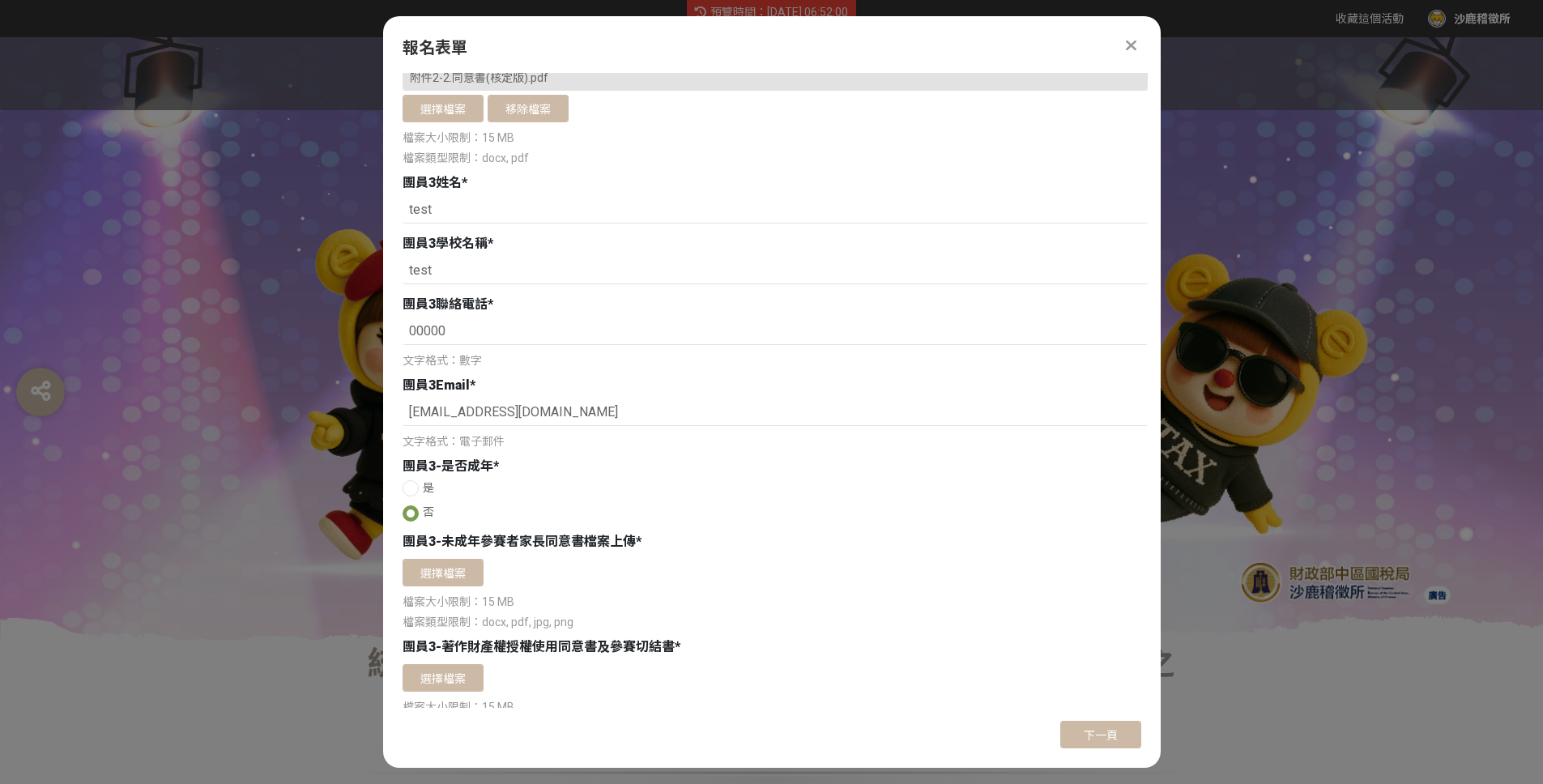 click at bounding box center (411, 488) 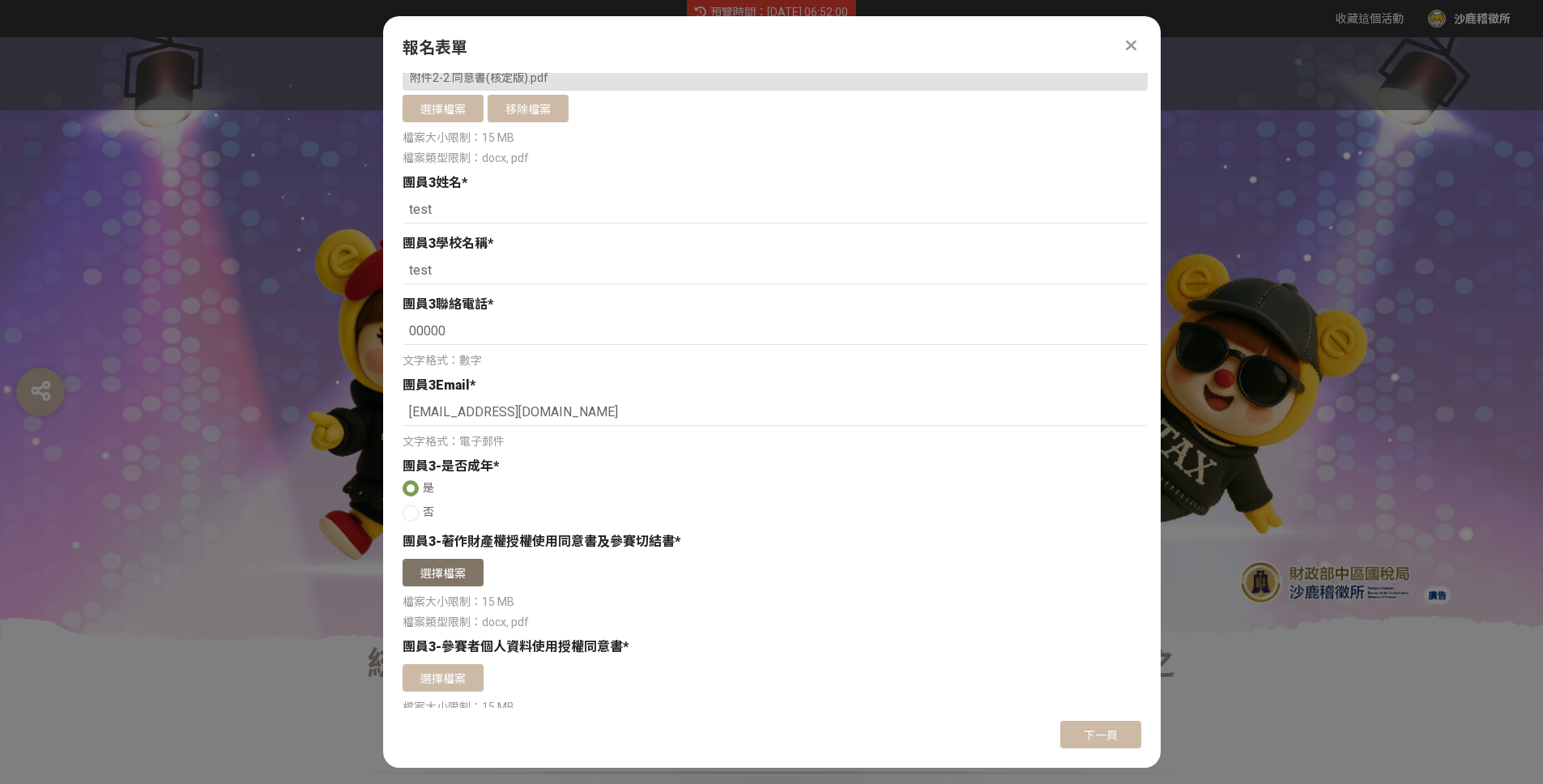 click on "選擇檔案" at bounding box center [443, 573] 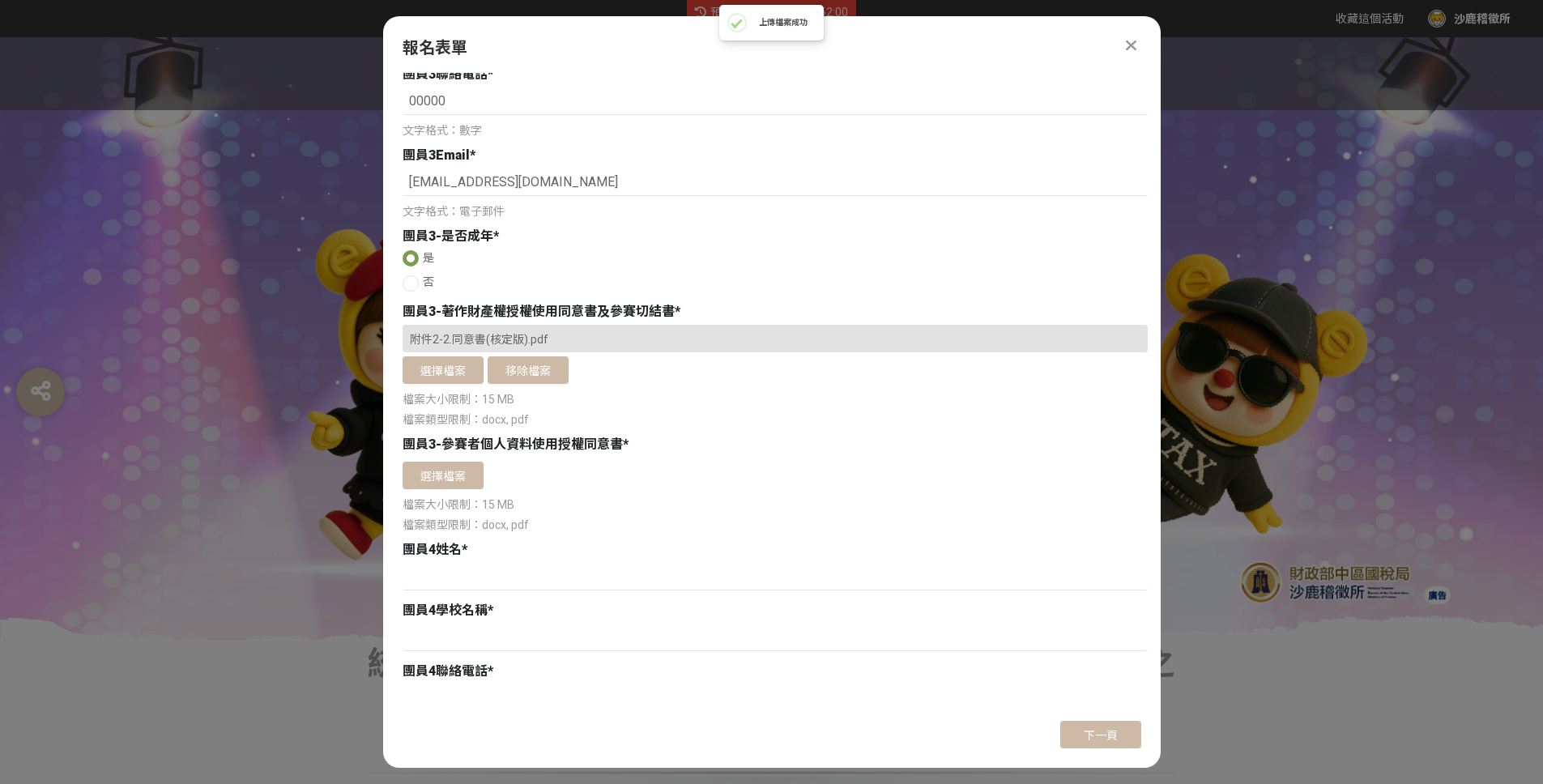 scroll, scrollTop: 3343, scrollLeft: 0, axis: vertical 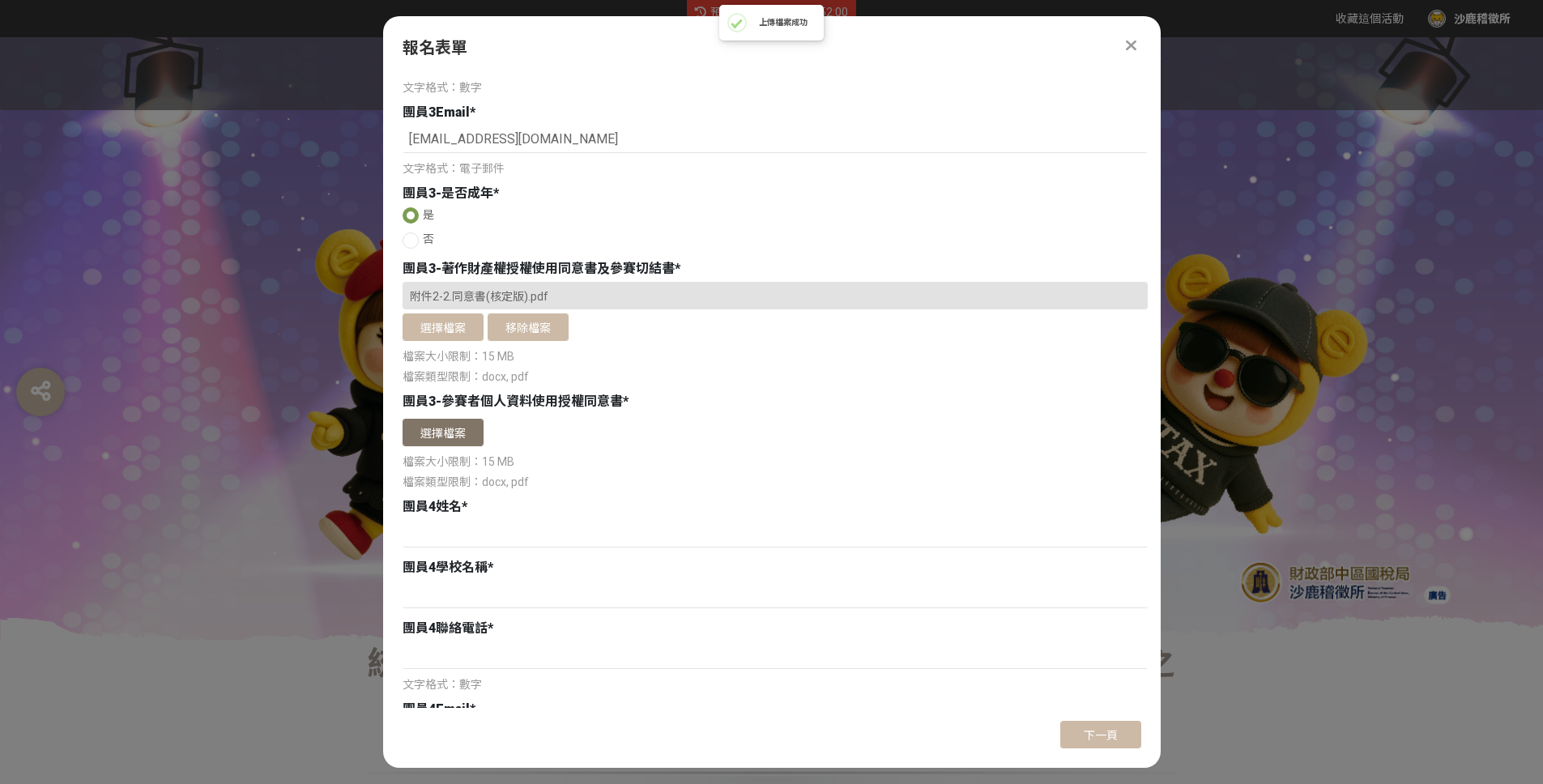 click on "選擇檔案" at bounding box center (443, 432) 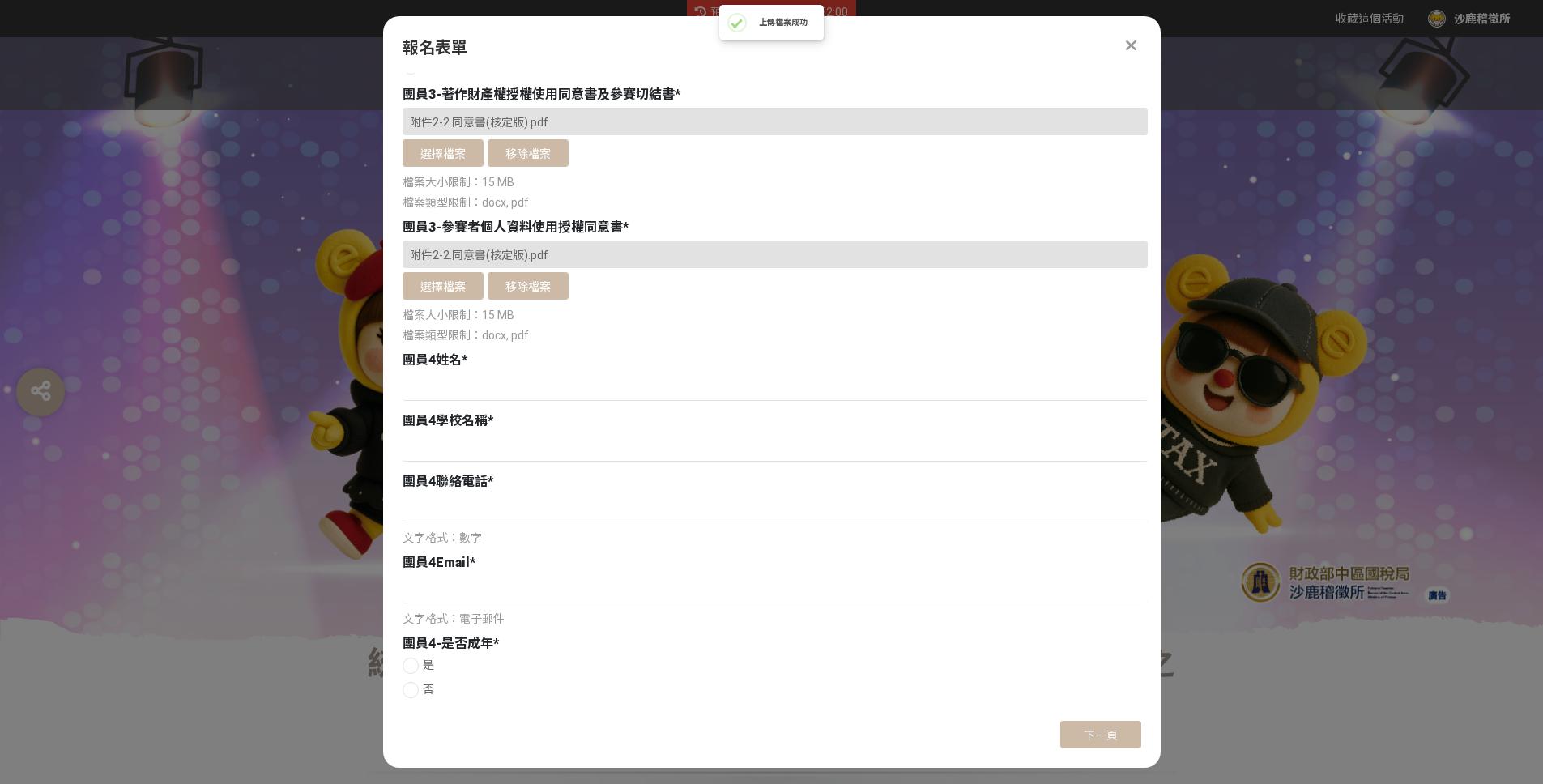 scroll, scrollTop: 3545, scrollLeft: 0, axis: vertical 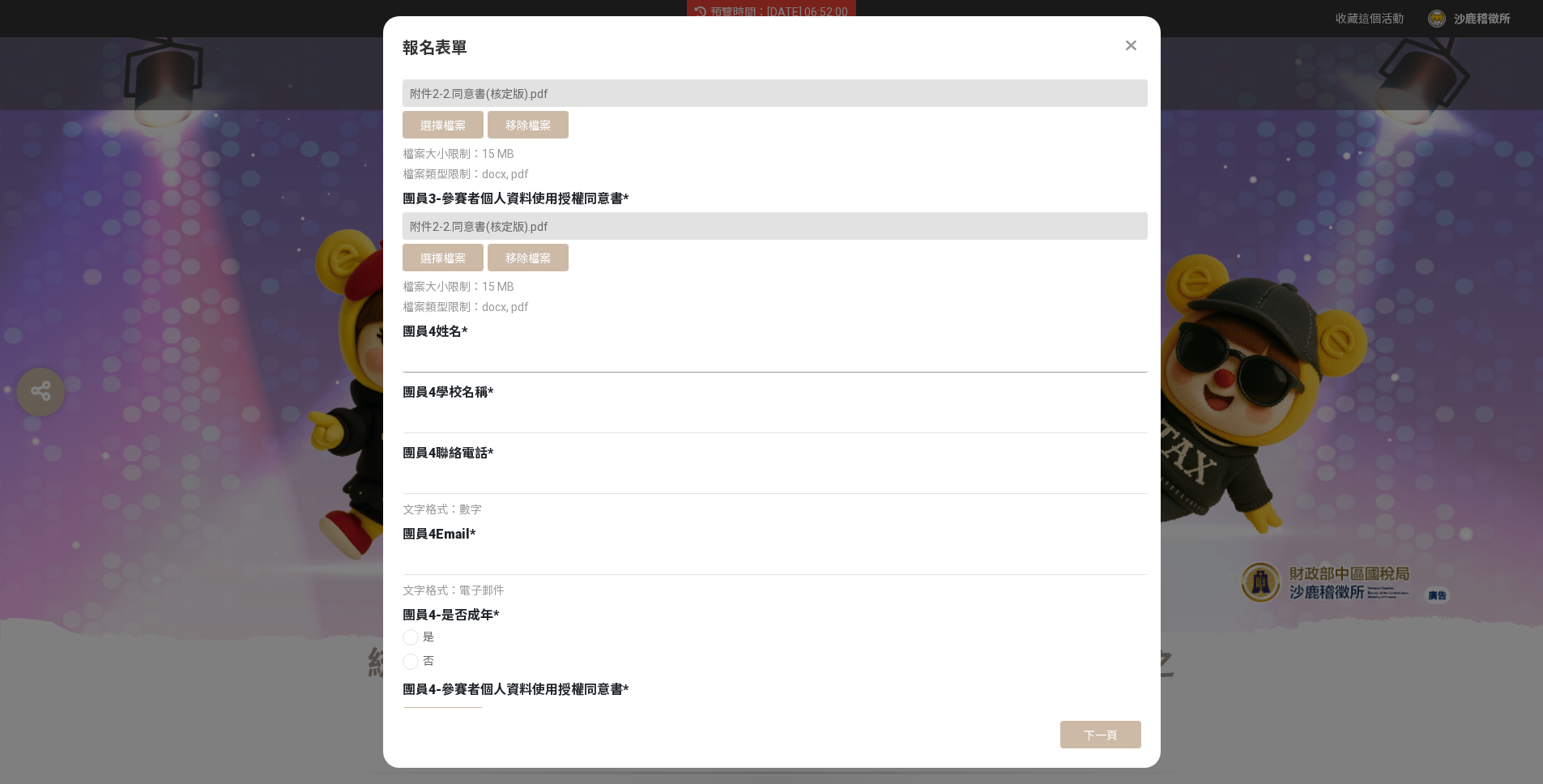 click at bounding box center [775, 359] 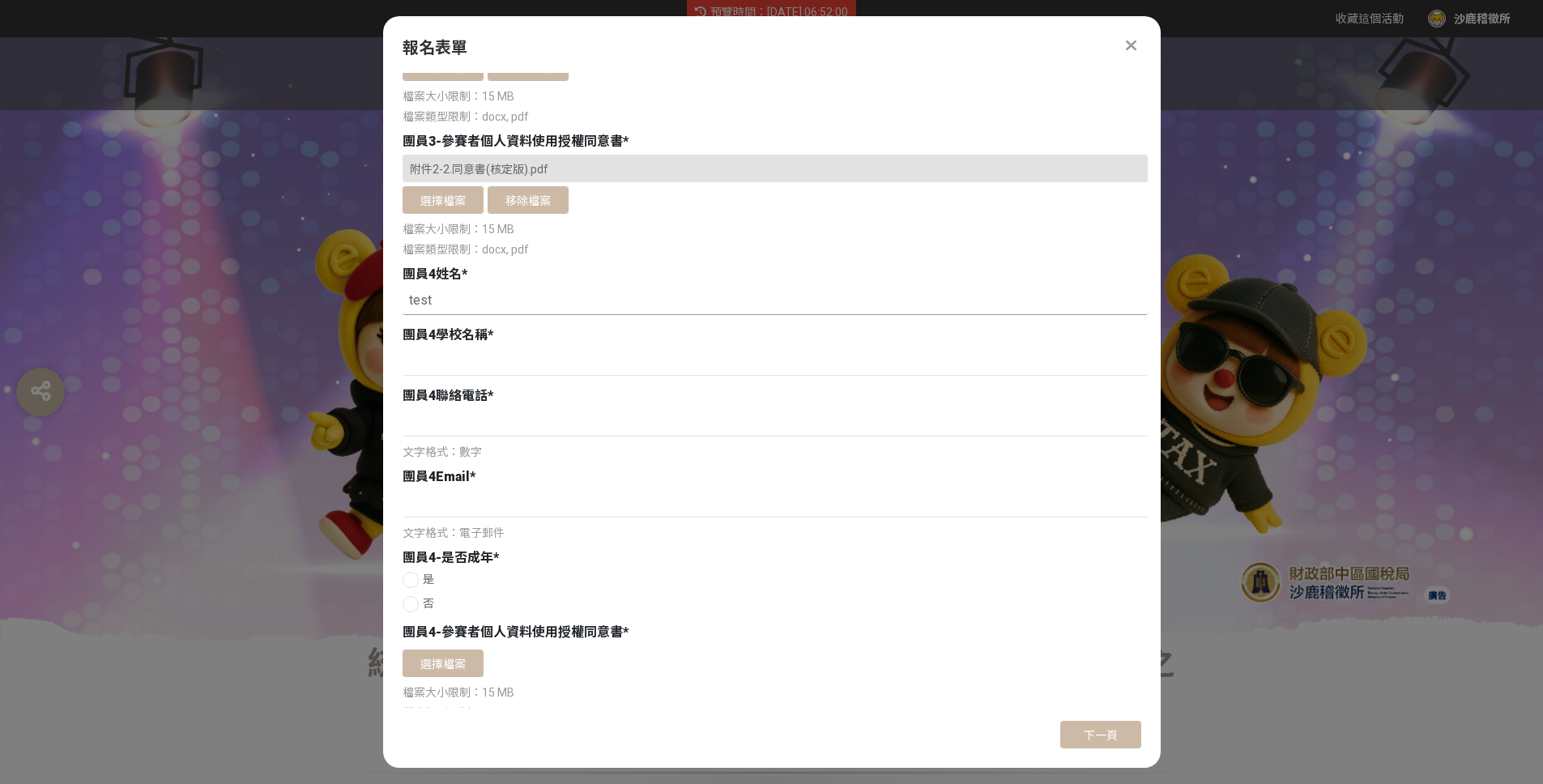 scroll, scrollTop: 3637, scrollLeft: 0, axis: vertical 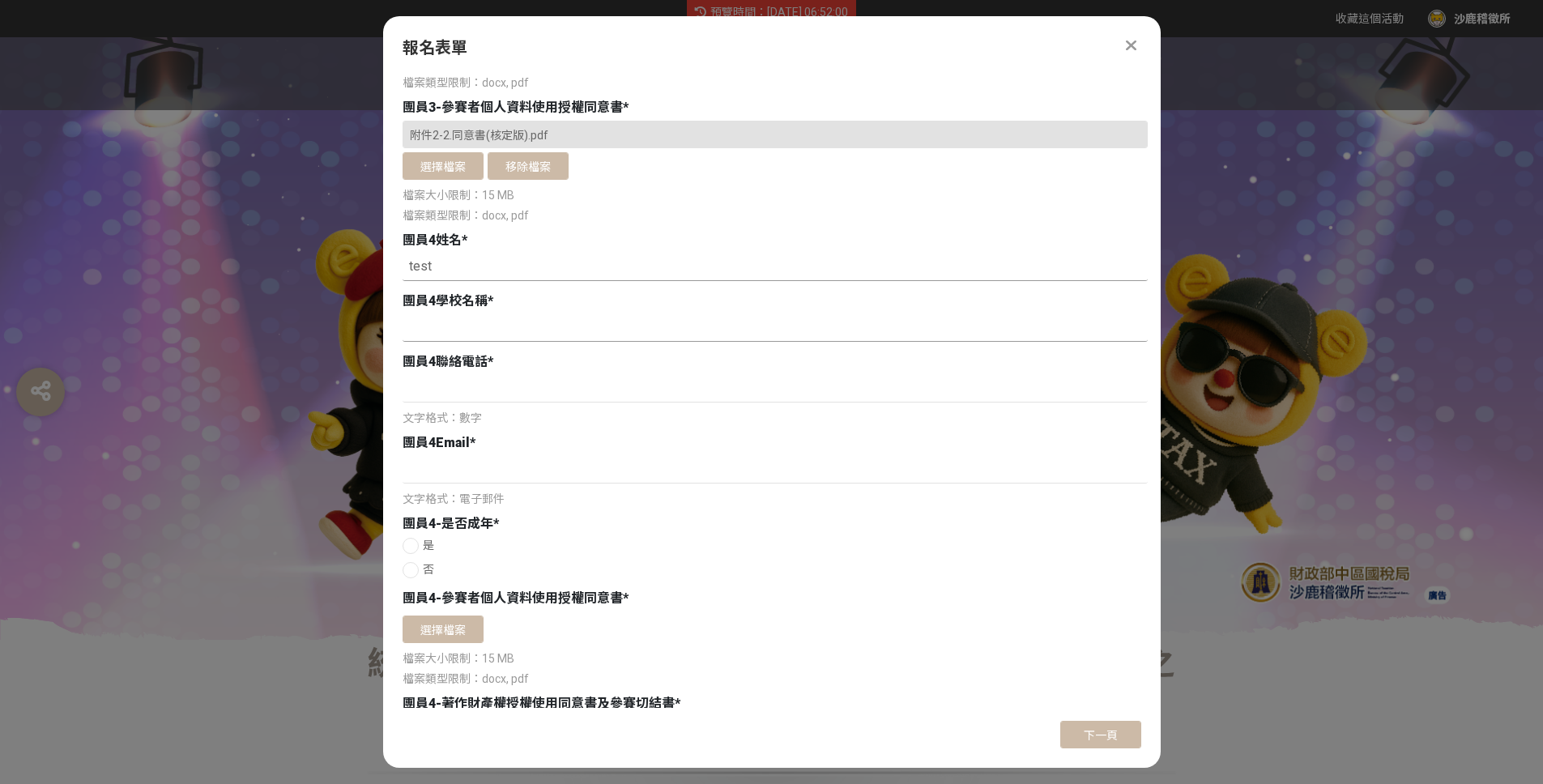 type on "test" 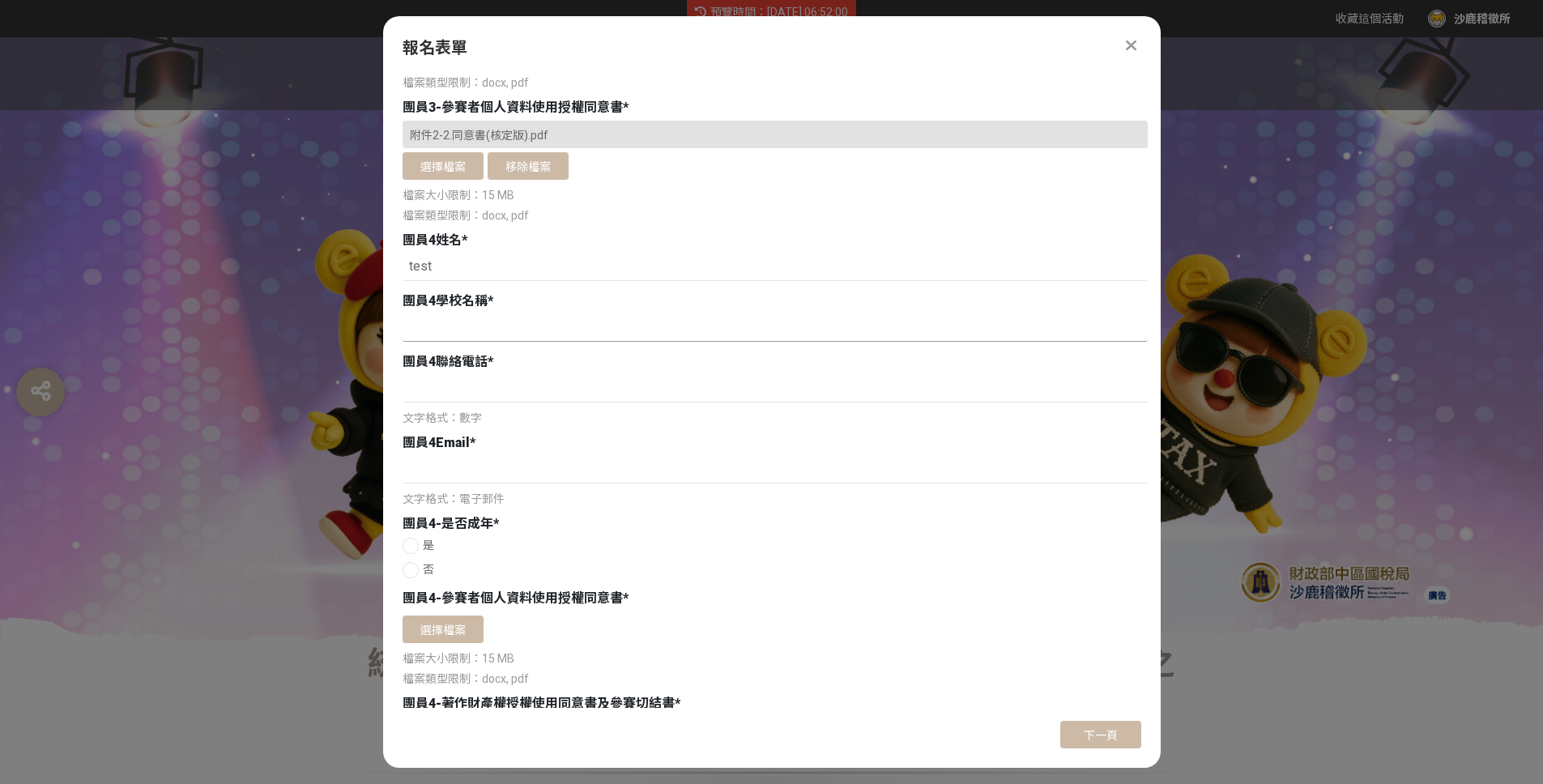 click at bounding box center [775, 328] 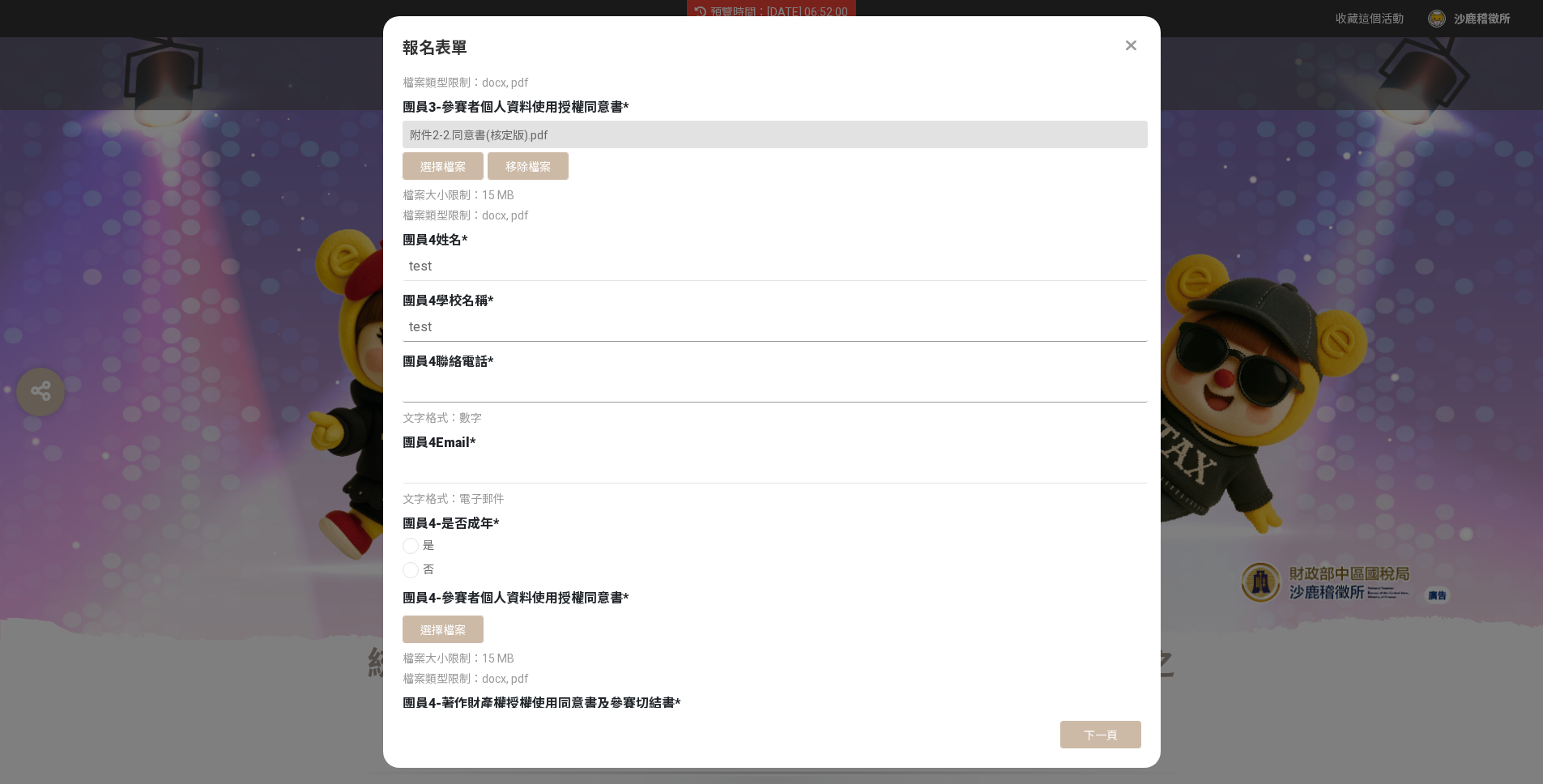 type on "test" 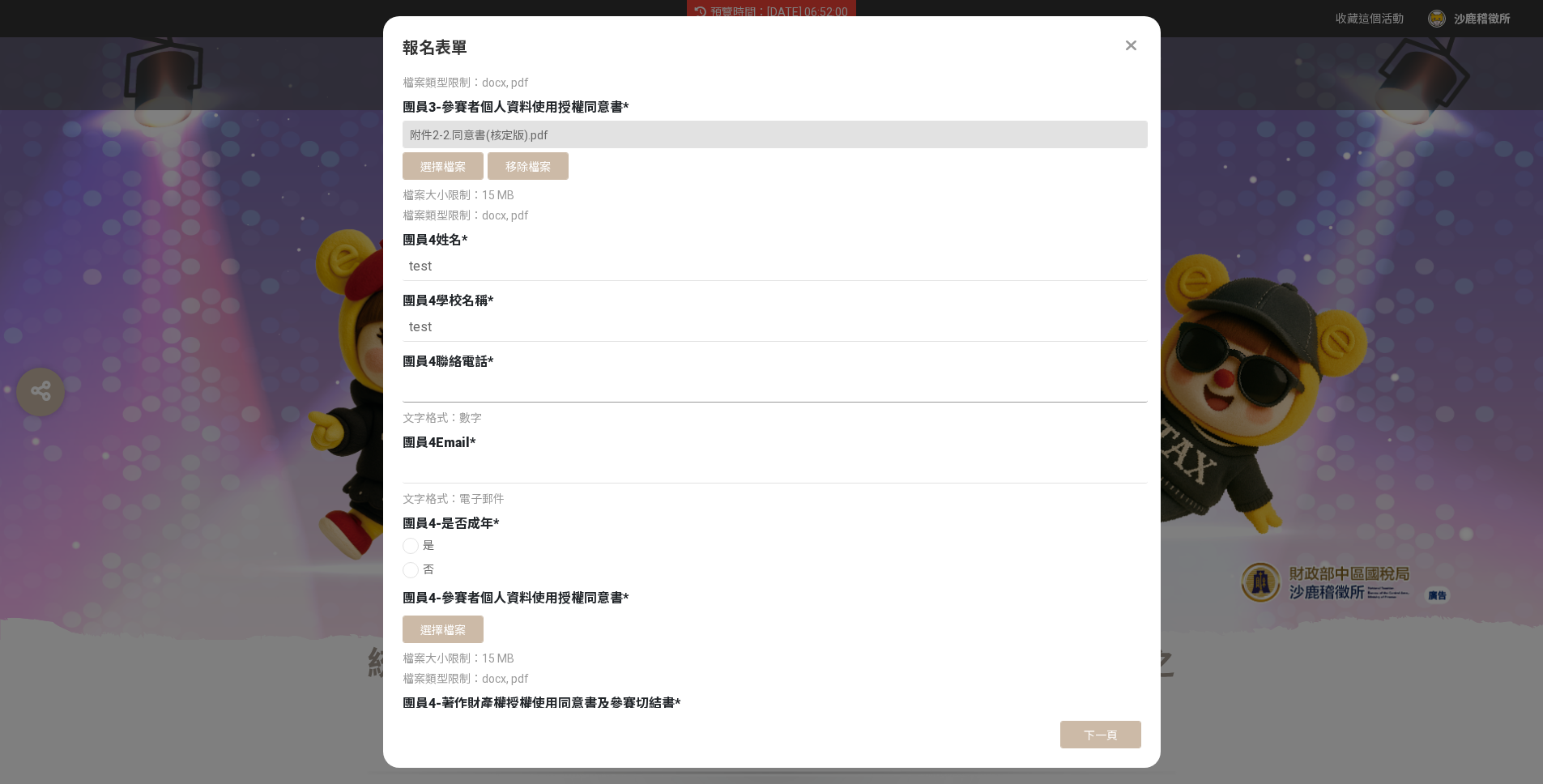 click at bounding box center (775, 389) 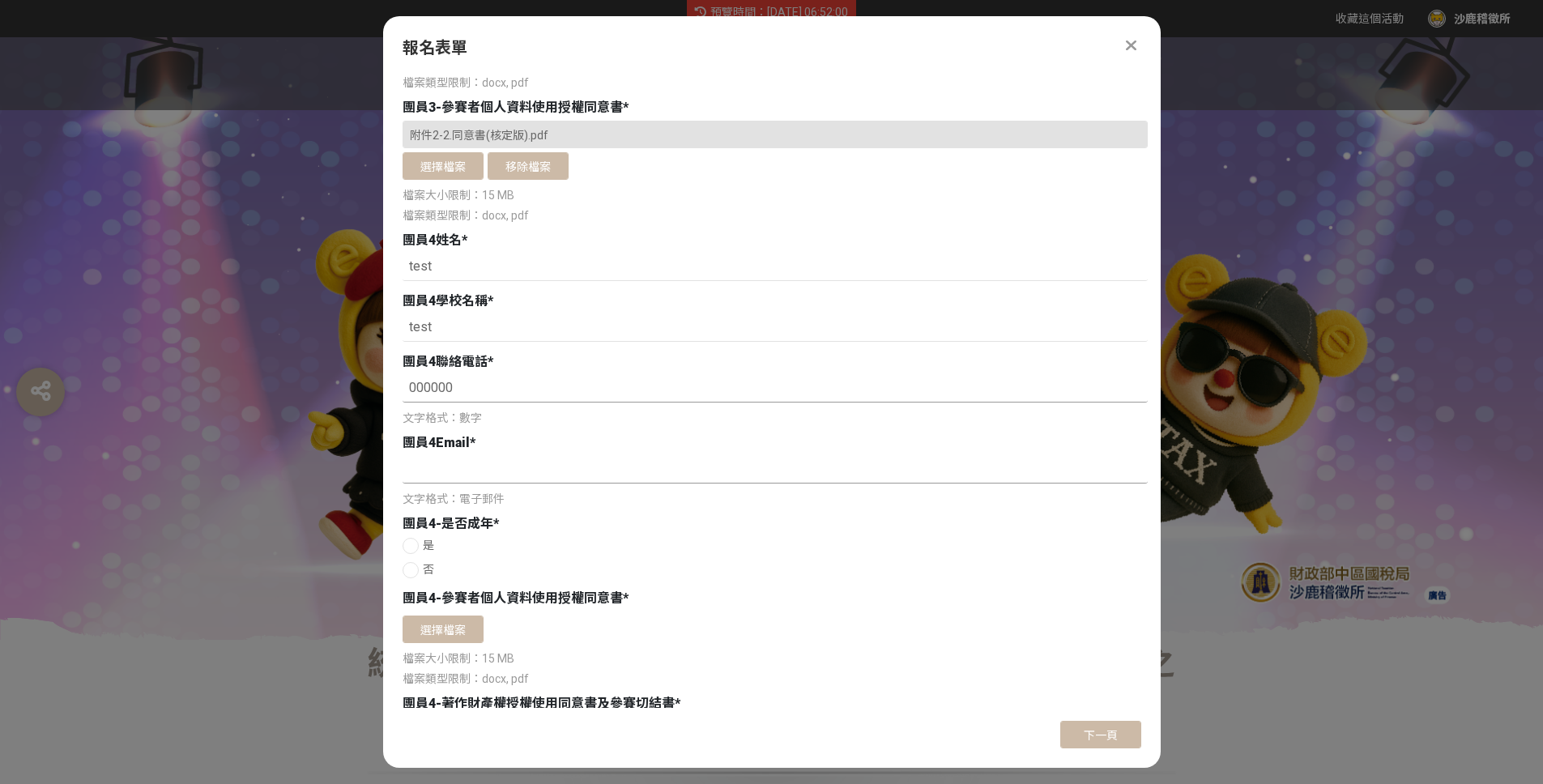 type on "000000" 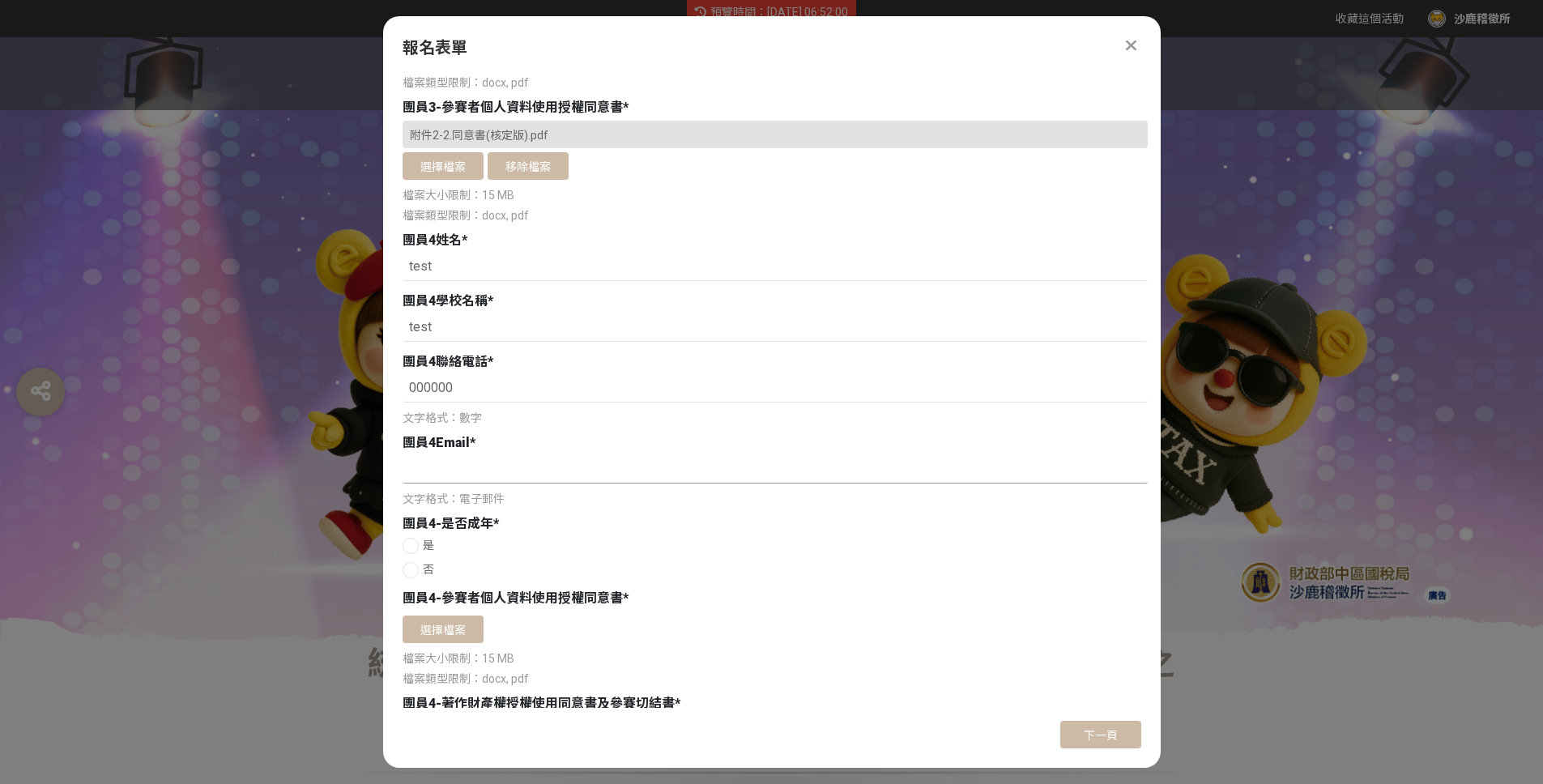 click at bounding box center (775, 470) 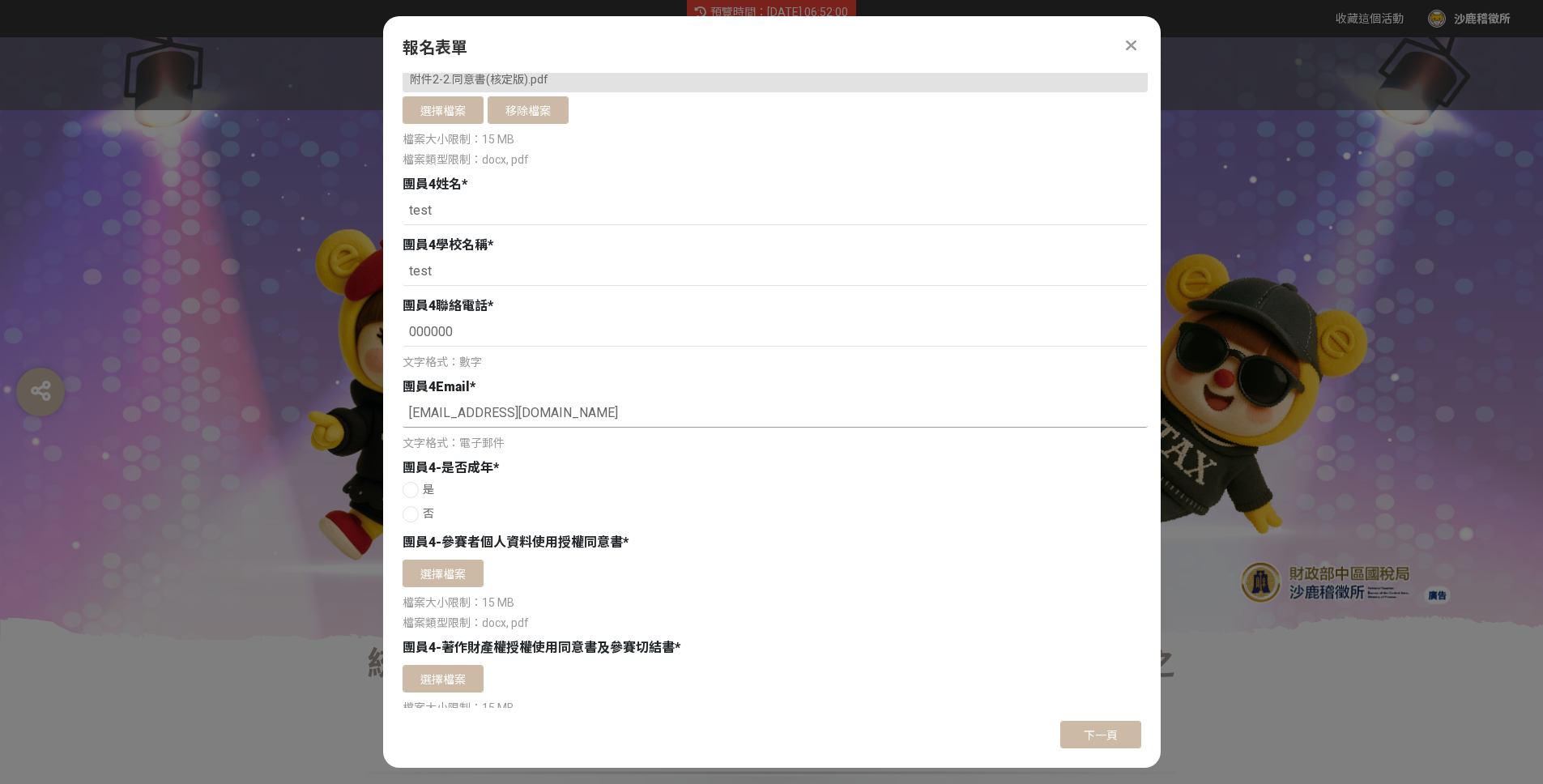 scroll, scrollTop: 3722, scrollLeft: 0, axis: vertical 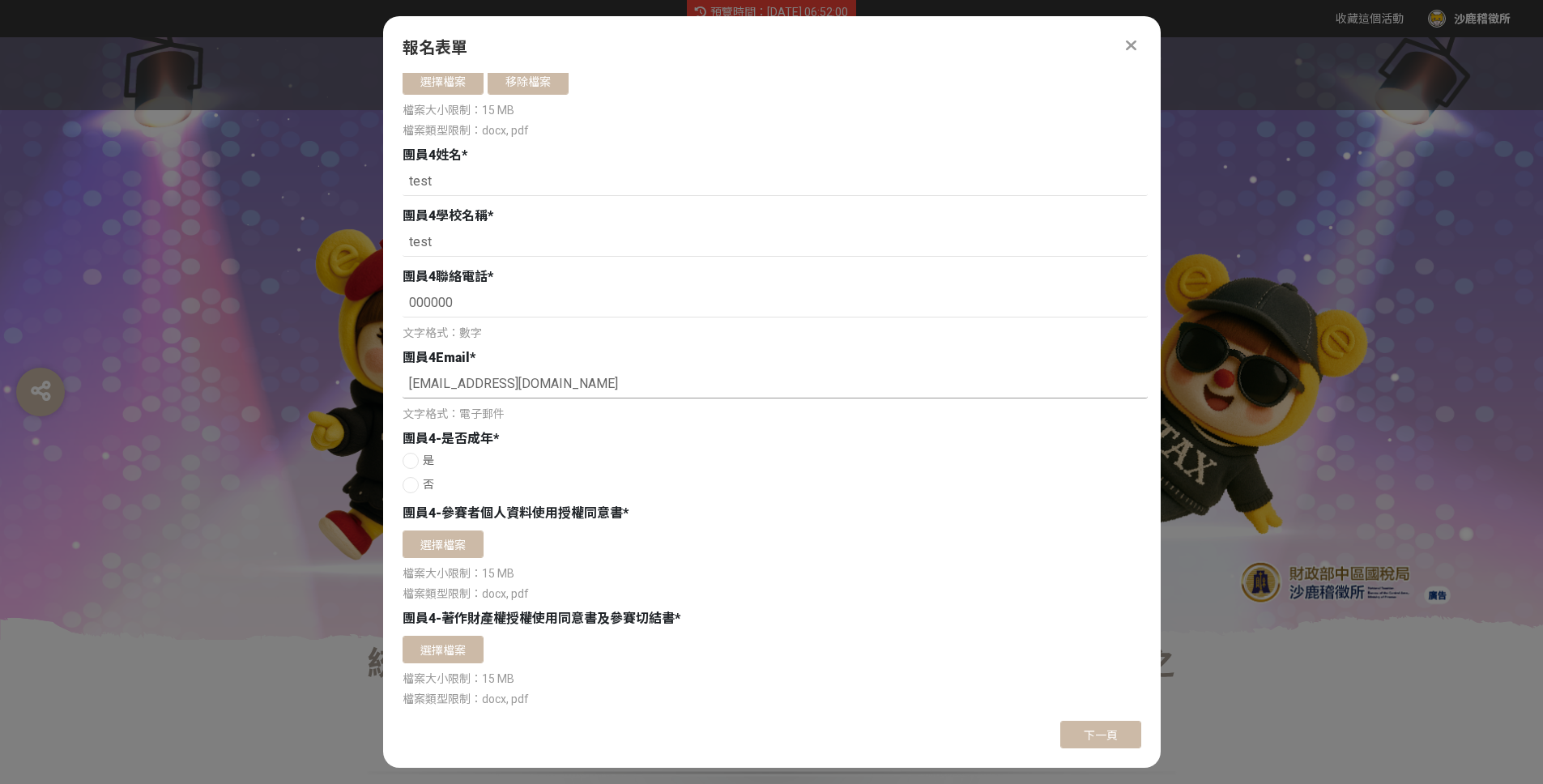 type on "yubi@bhuntr.com" 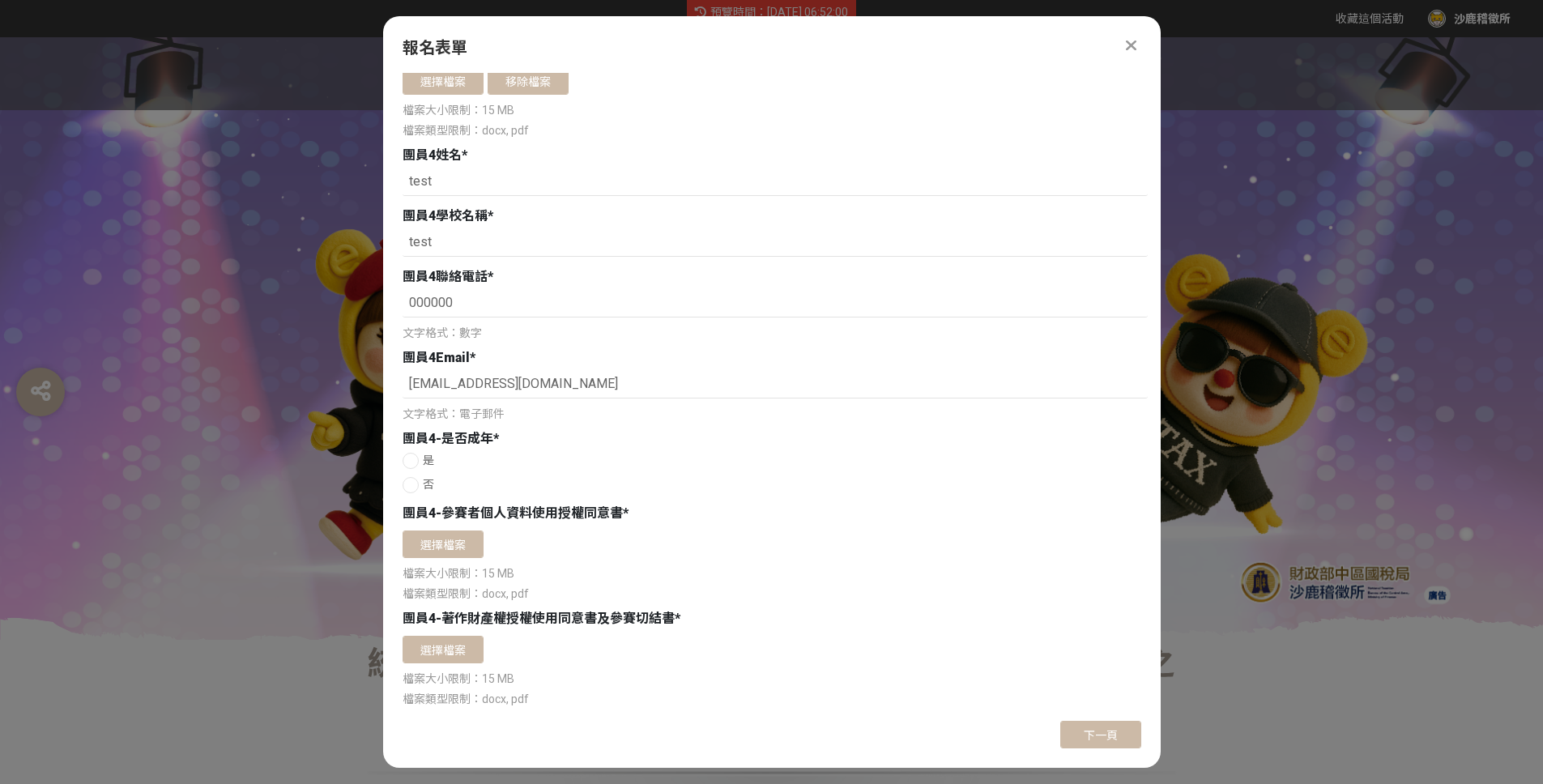 click at bounding box center (411, 485) 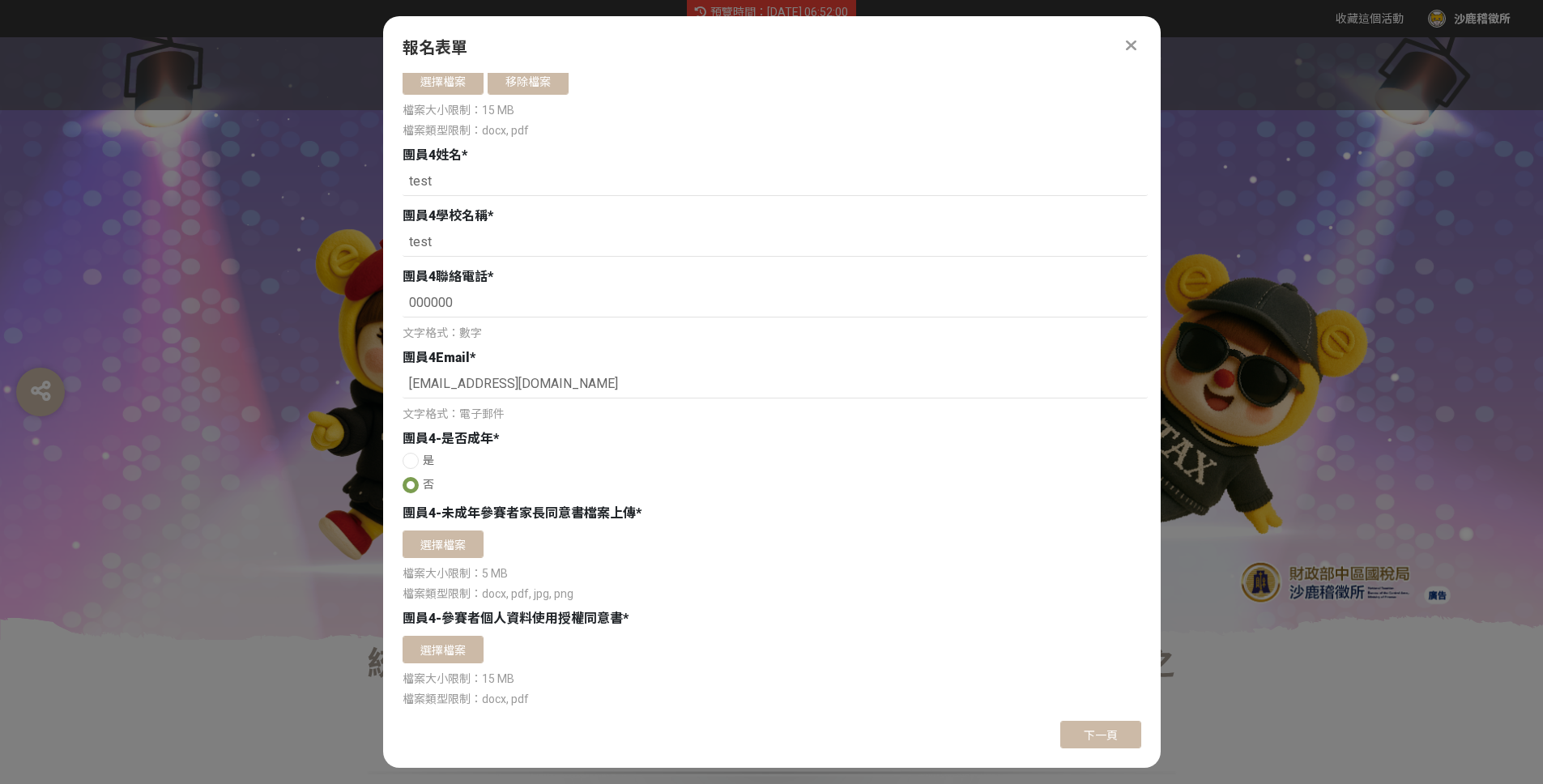click on "團員4-是否成年 * 是 否" at bounding box center (775, 463) 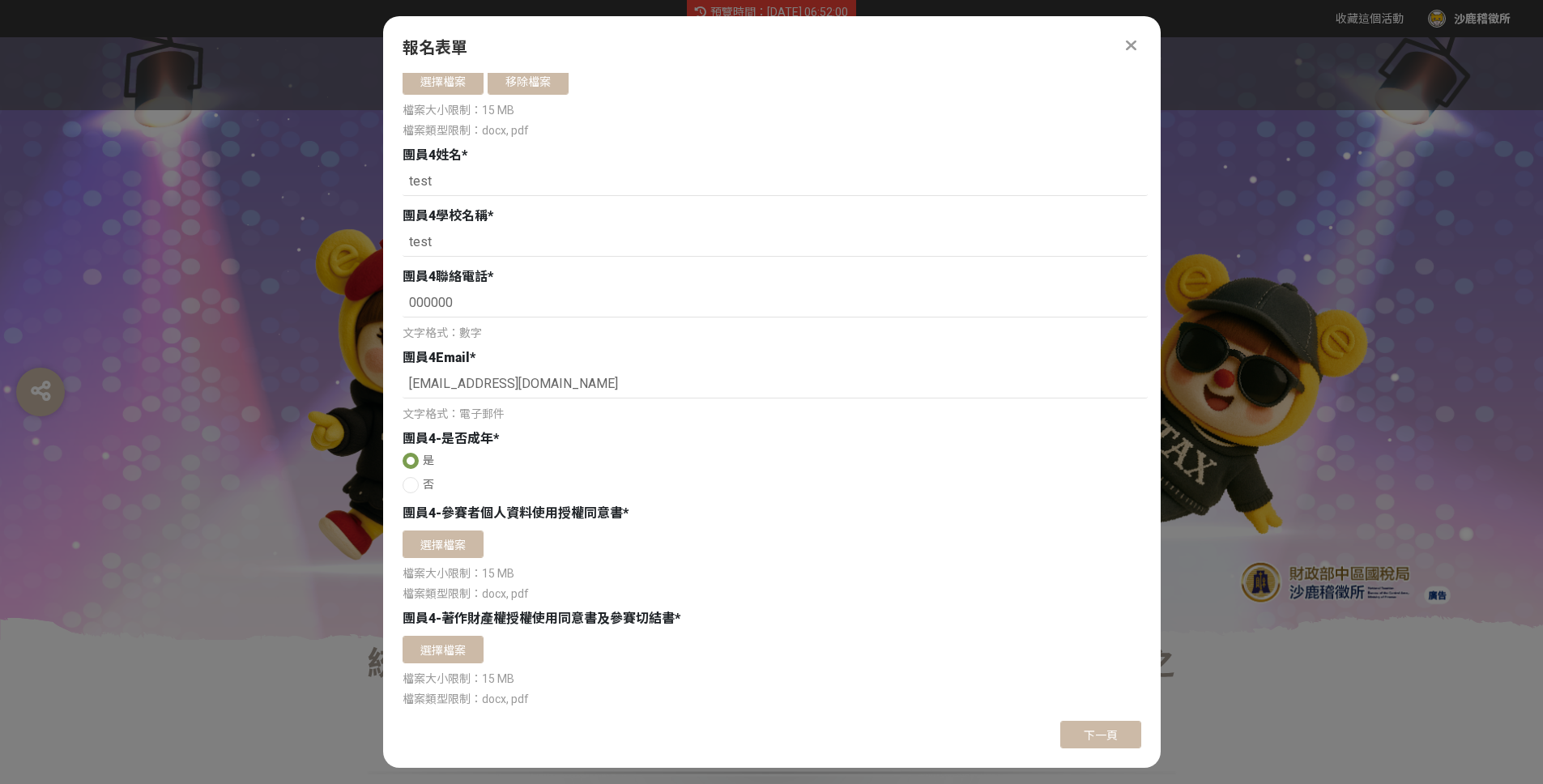 click at bounding box center [411, 485] 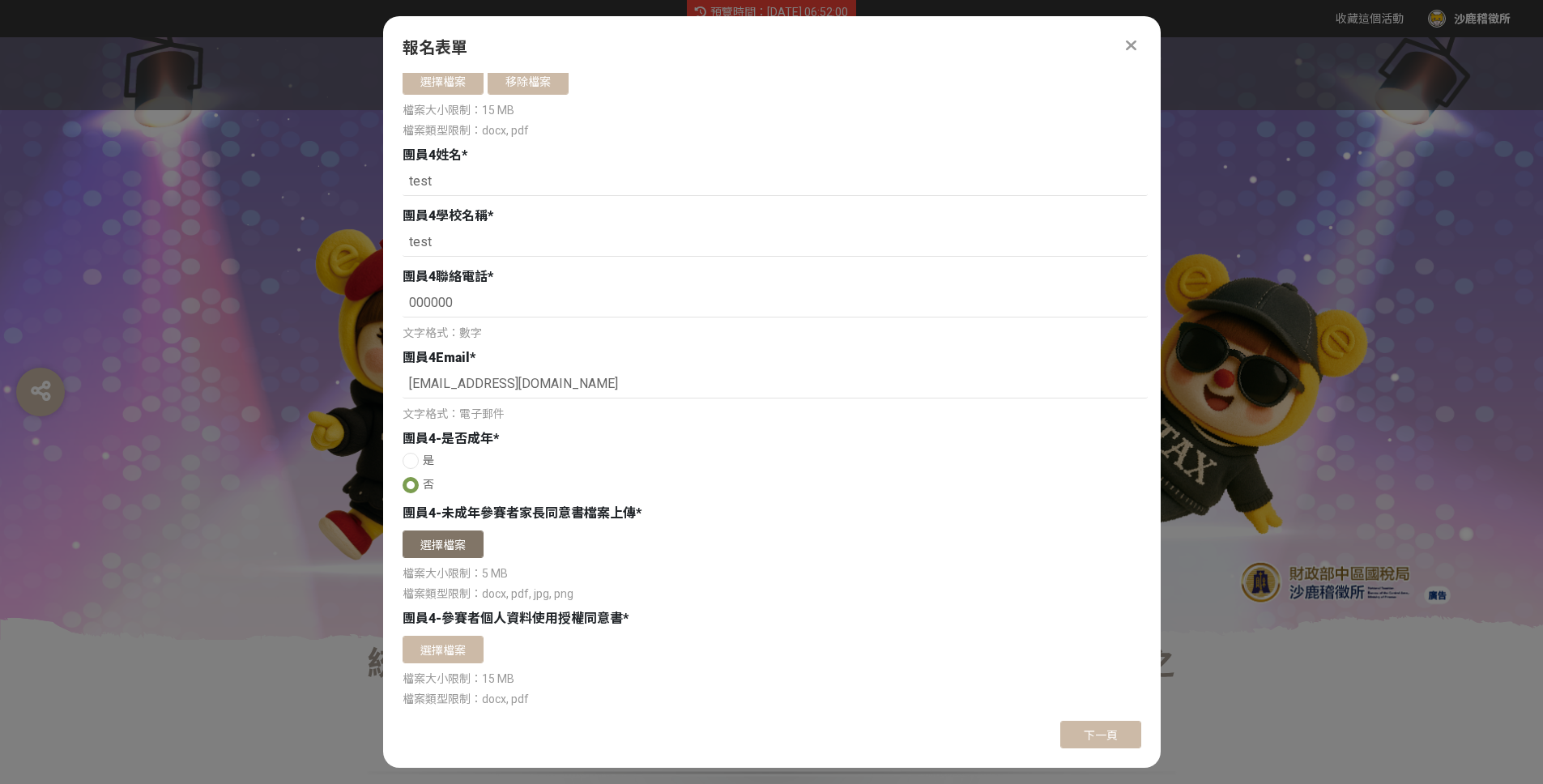 click on "選擇檔案" at bounding box center [443, 544] 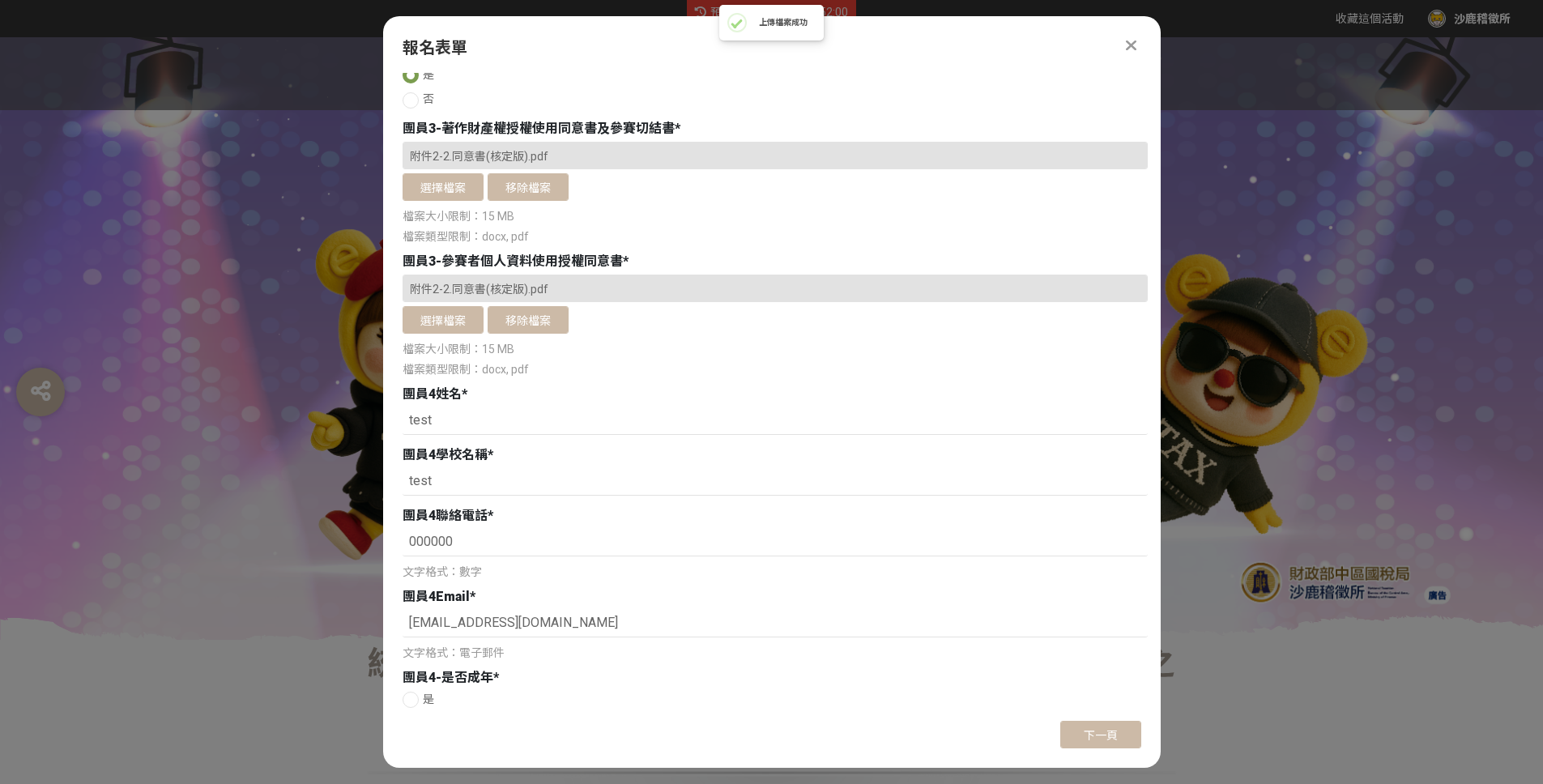 scroll, scrollTop: 3368, scrollLeft: 0, axis: vertical 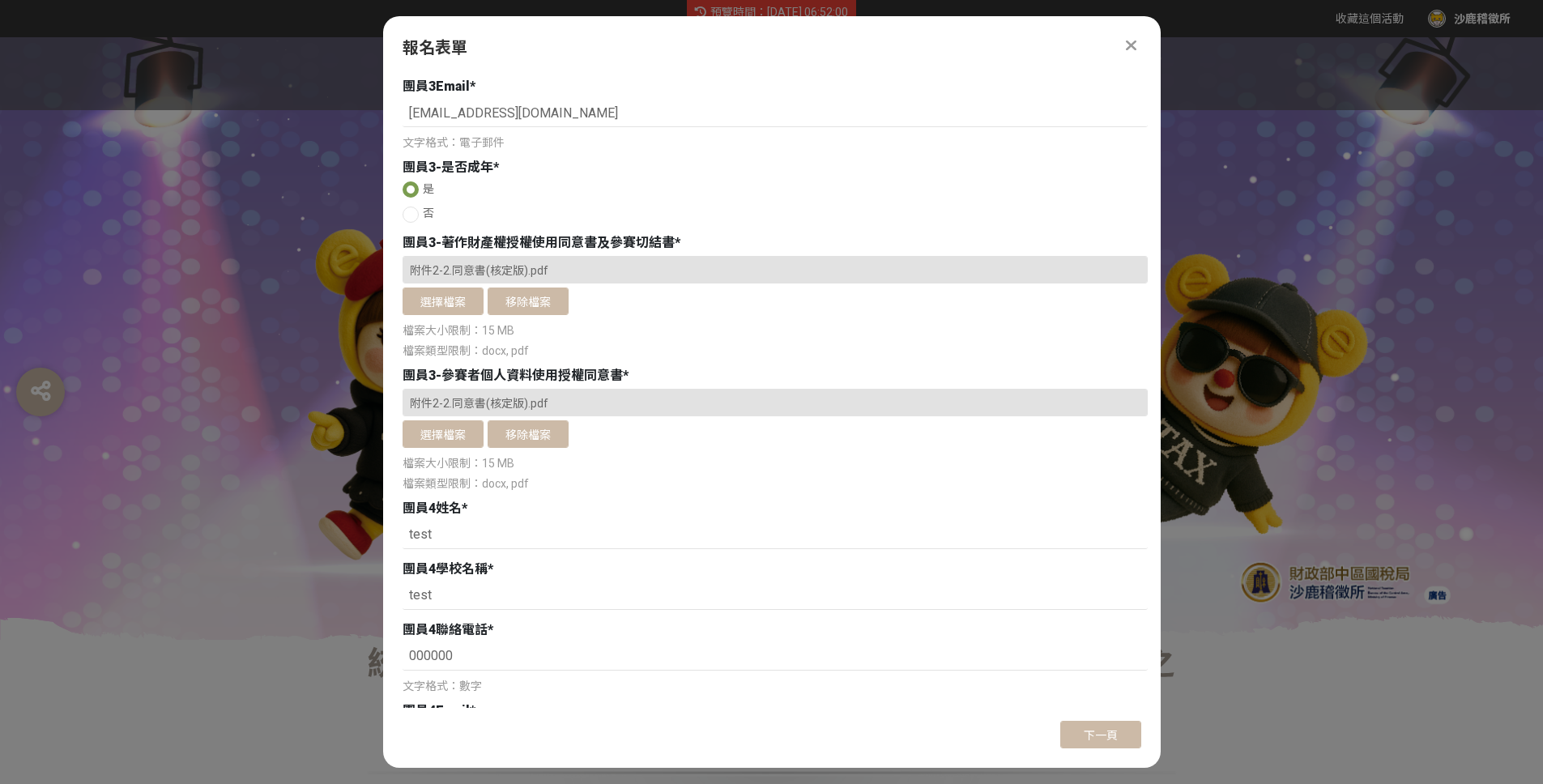 click at bounding box center [411, 215] 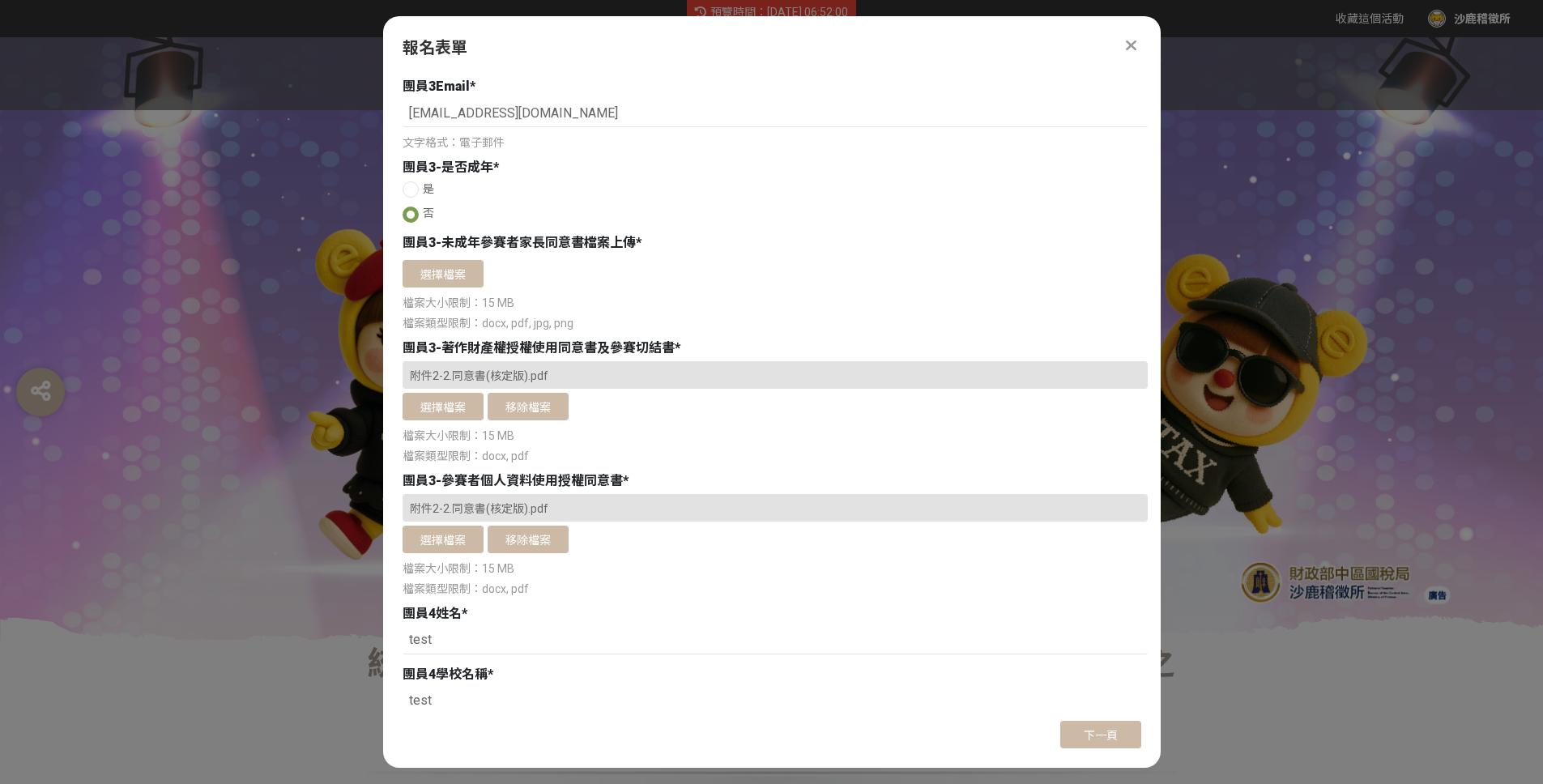 click at bounding box center (411, 190) 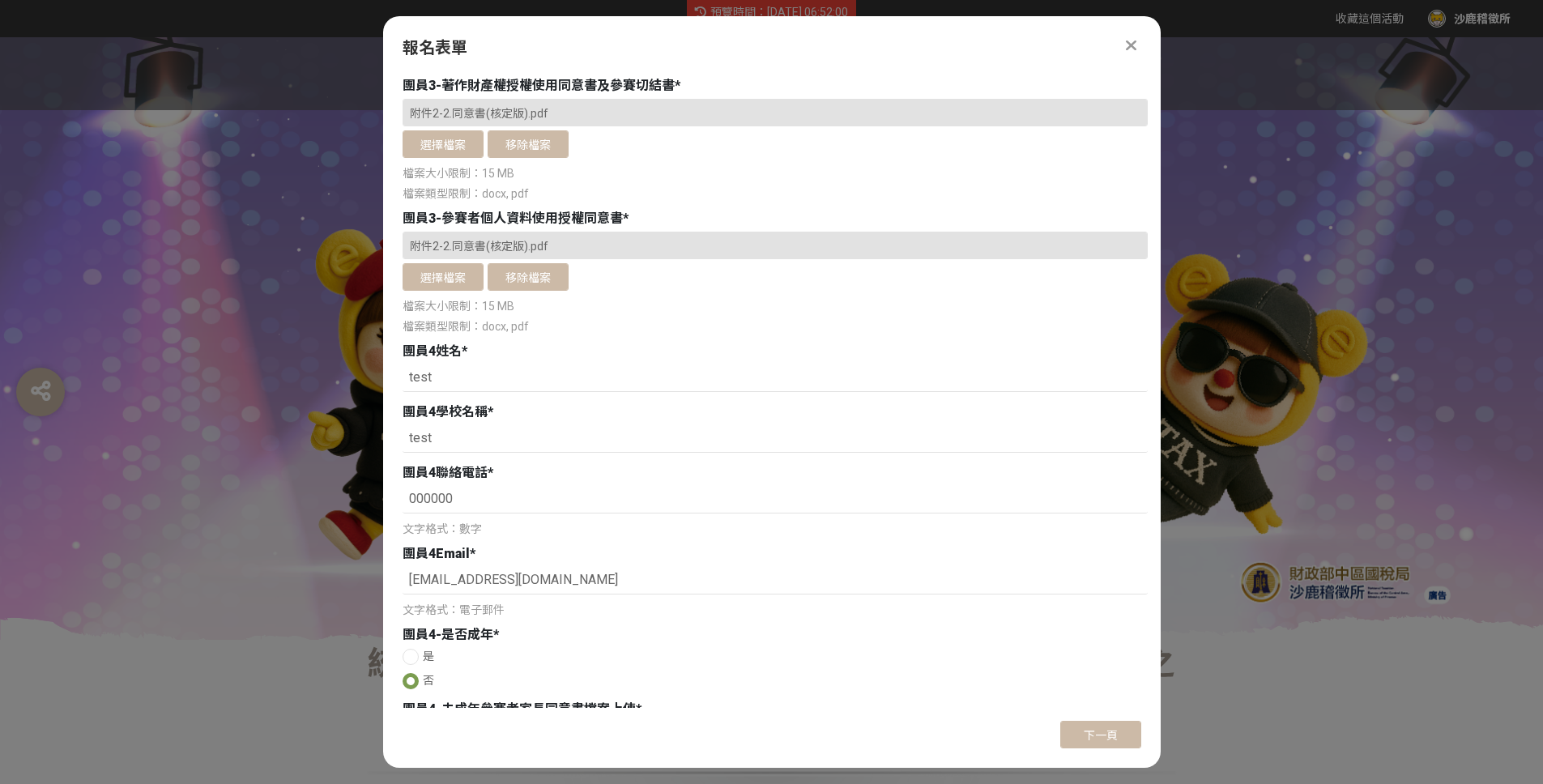 scroll, scrollTop: 3854, scrollLeft: 0, axis: vertical 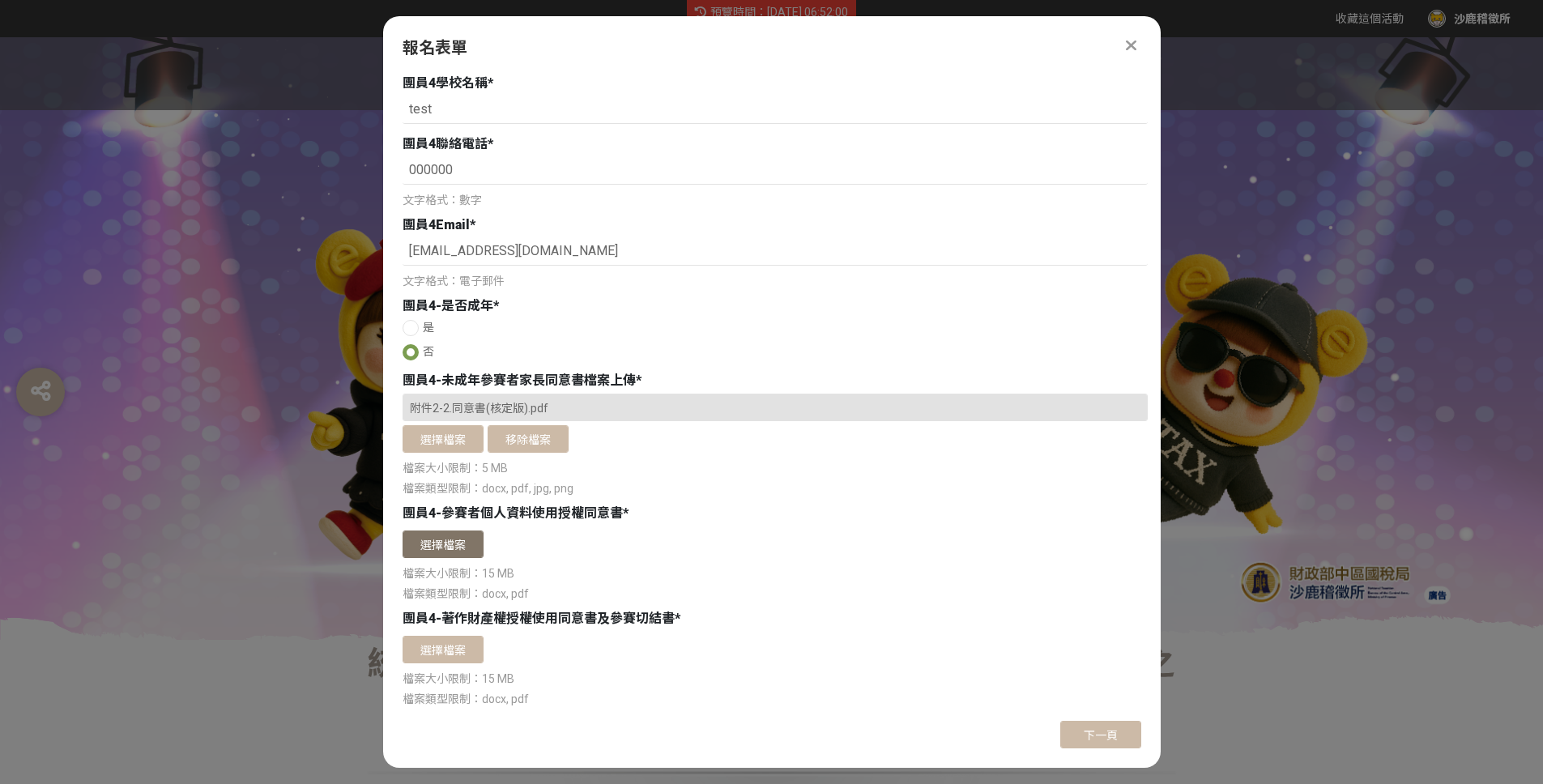 click on "選擇檔案" at bounding box center (443, 544) 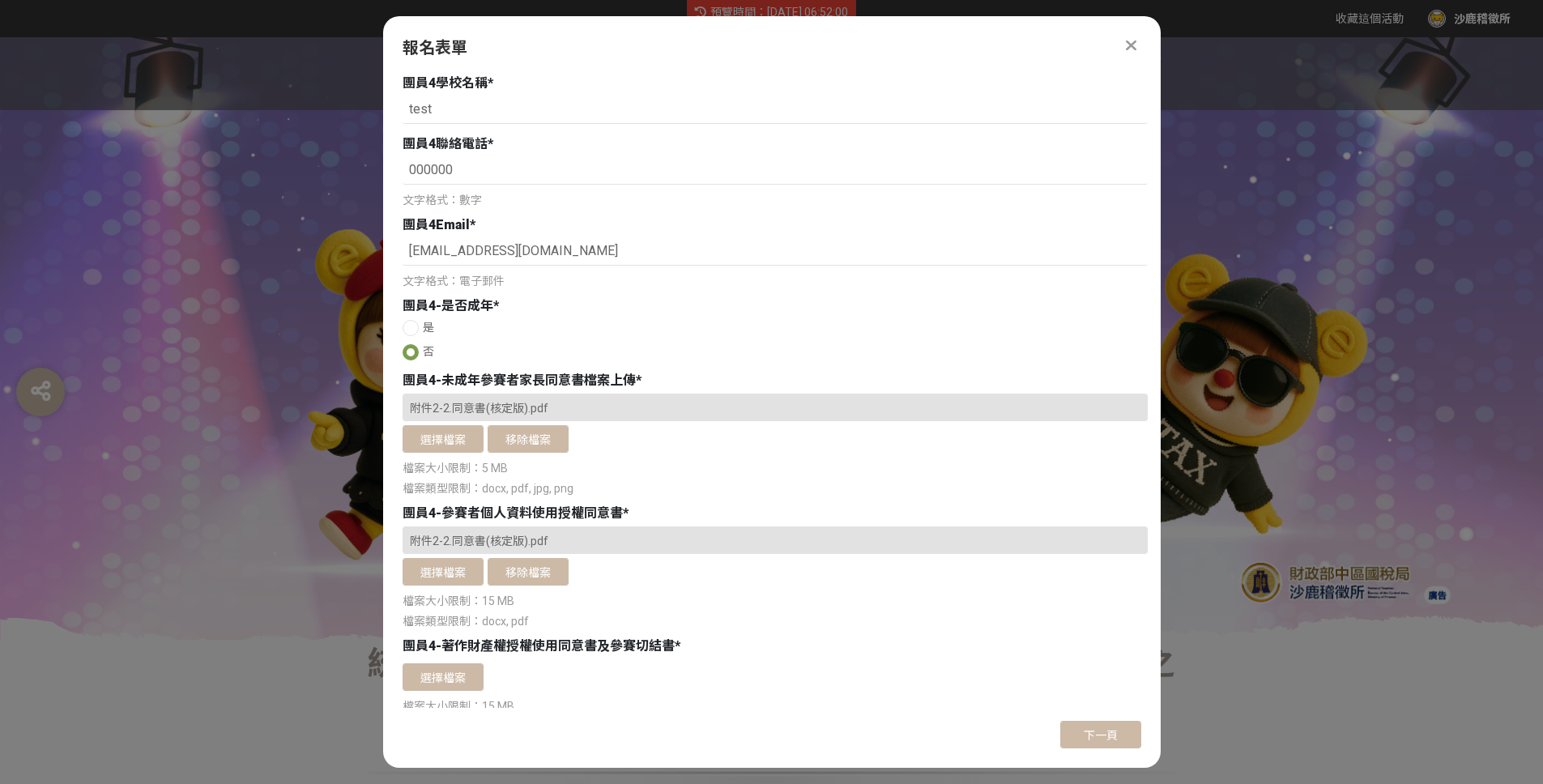 scroll, scrollTop: 3882, scrollLeft: 0, axis: vertical 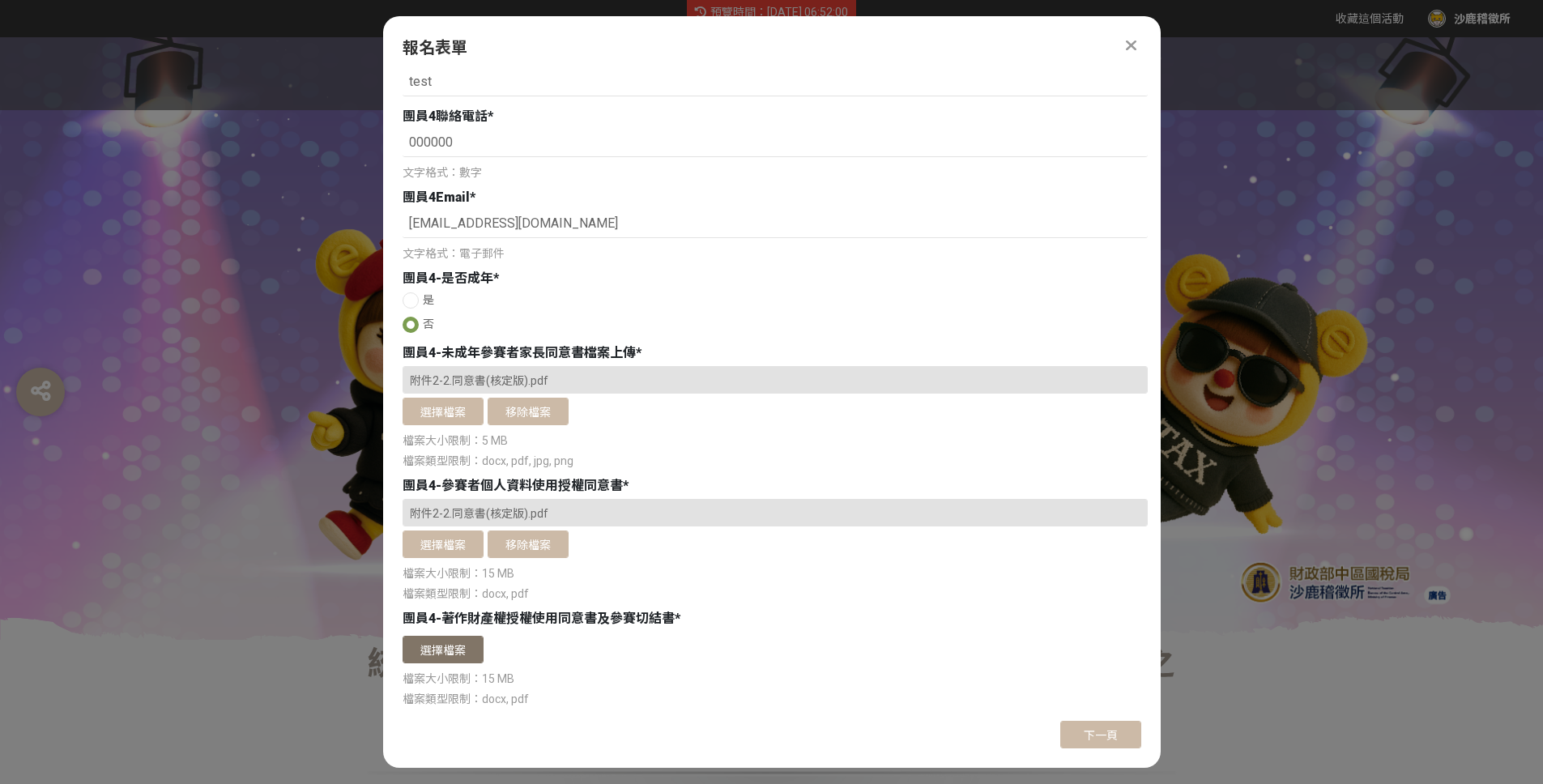 click on "選擇檔案" at bounding box center [443, 650] 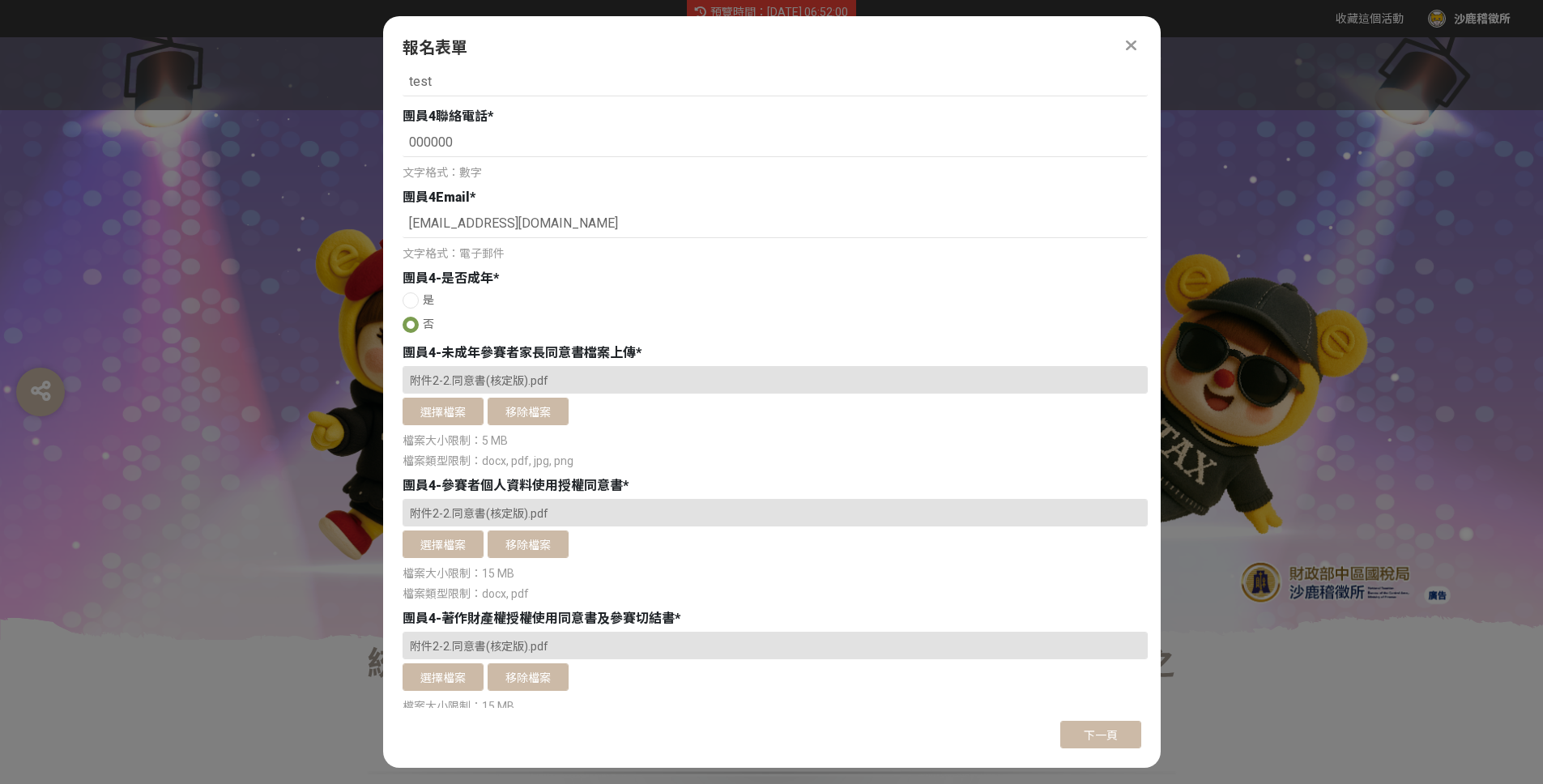 scroll, scrollTop: 3909, scrollLeft: 0, axis: vertical 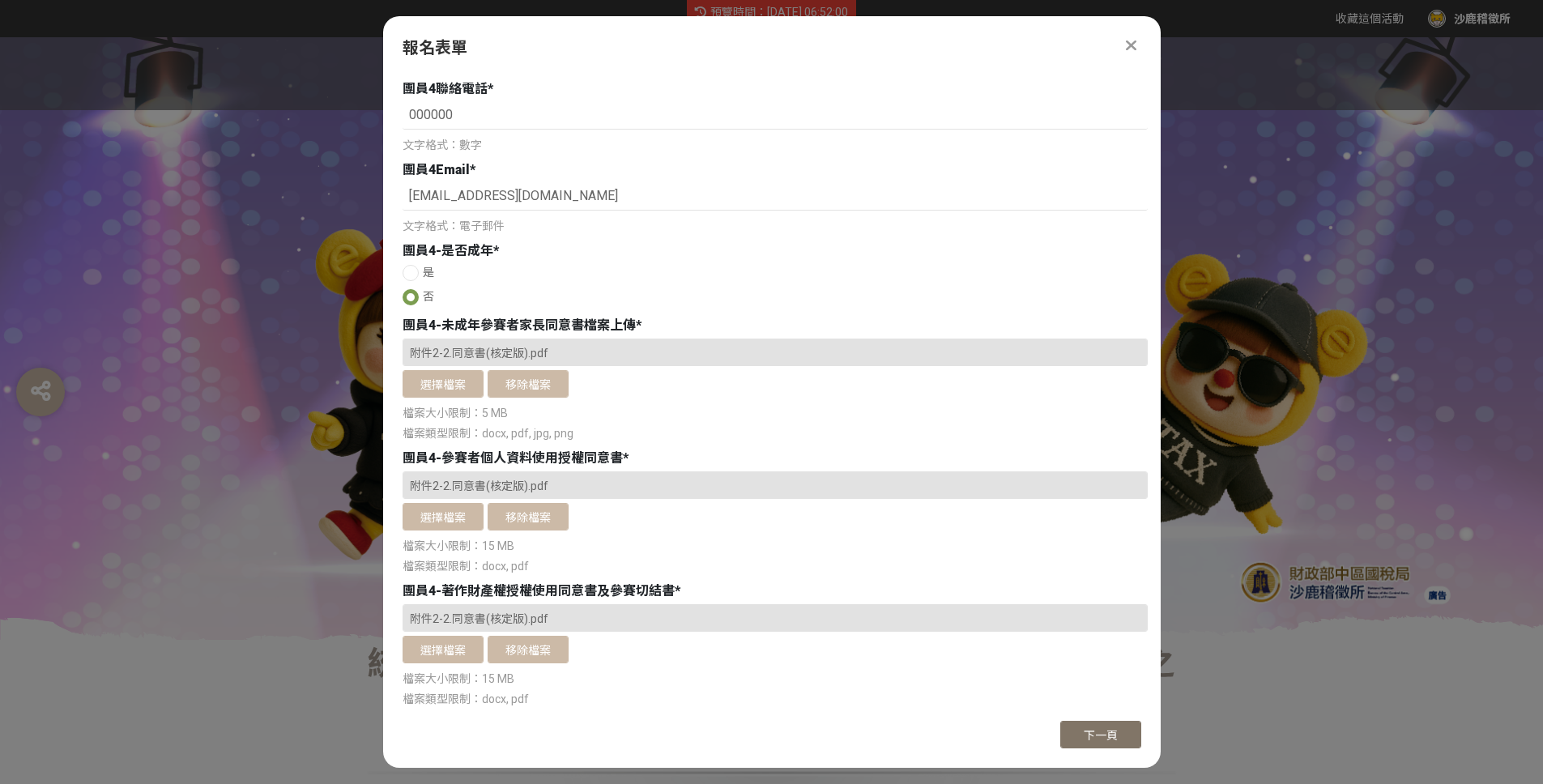 click on "下一頁" at bounding box center [1101, 735] 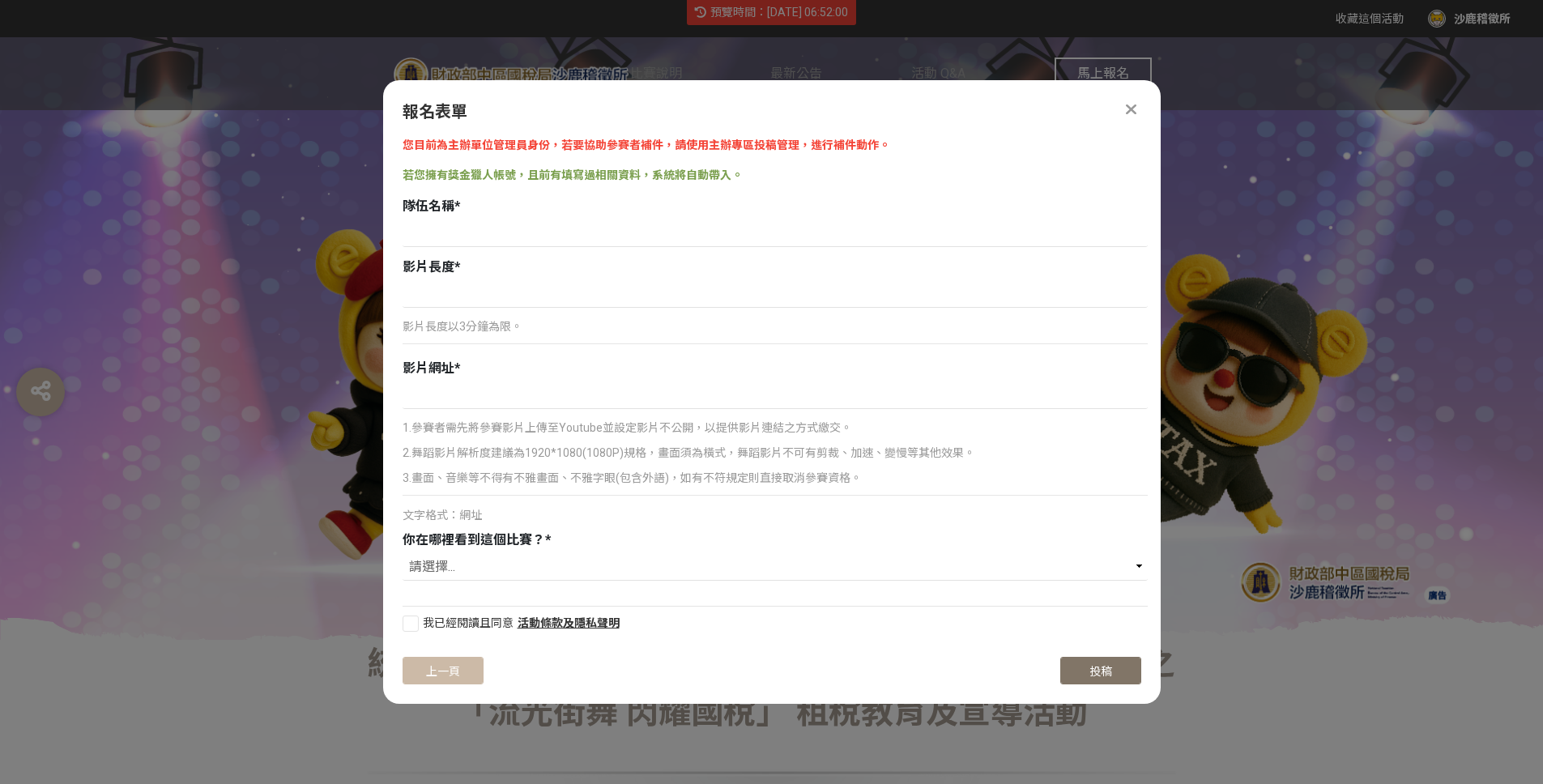 scroll, scrollTop: 0, scrollLeft: 0, axis: both 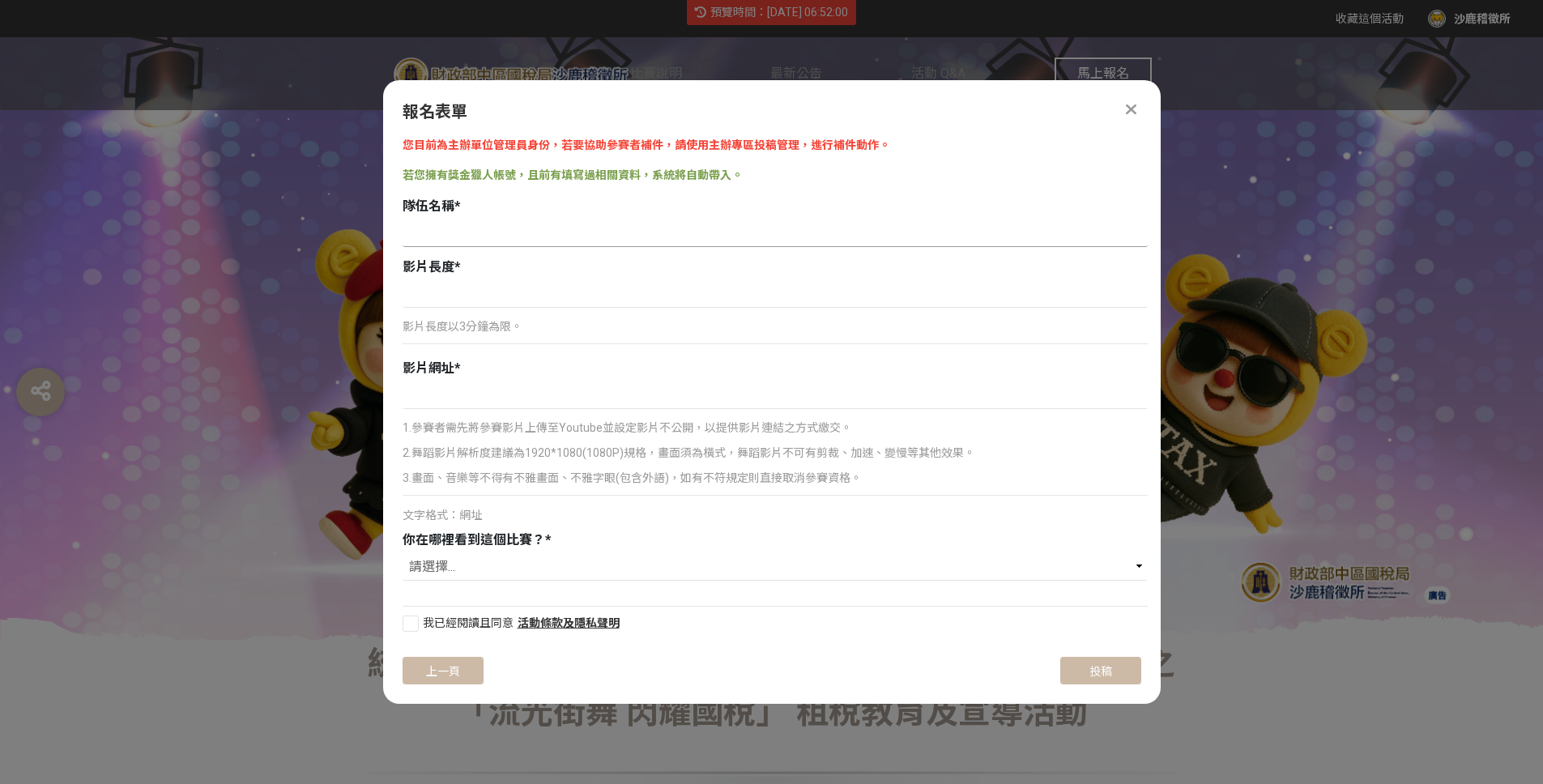 click at bounding box center (775, 233) 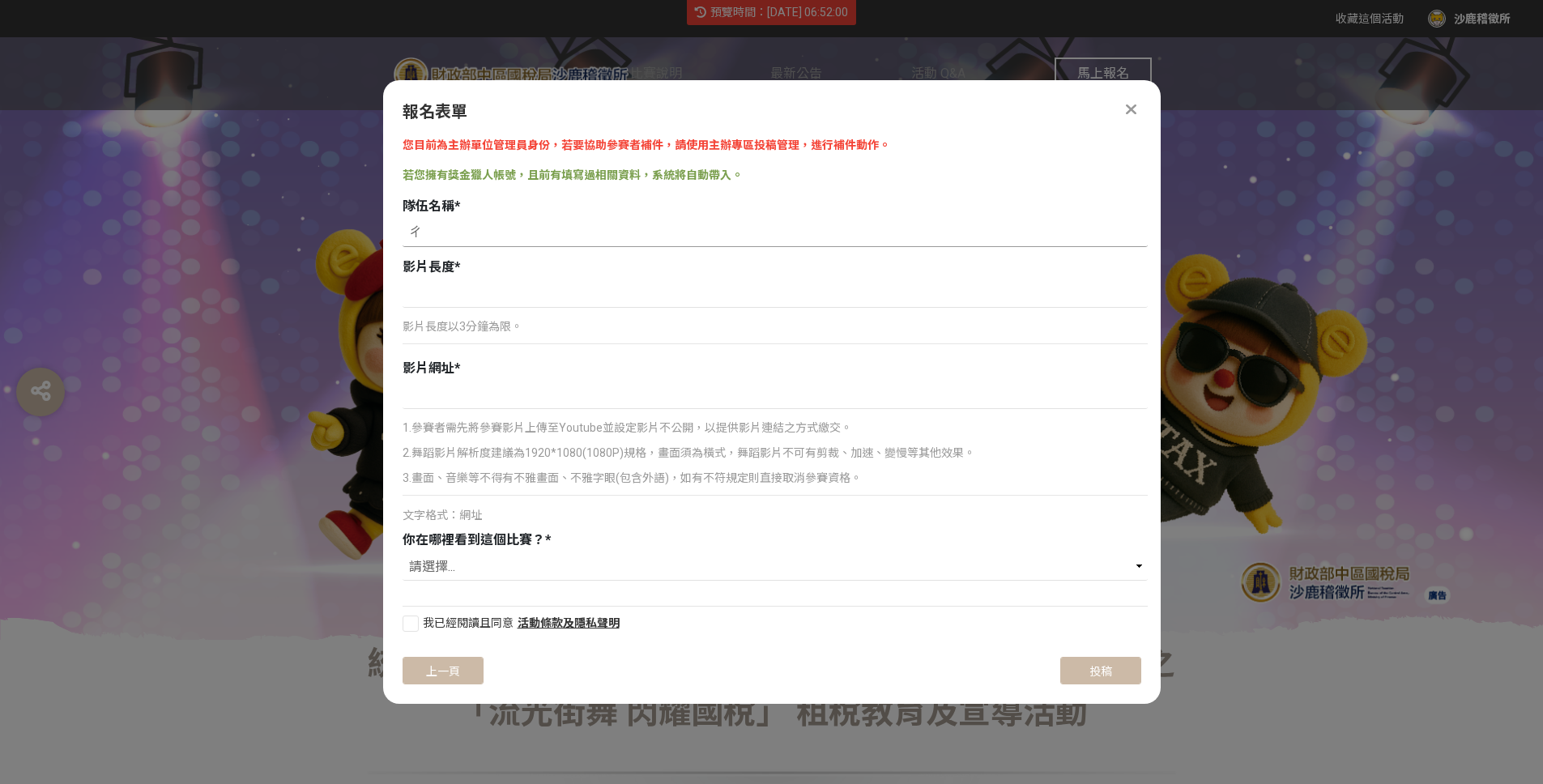 type on "ㄍ" 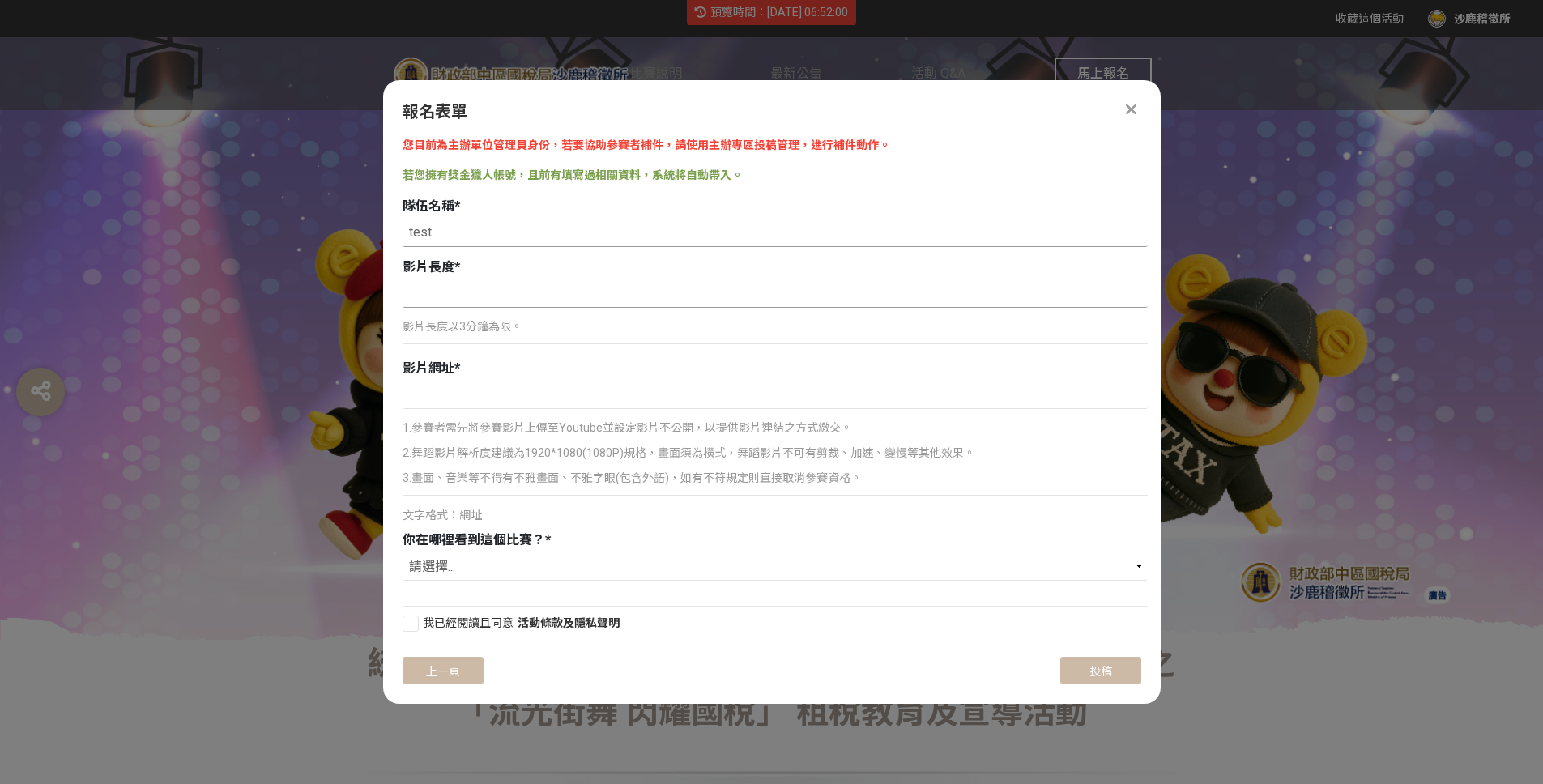 type on "test" 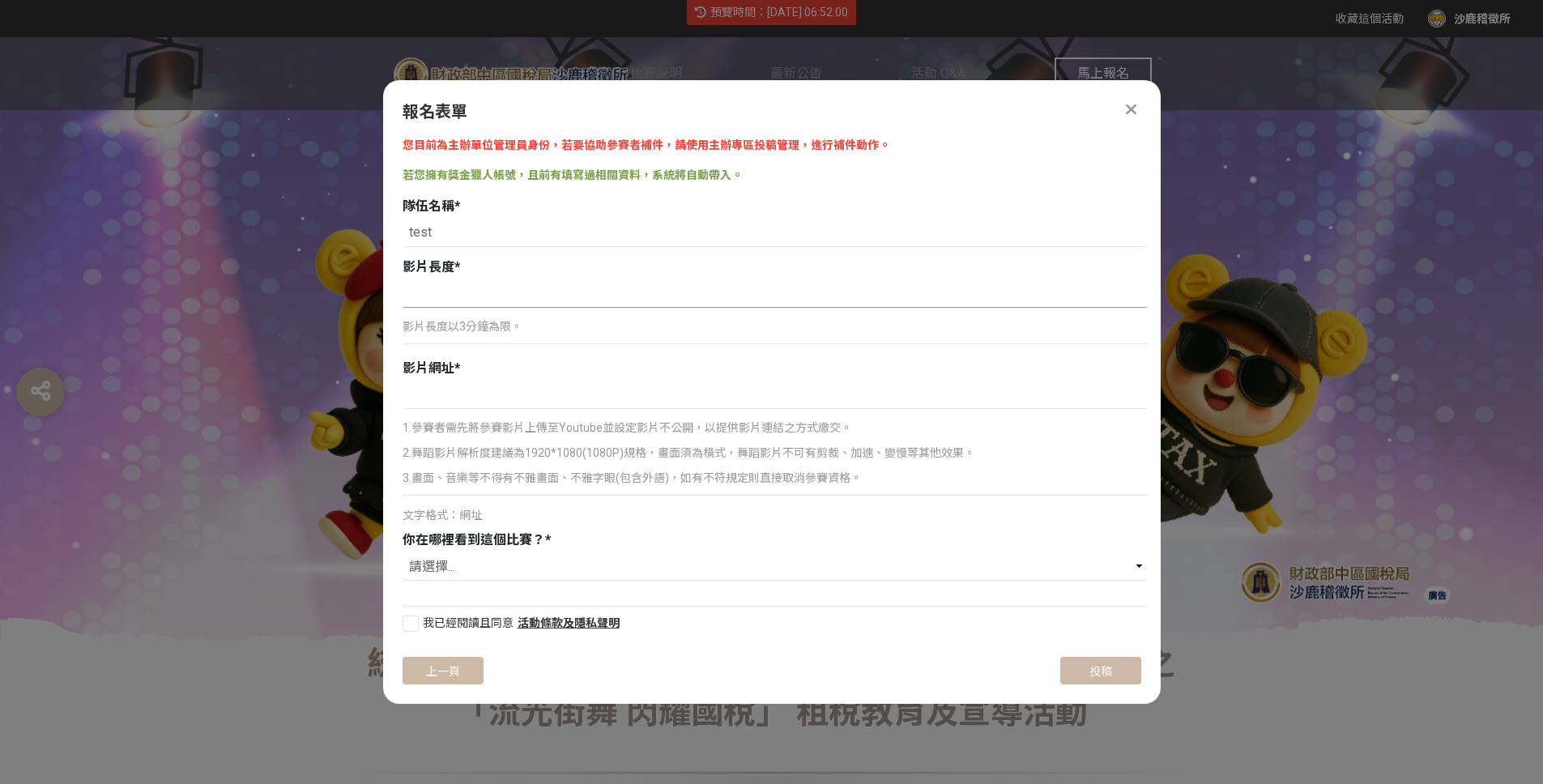 click at bounding box center (775, 294) 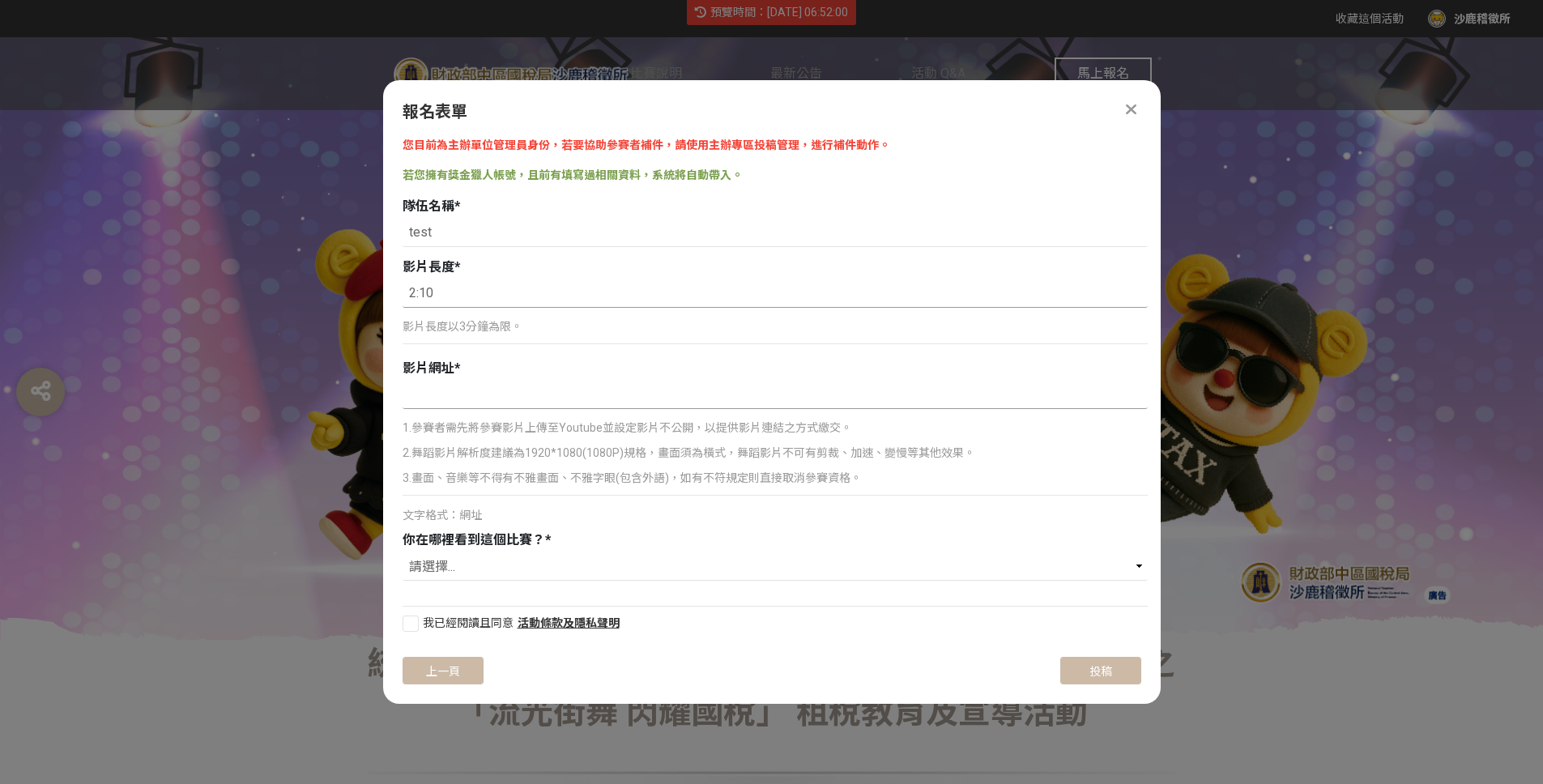 type on "2:10" 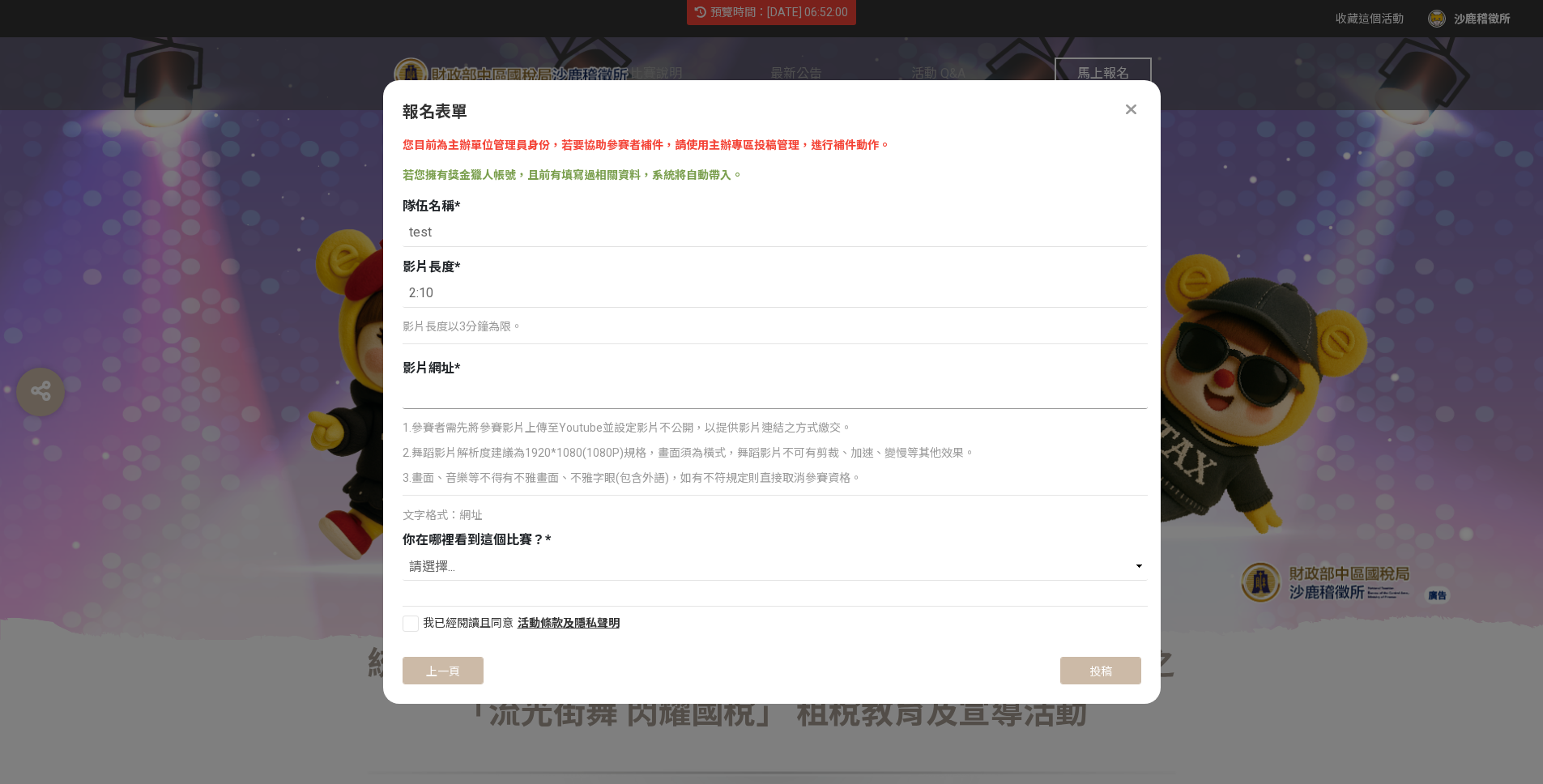 click at bounding box center [775, 395] 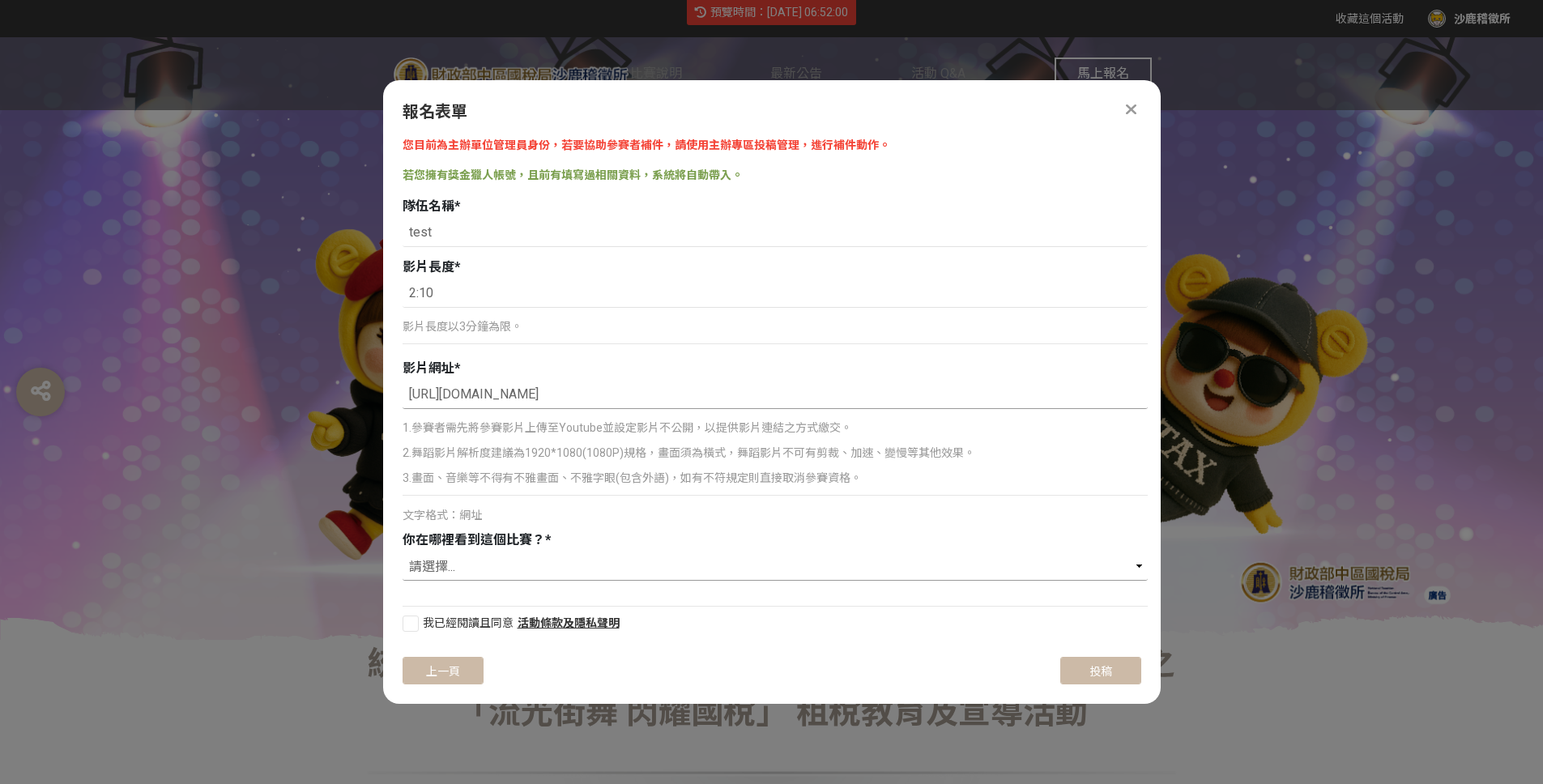 type on "https://contest.bhuntr.com/tw/tdjumr3ezuyhrv8rxn/home/" 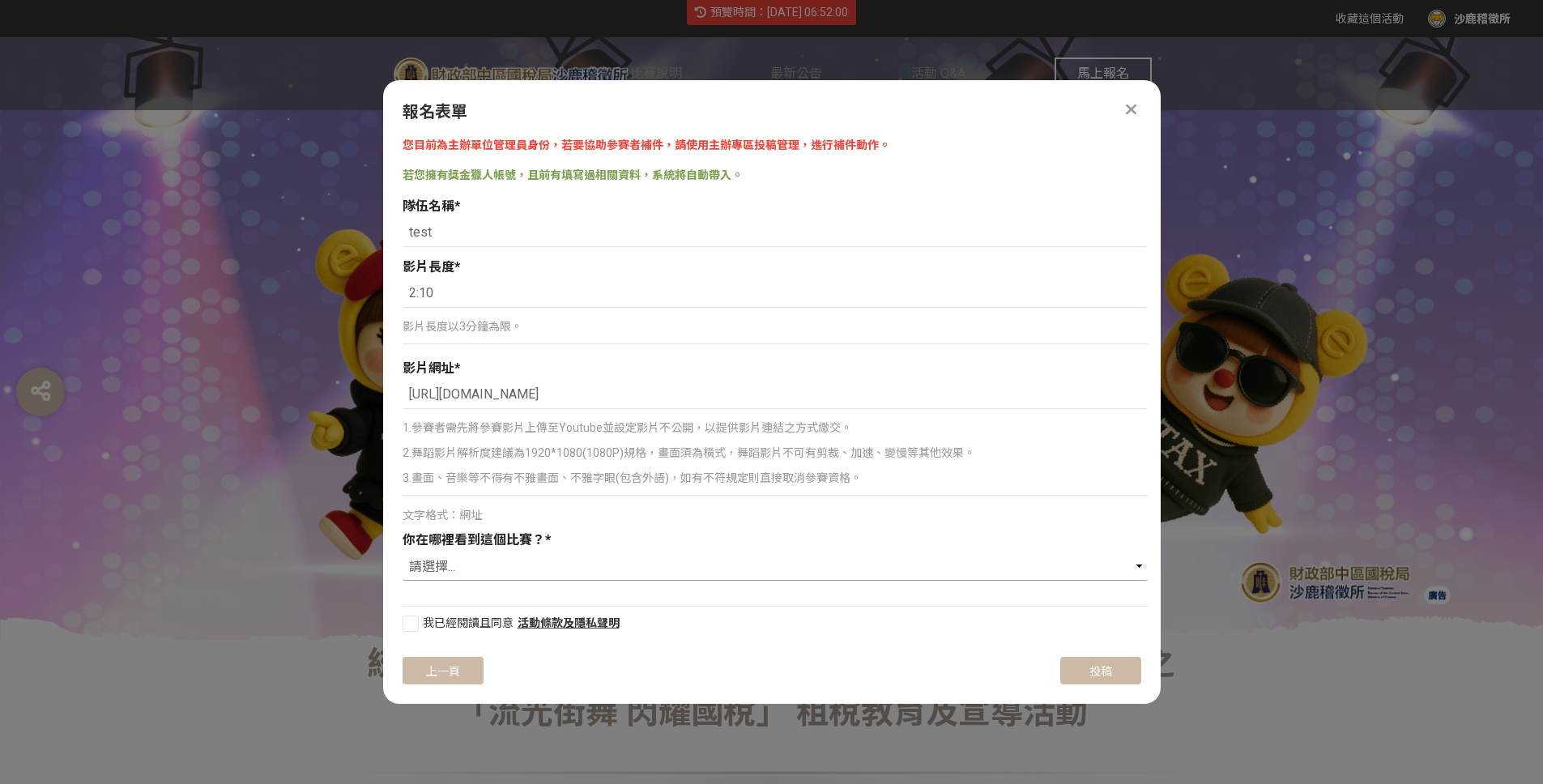 click on "請選擇... 獎金獵人網站 Facebook / Instagram 校園講座 / 老師系上推薦 電子郵件 海報 其他" at bounding box center (775, 567) 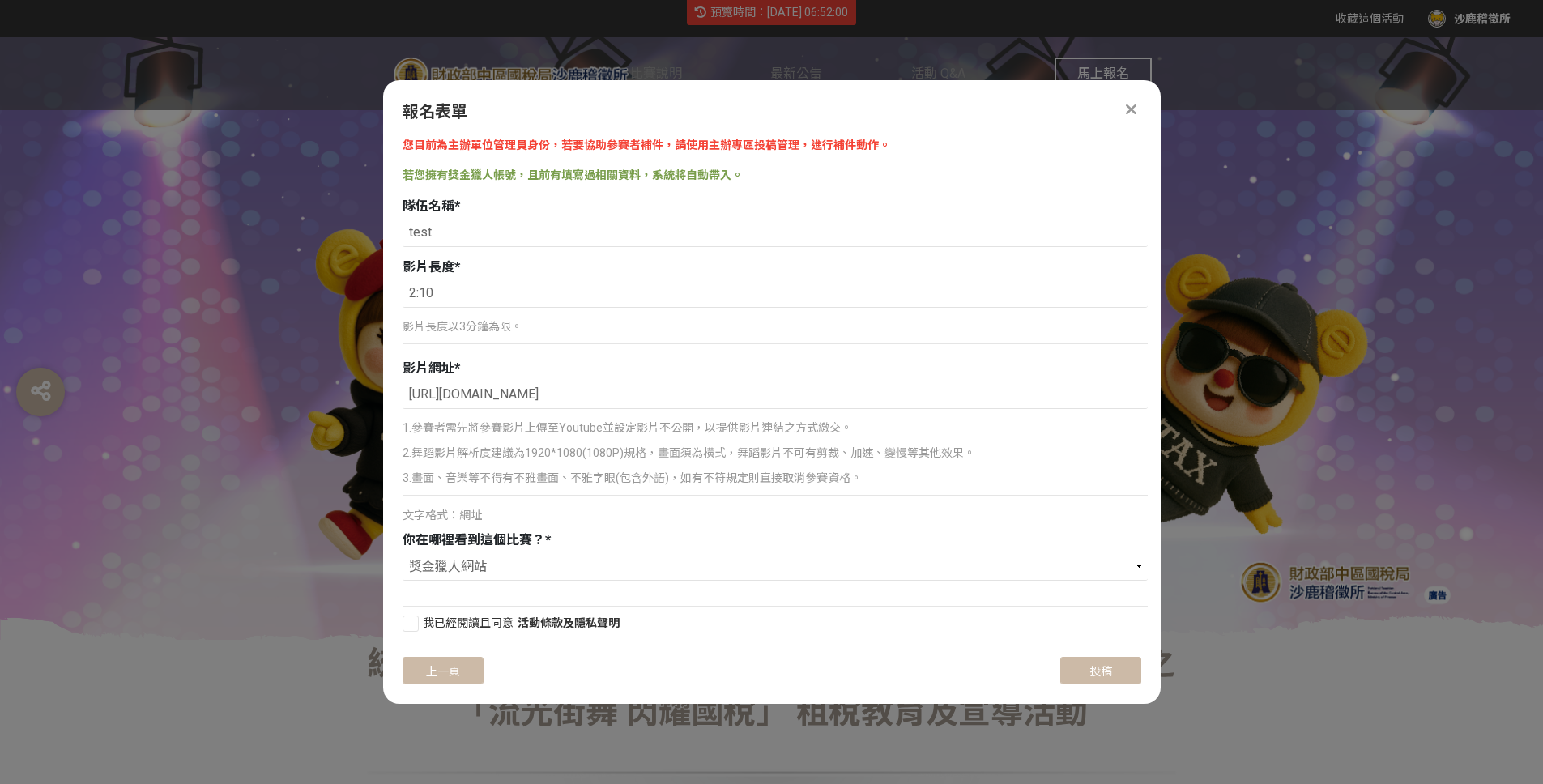click on "我已經閱讀且同意 活動條款及隱私聲明" at bounding box center [775, 625] 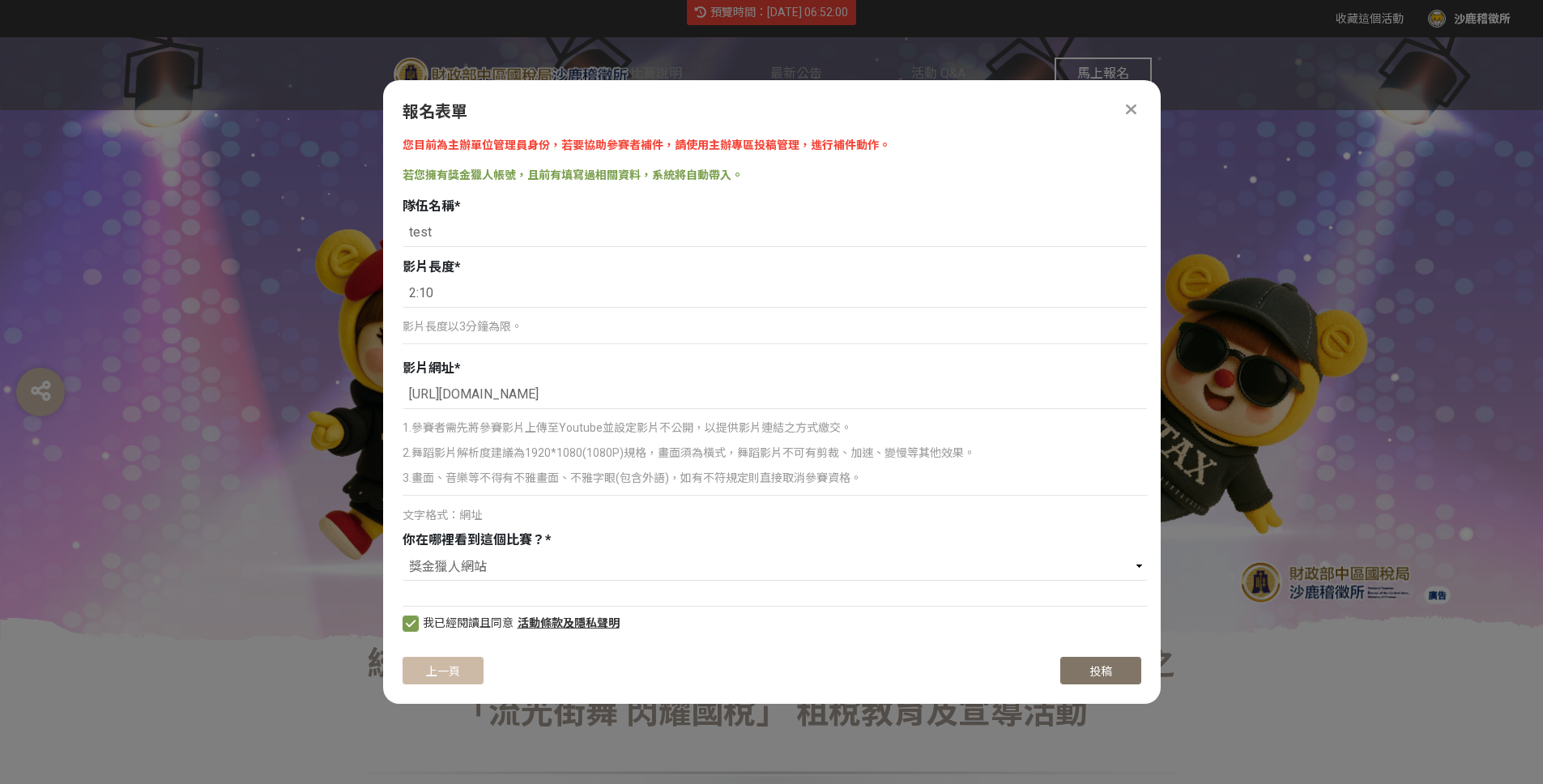 click on "投稿" at bounding box center (1101, 671) 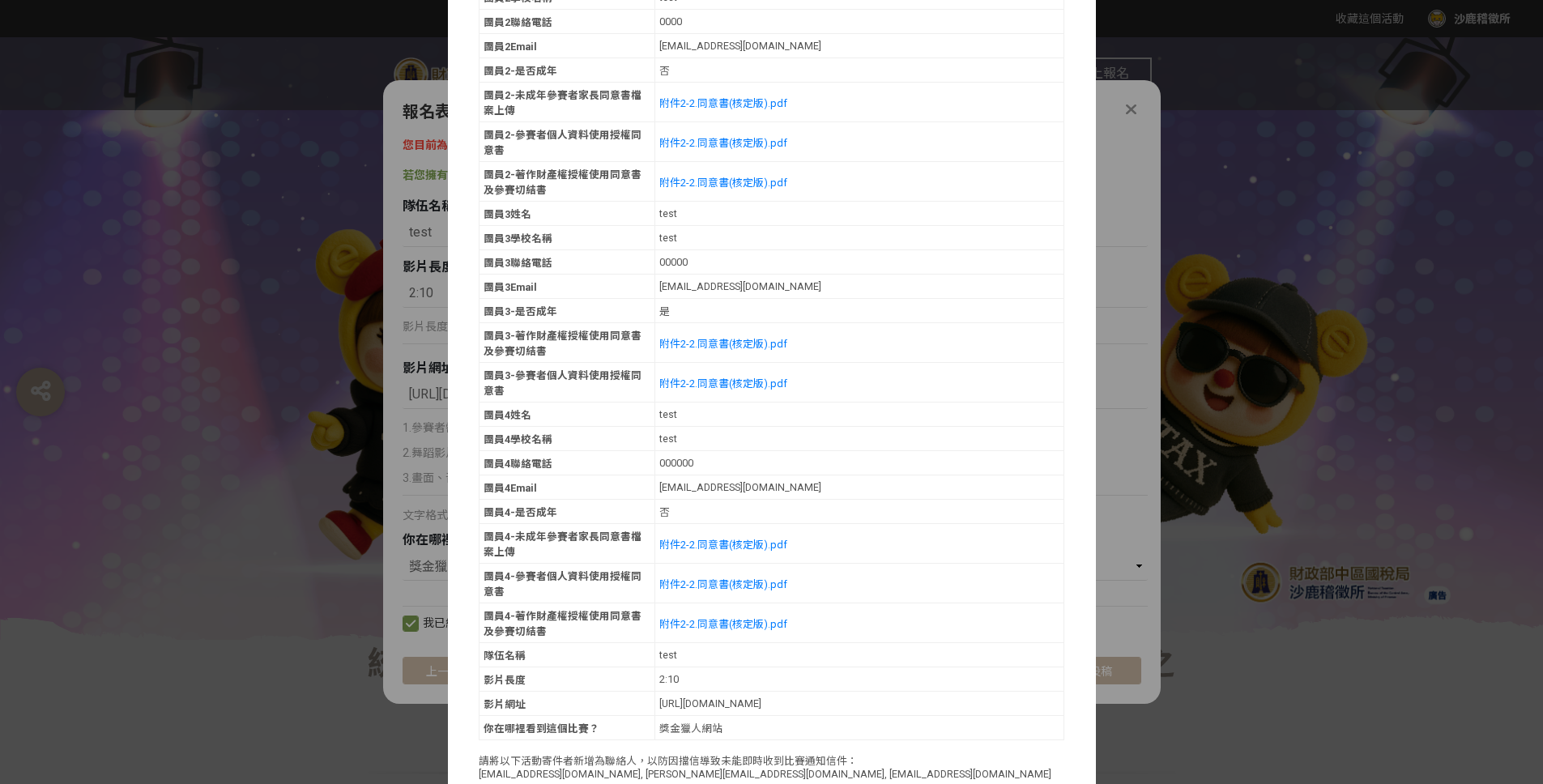 scroll, scrollTop: 928, scrollLeft: 0, axis: vertical 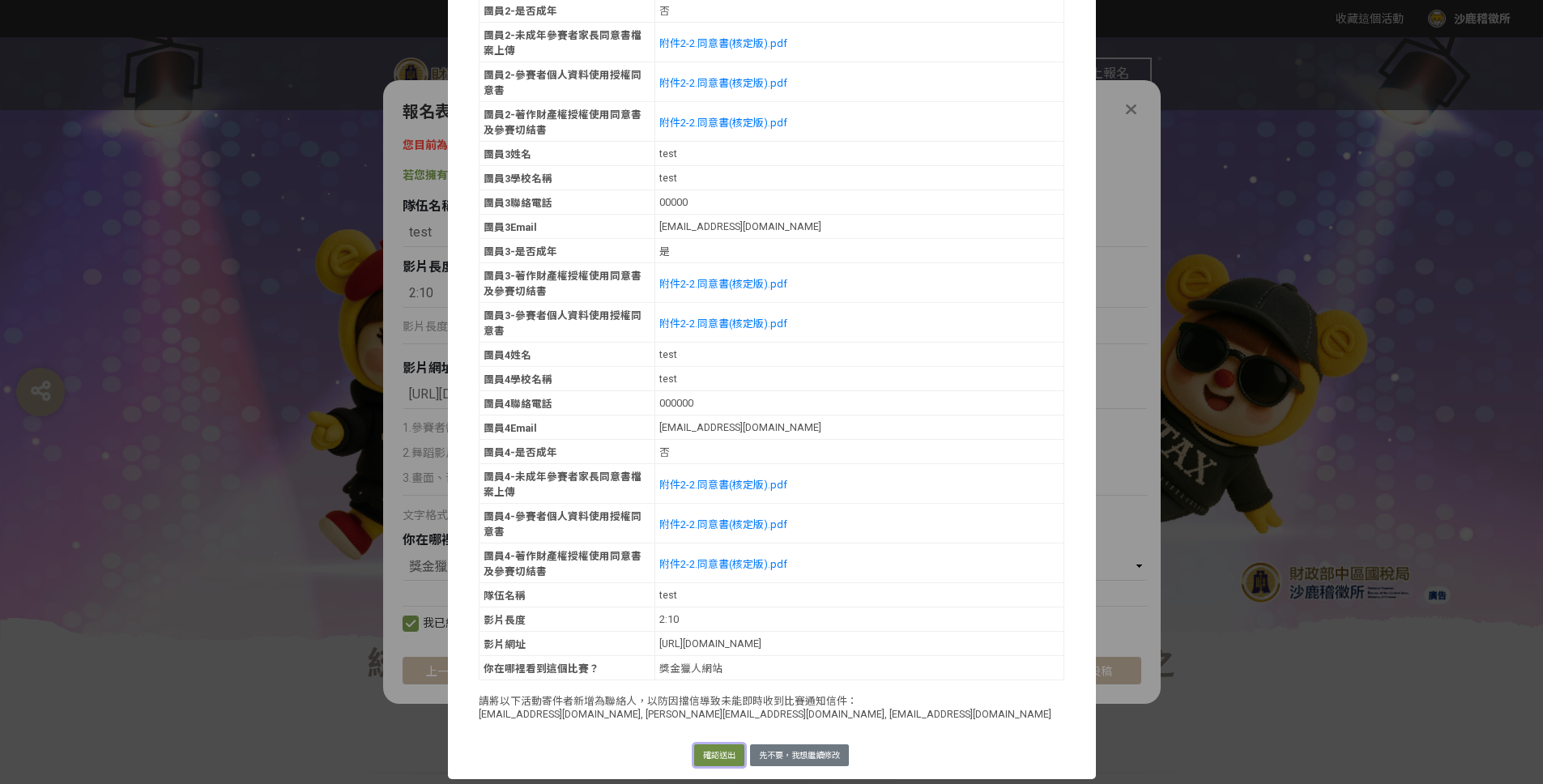 click on "確認送出" at bounding box center [719, 756] 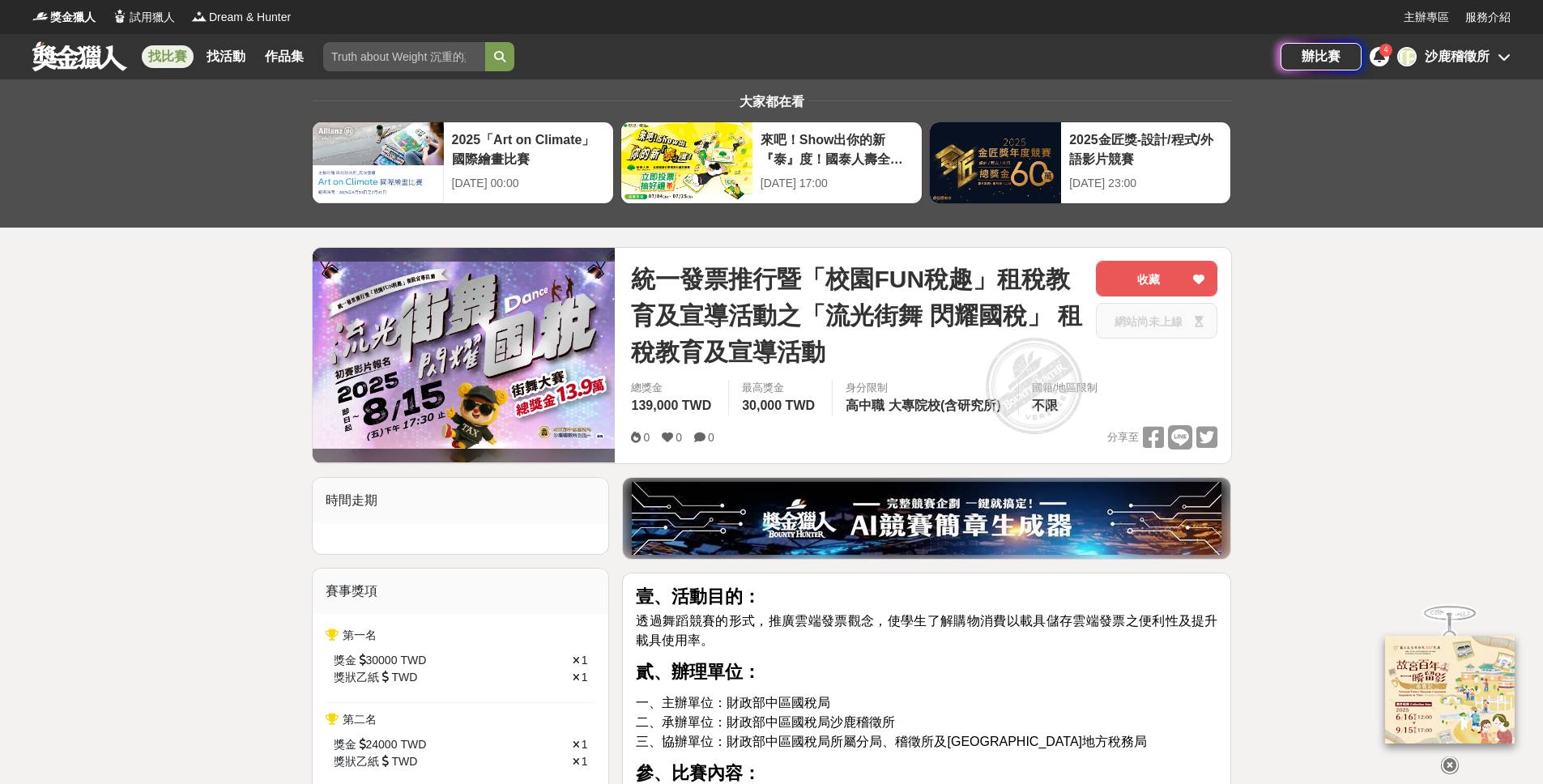 scroll, scrollTop: 0, scrollLeft: 0, axis: both 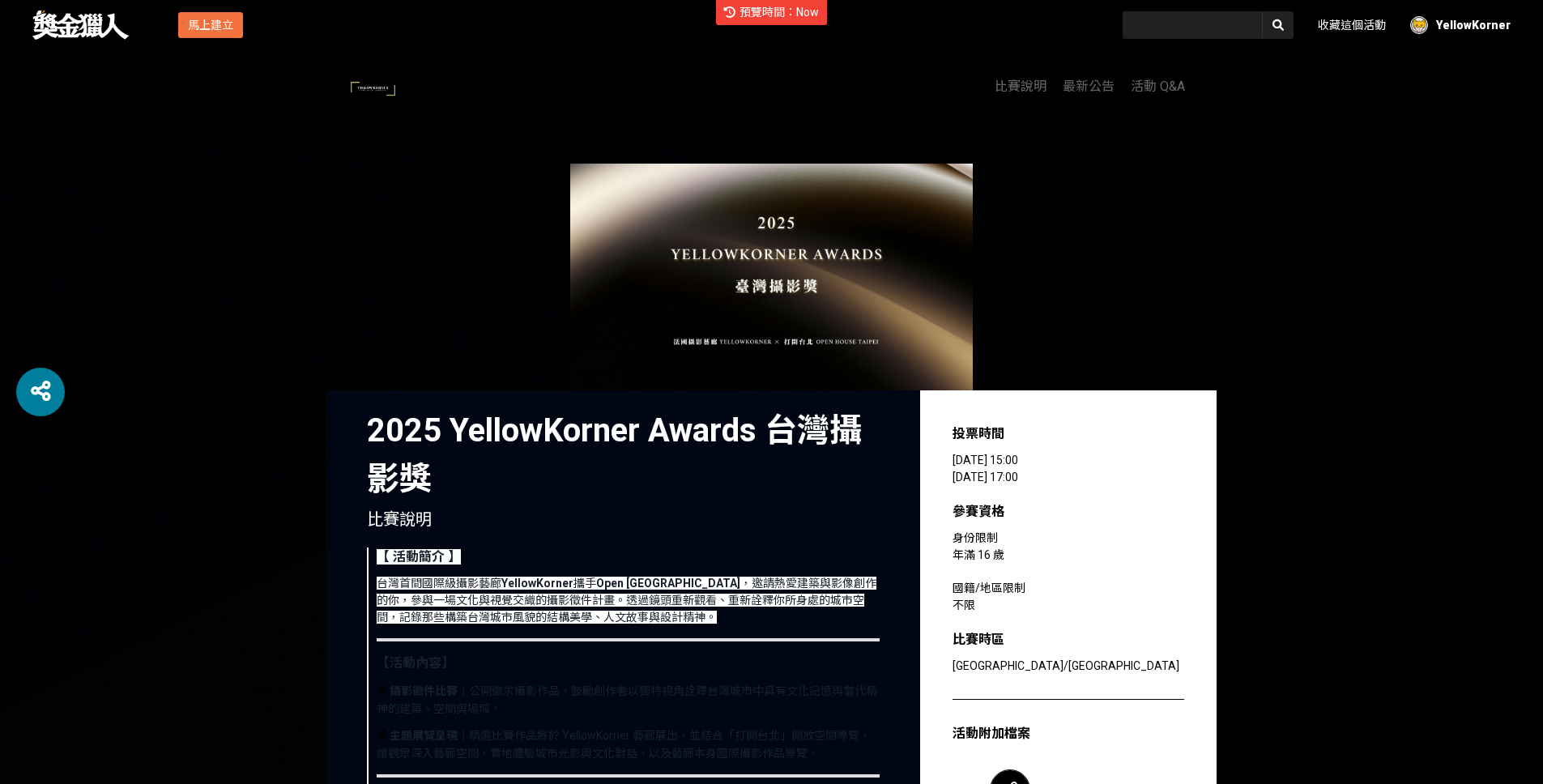 drag, startPoint x: 1063, startPoint y: 475, endPoint x: 947, endPoint y: 458, distance: 117.23907 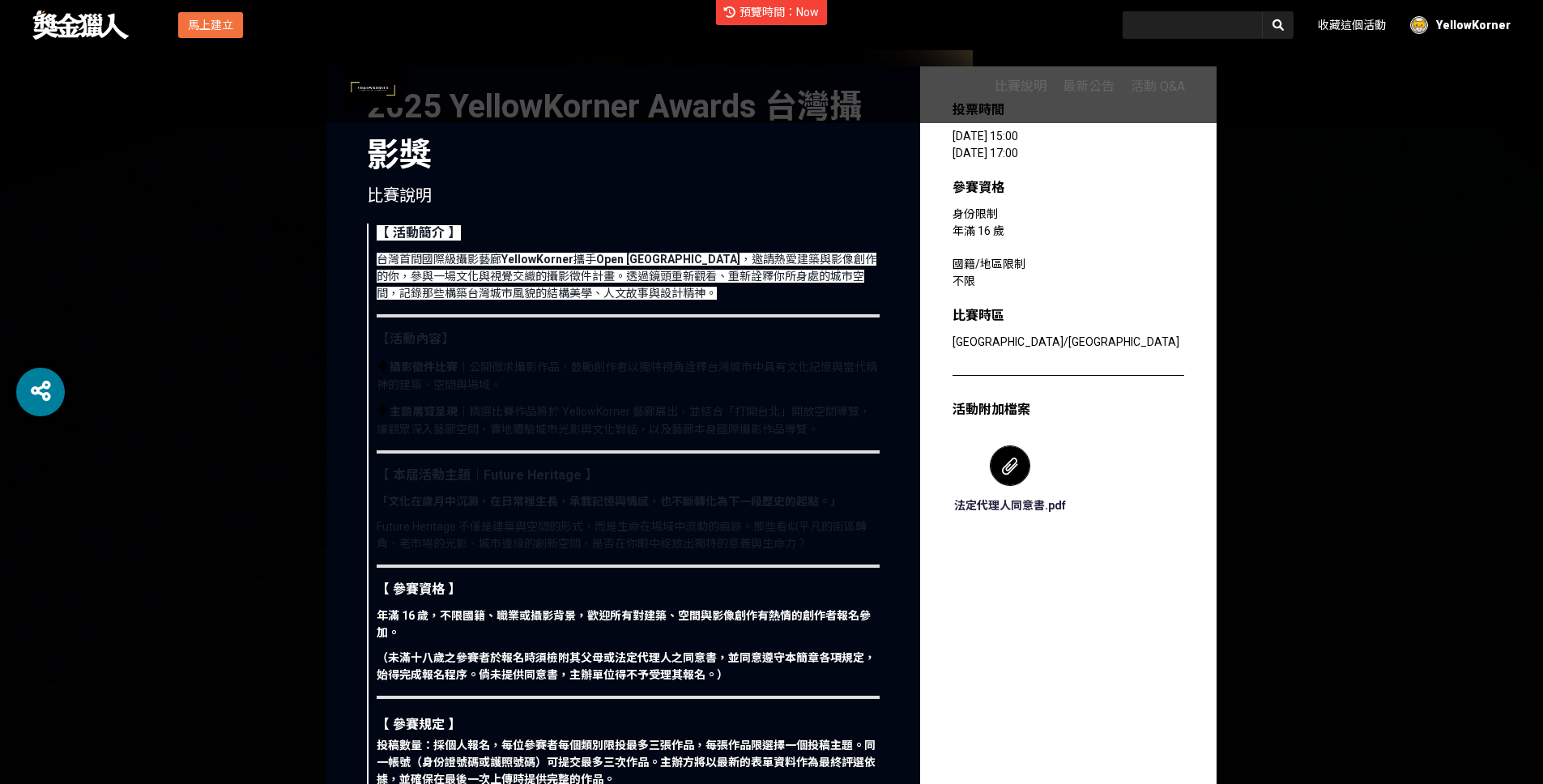 scroll, scrollTop: 395, scrollLeft: 0, axis: vertical 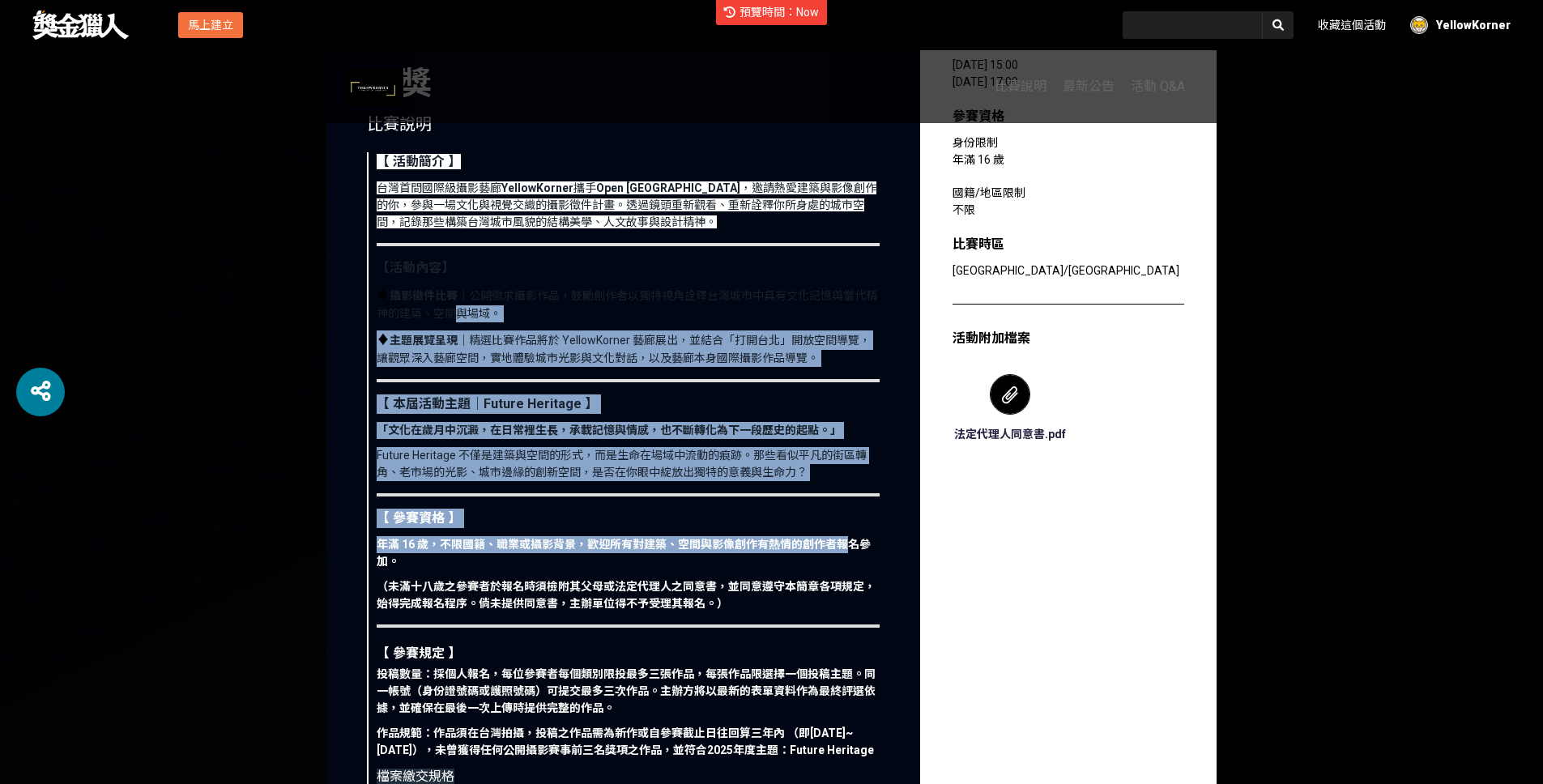 drag, startPoint x: 467, startPoint y: 306, endPoint x: 830, endPoint y: 539, distance: 431.344 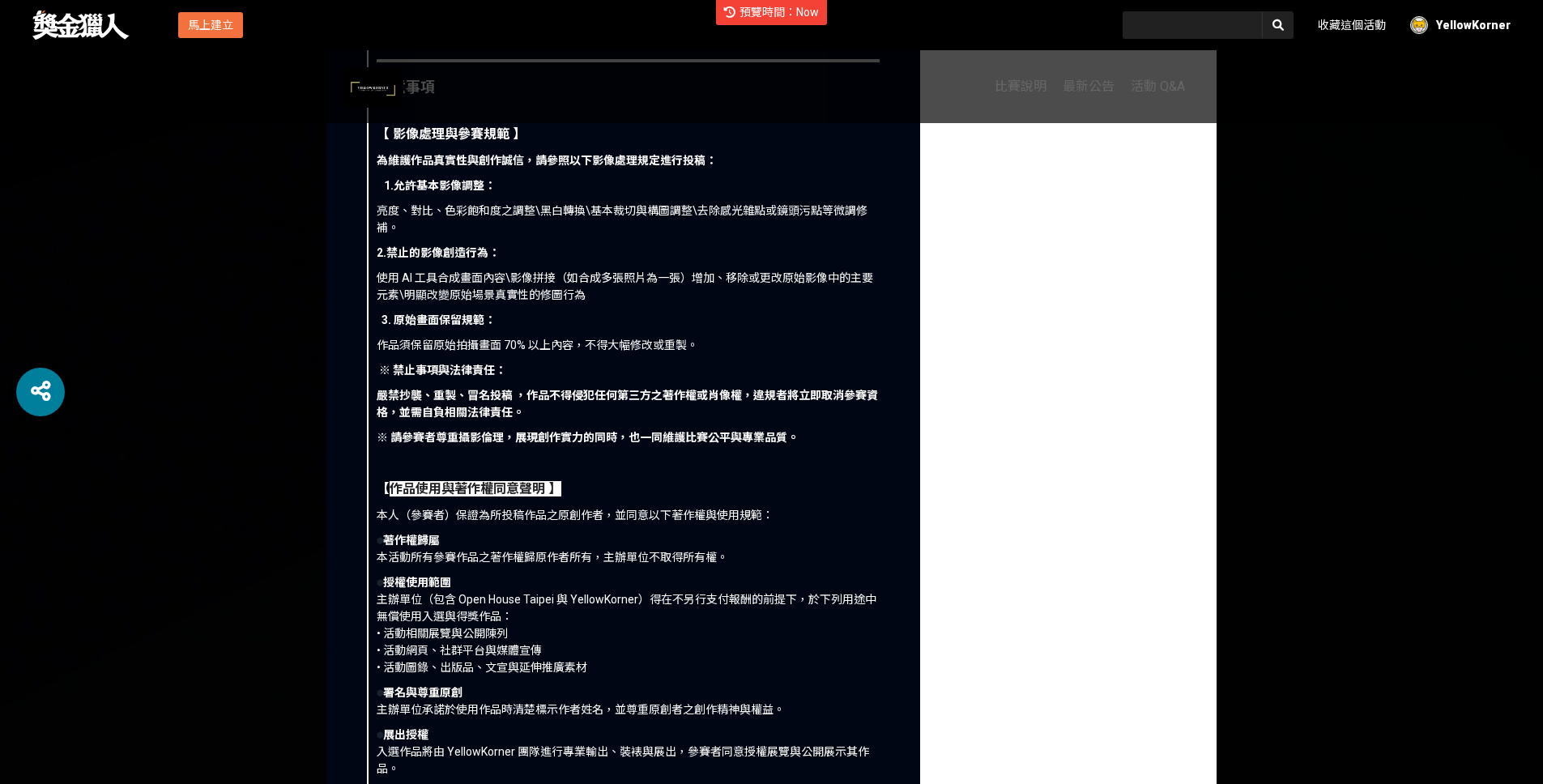 scroll, scrollTop: 2727, scrollLeft: 0, axis: vertical 